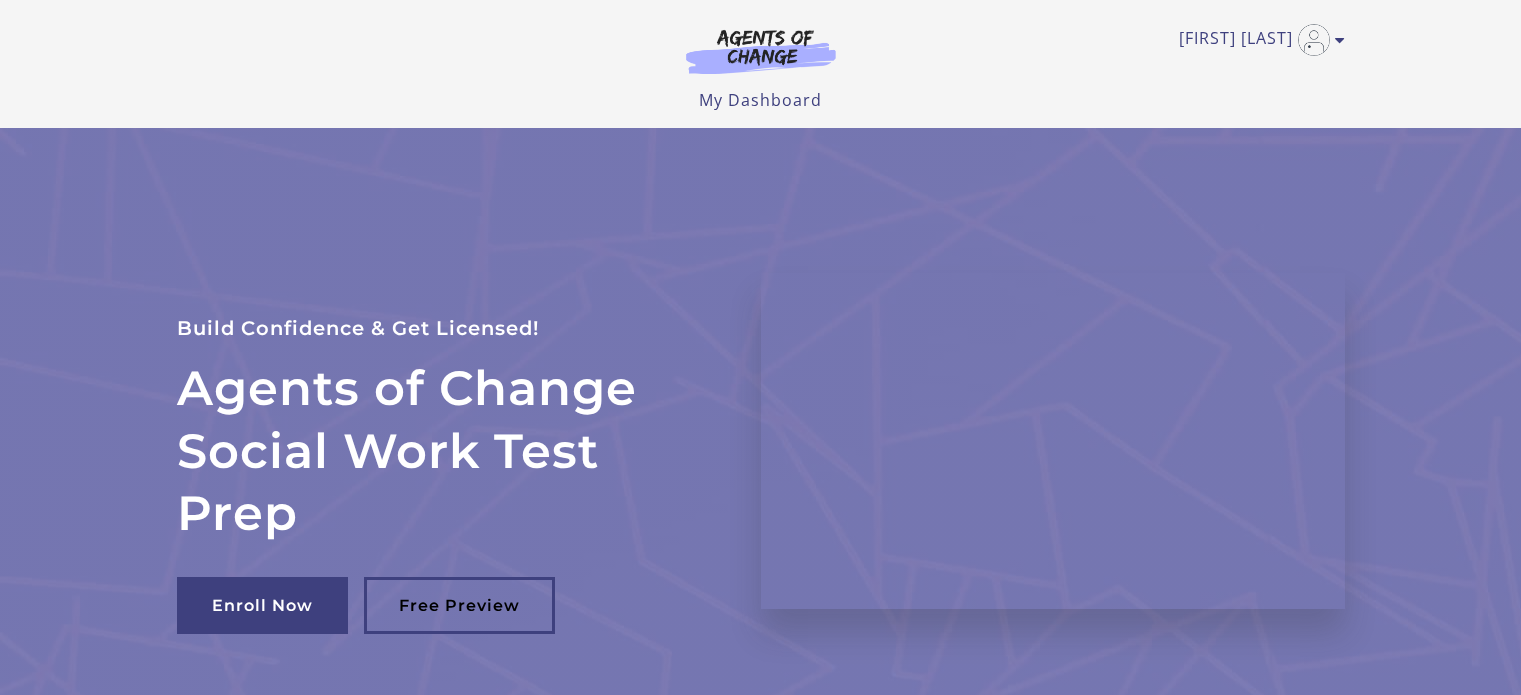 scroll, scrollTop: 0, scrollLeft: 0, axis: both 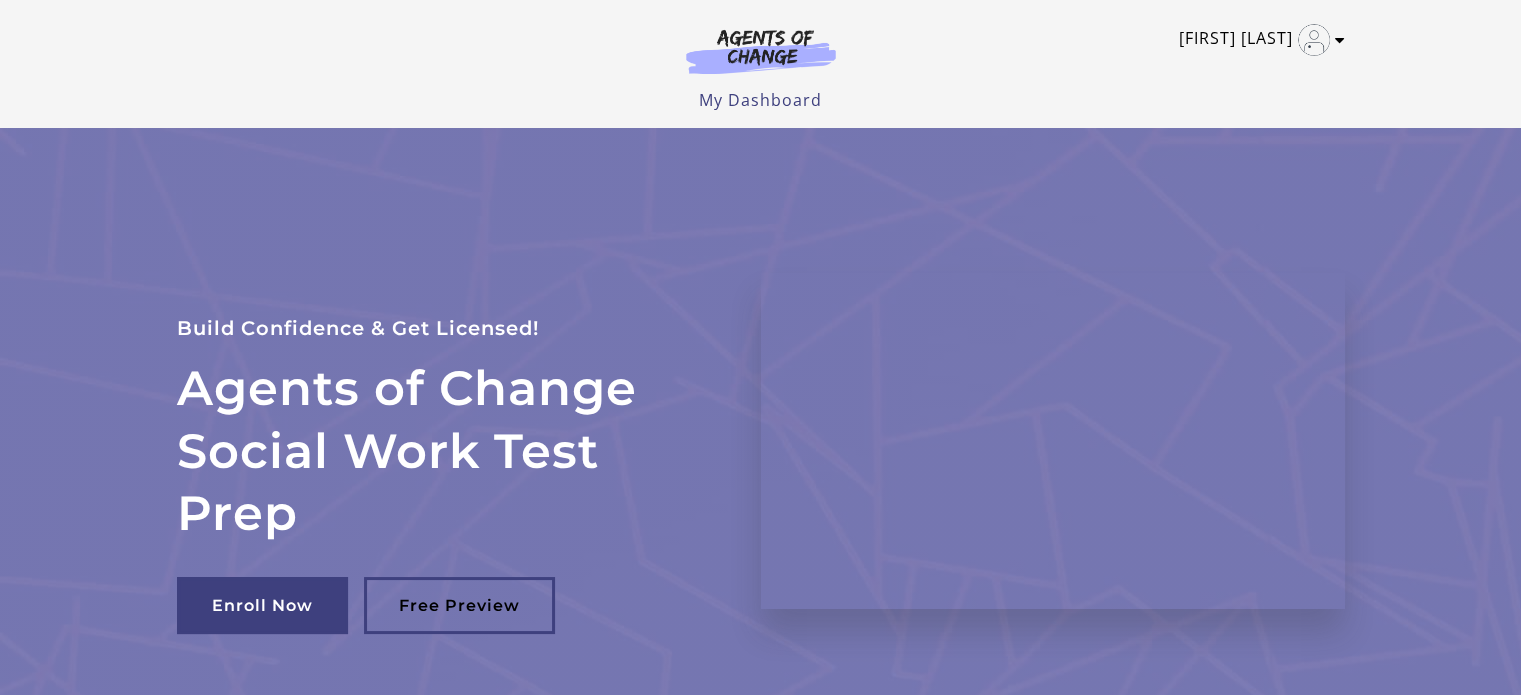 click on "Tara S" at bounding box center [1257, 40] 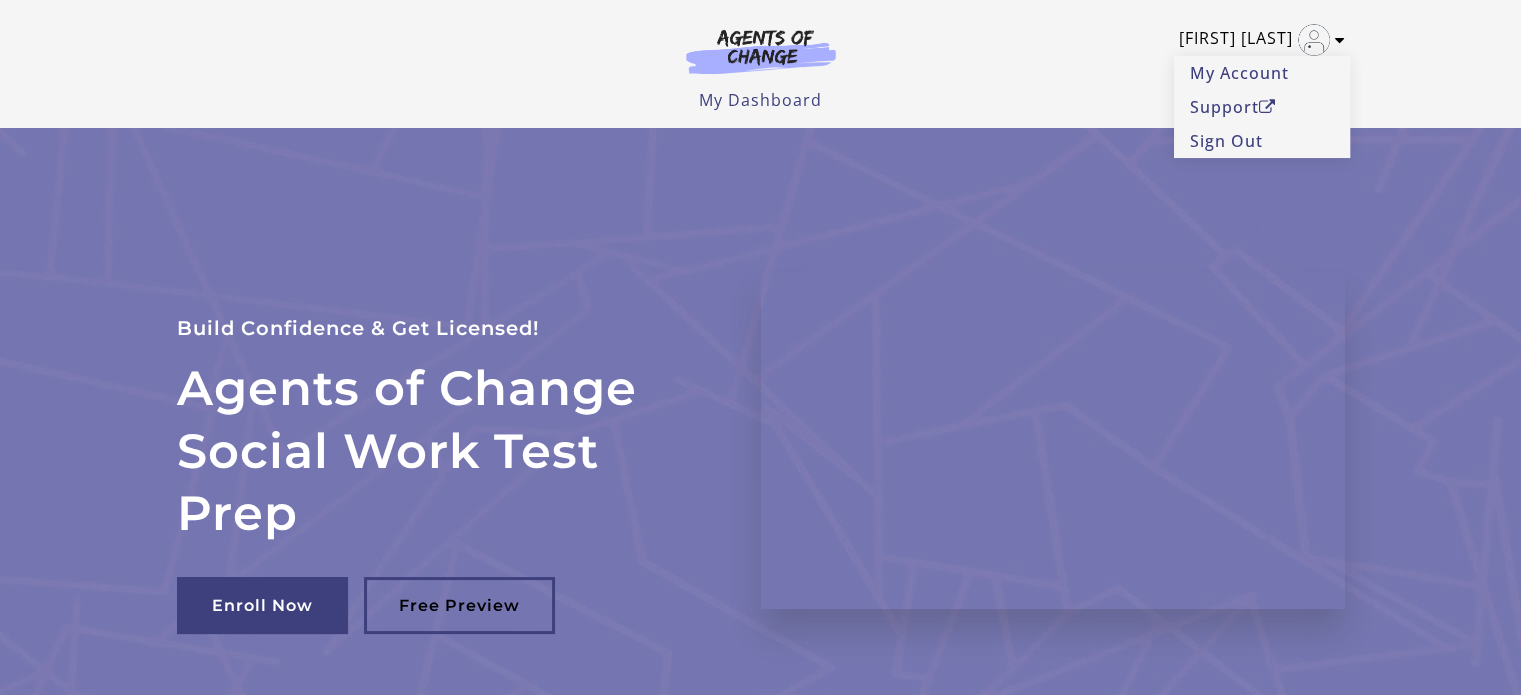 click on "Tara S" at bounding box center (1257, 40) 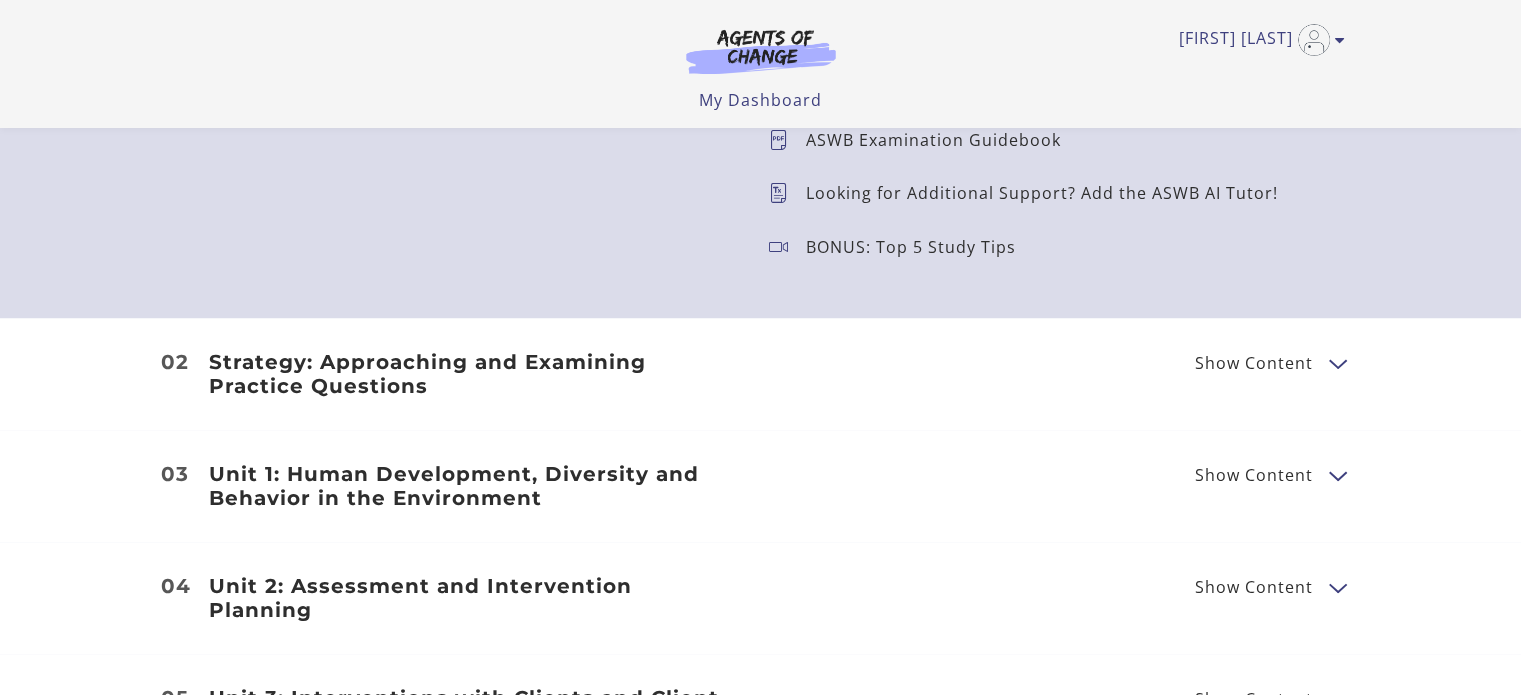 scroll, scrollTop: 2124, scrollLeft: 0, axis: vertical 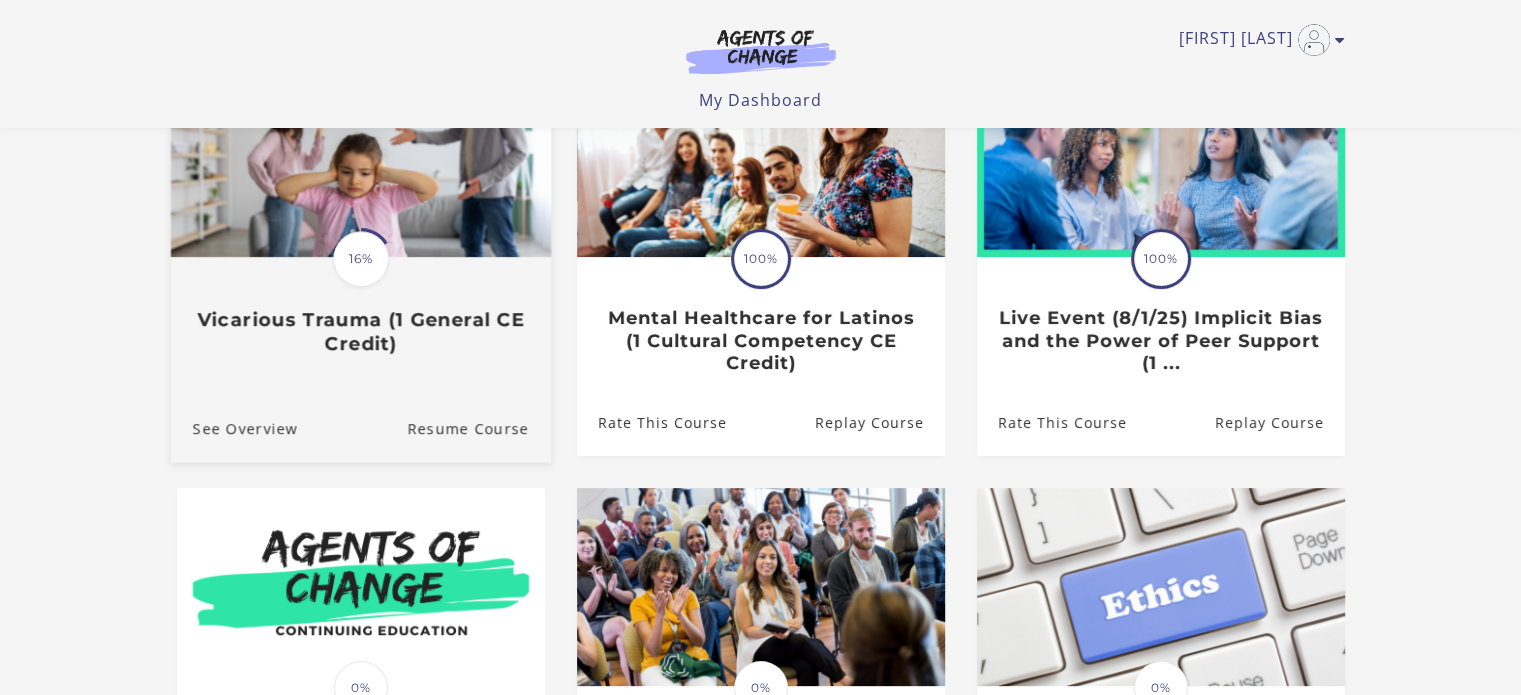 click on "16%" at bounding box center (361, 259) 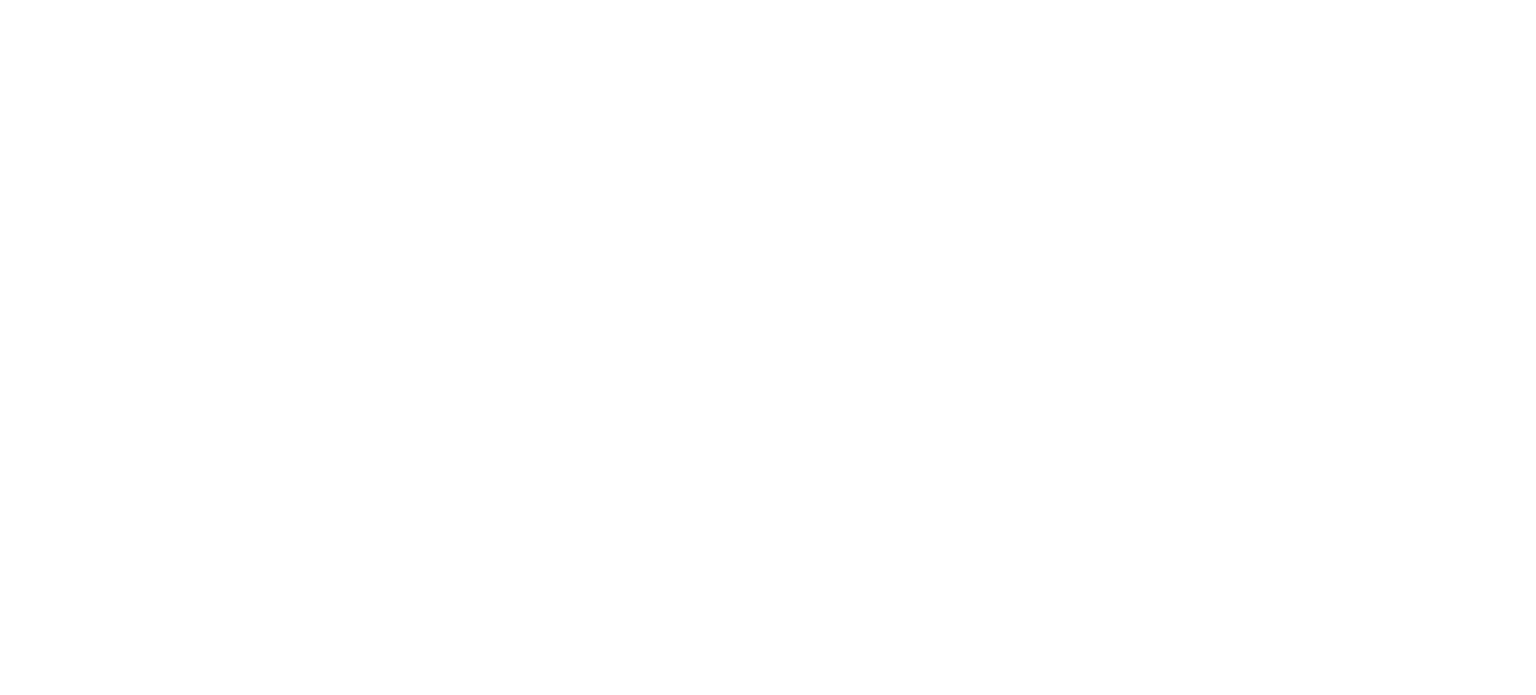scroll, scrollTop: 0, scrollLeft: 0, axis: both 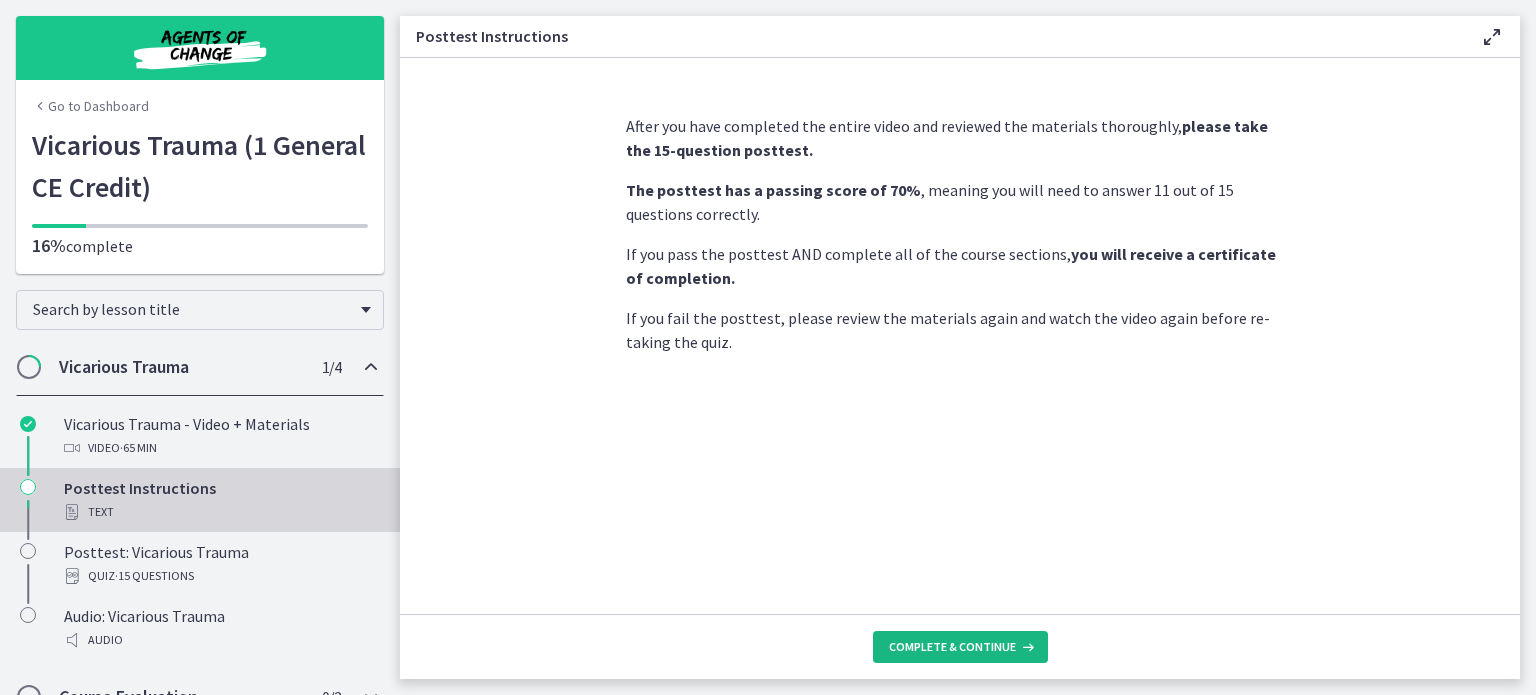 click on "Complete & continue" at bounding box center (952, 647) 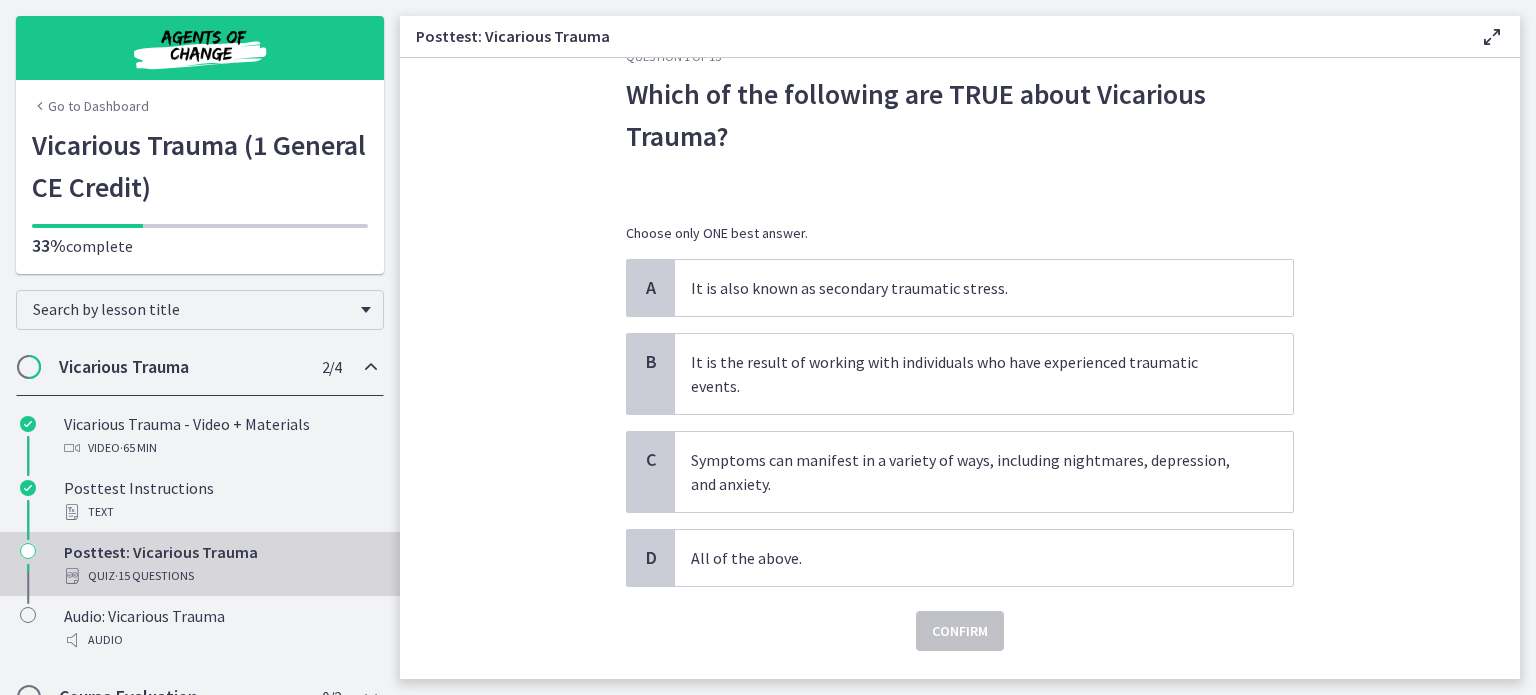 scroll, scrollTop: 75, scrollLeft: 0, axis: vertical 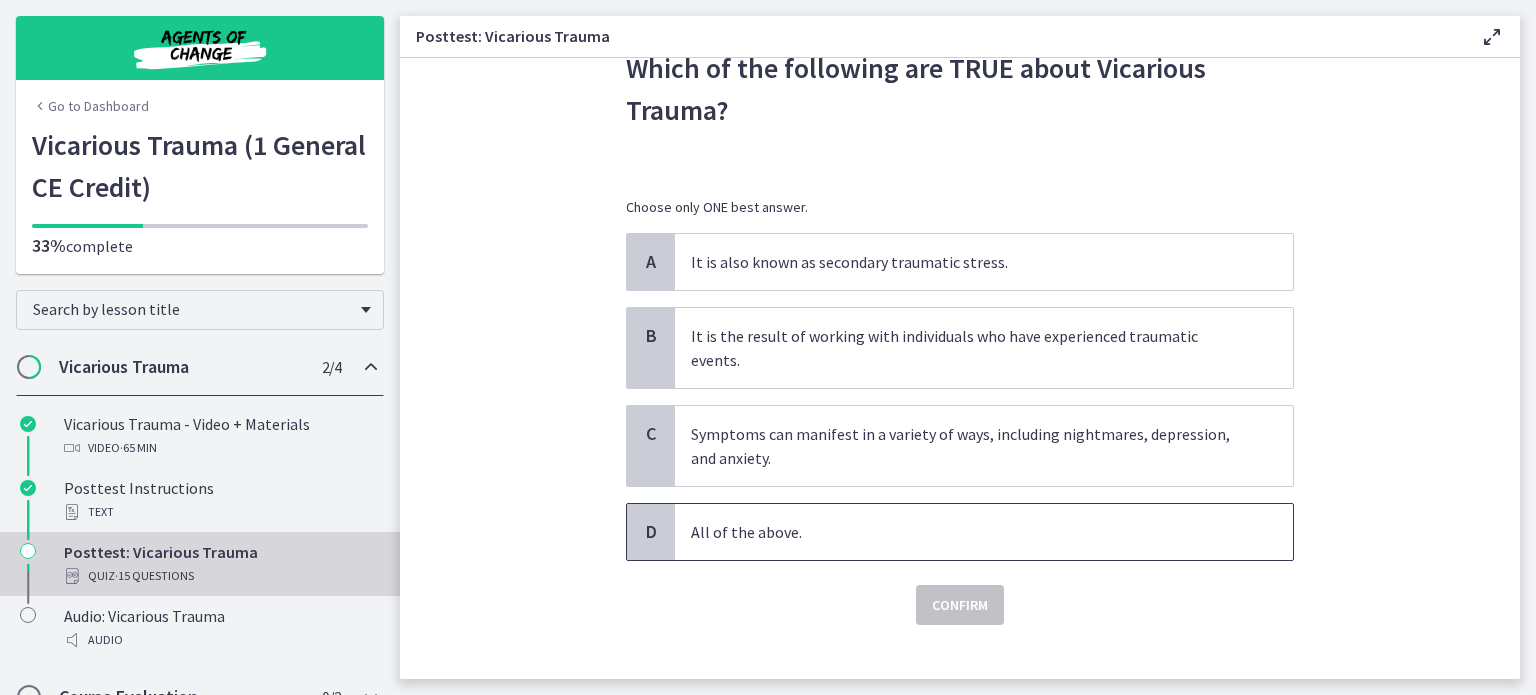 click on "All of the above." at bounding box center [964, 532] 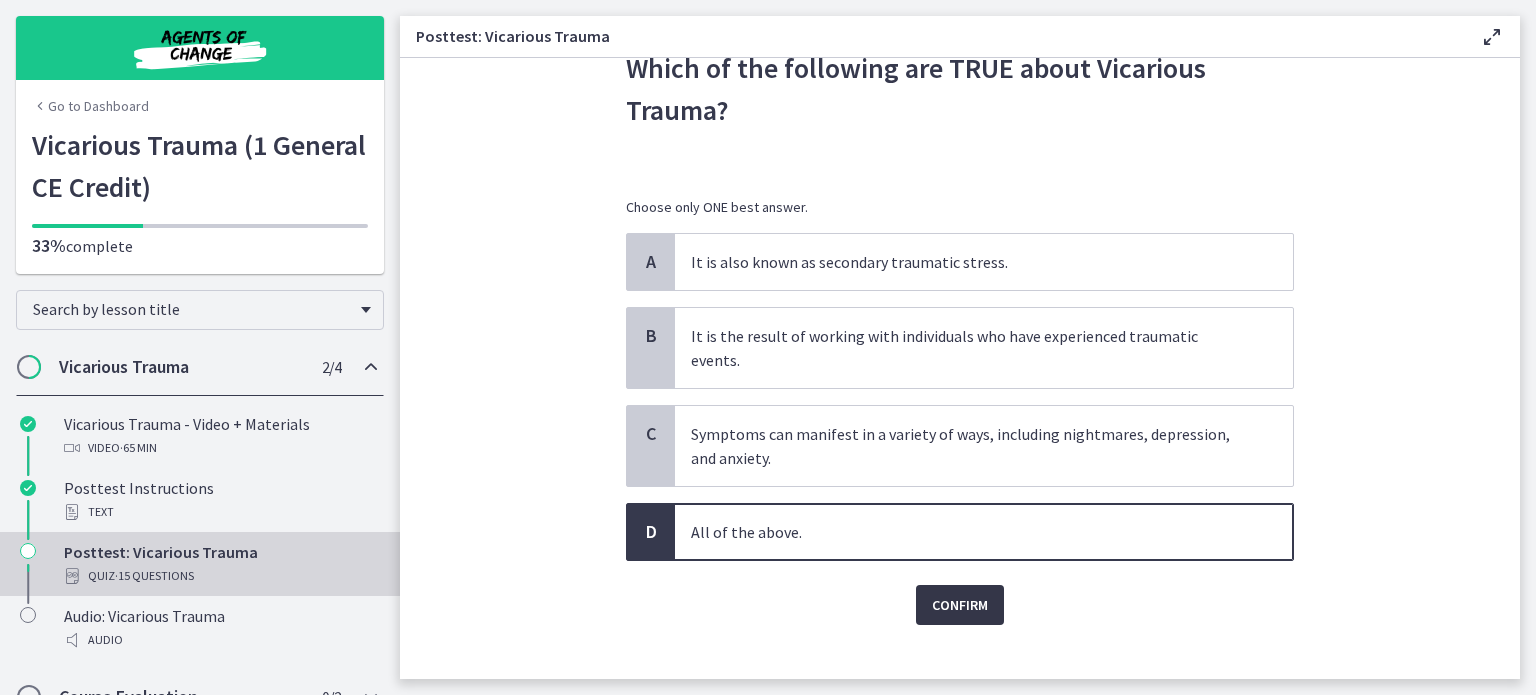 click on "Confirm" at bounding box center (960, 605) 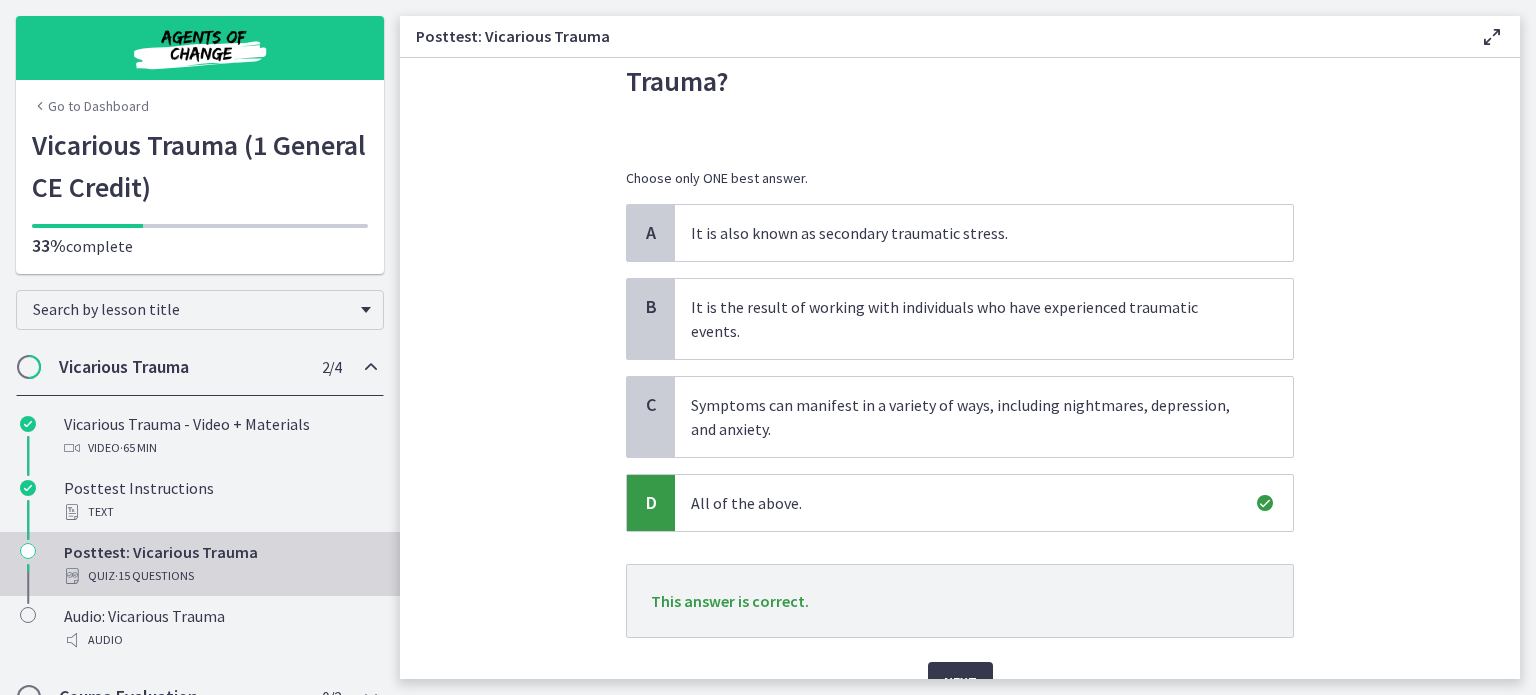 scroll, scrollTop: 180, scrollLeft: 0, axis: vertical 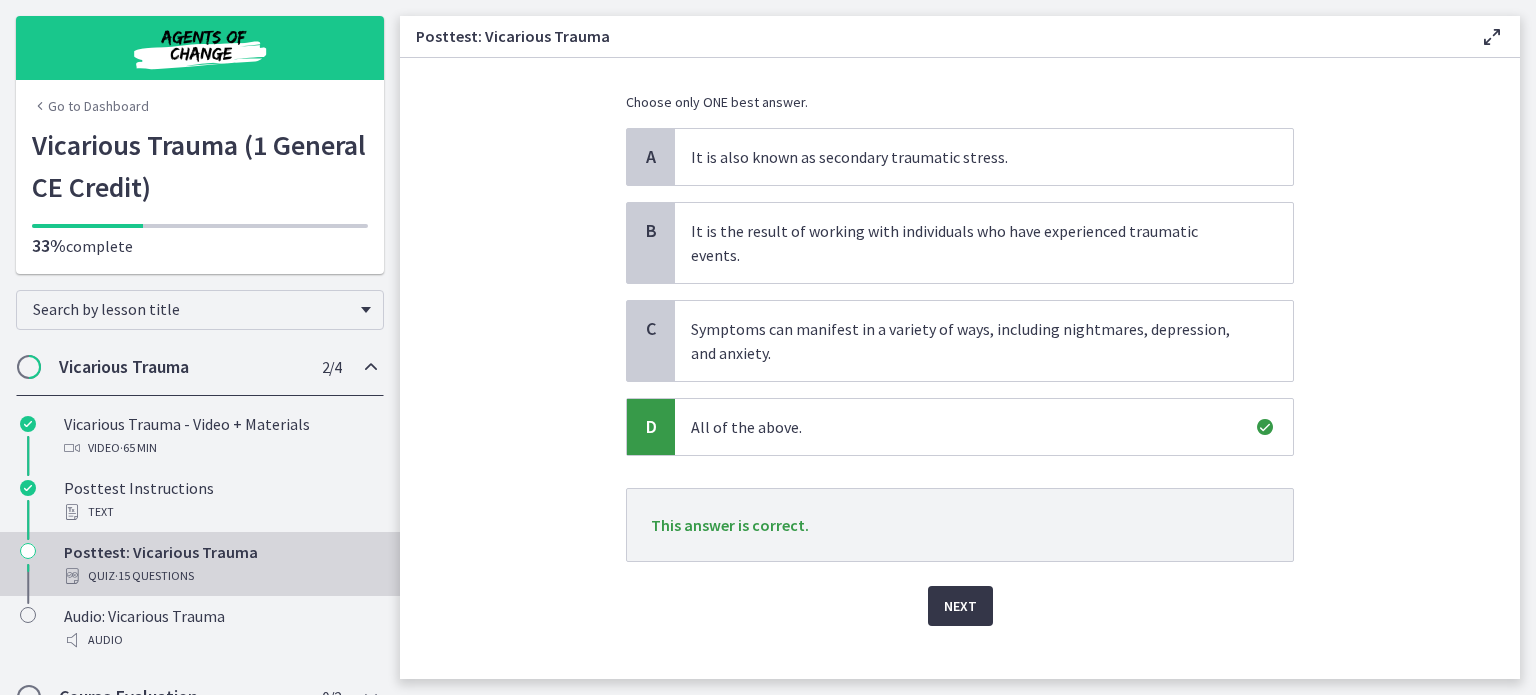 click on "Next" at bounding box center [960, 606] 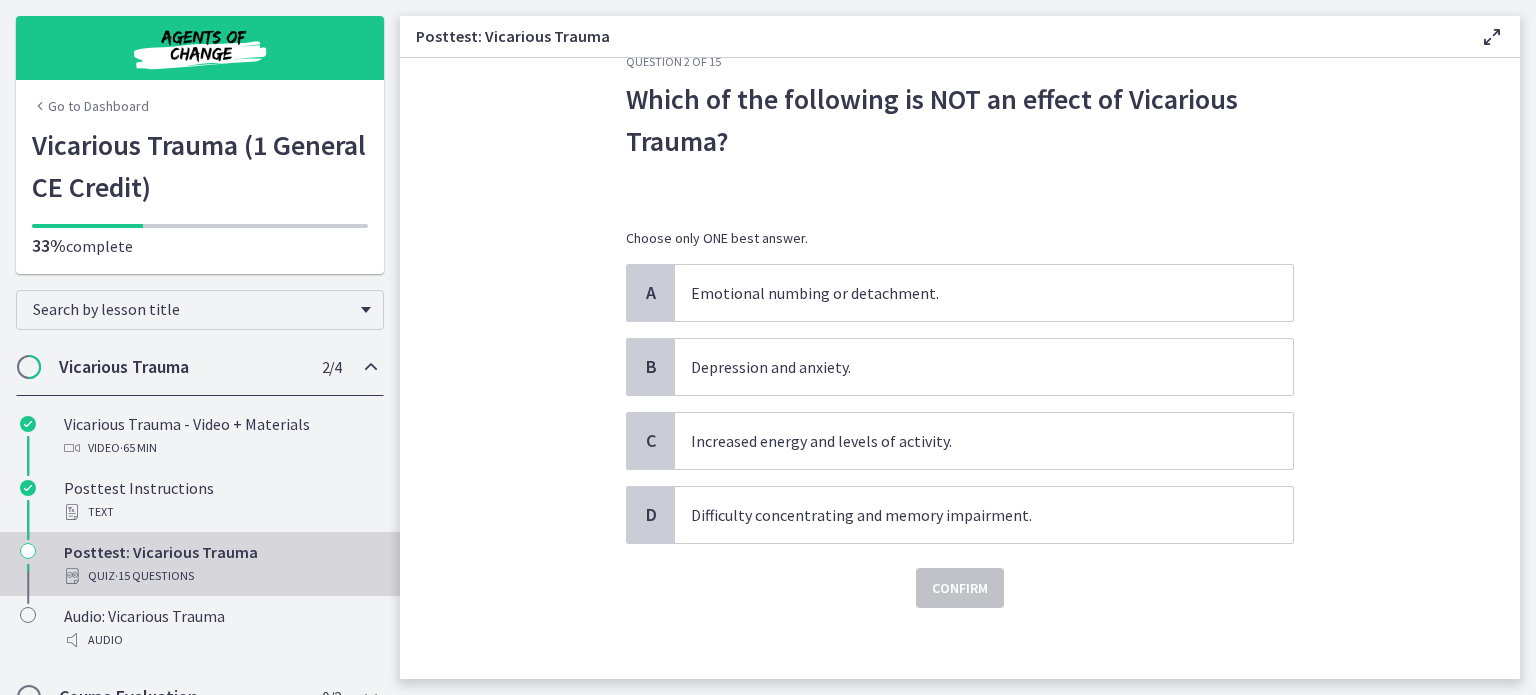 scroll, scrollTop: 51, scrollLeft: 0, axis: vertical 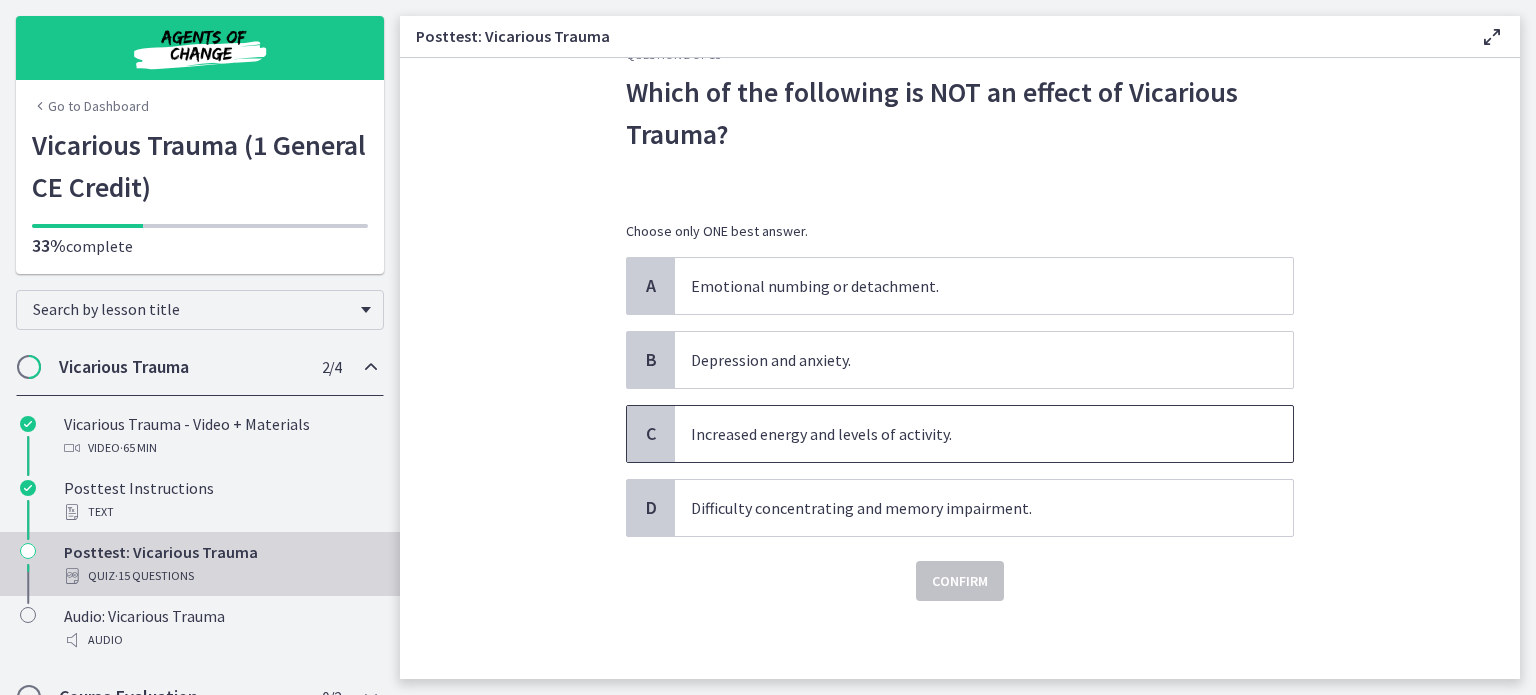 click on "Increased energy and levels of activity." at bounding box center (984, 434) 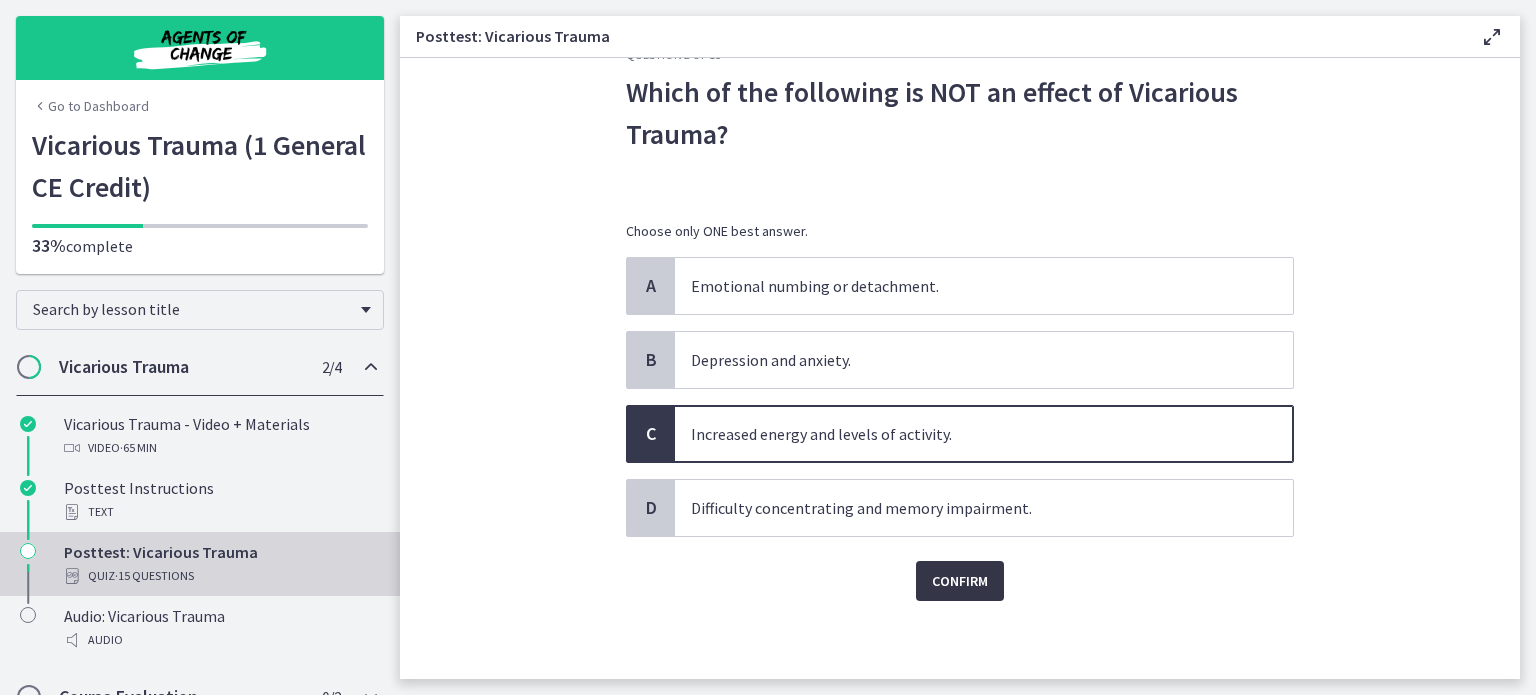 click on "Confirm" at bounding box center (960, 581) 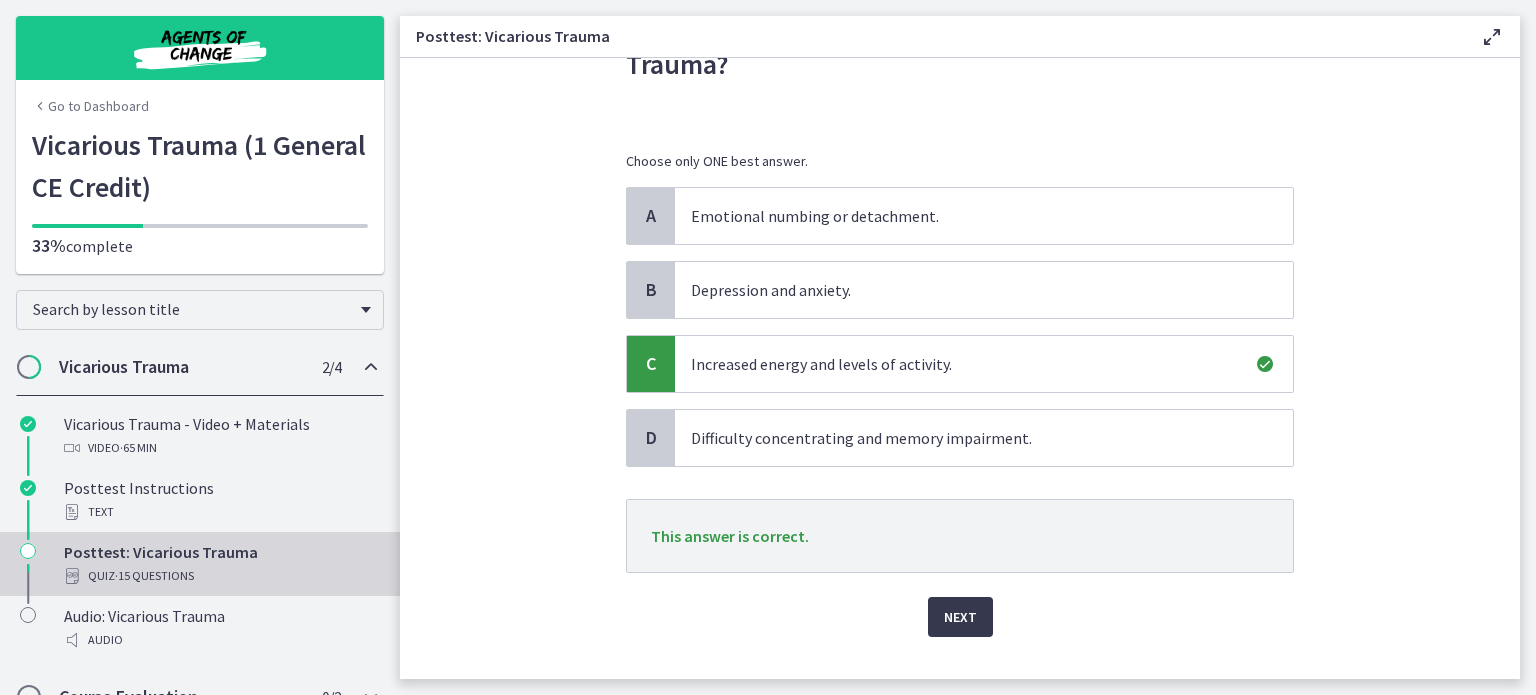 scroll, scrollTop: 151, scrollLeft: 0, axis: vertical 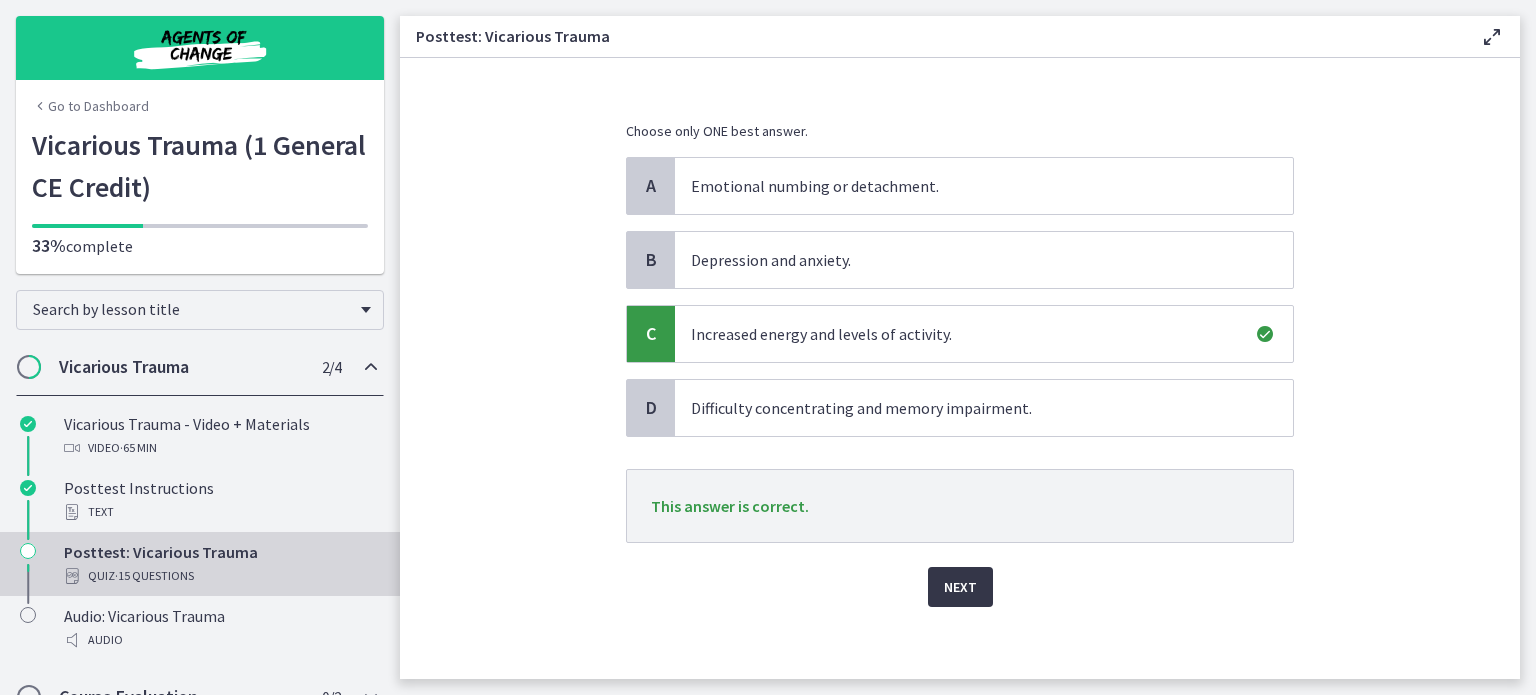 click on "Next" at bounding box center (960, 587) 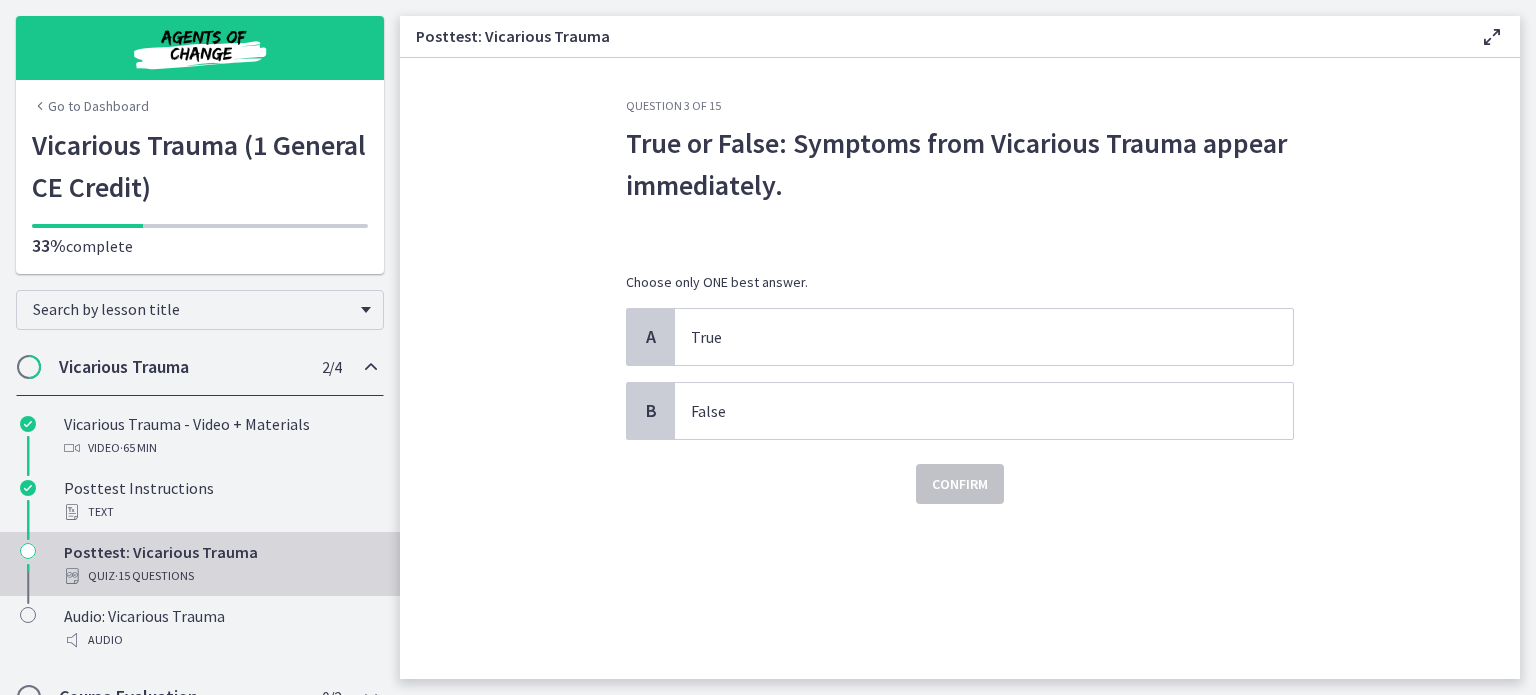 scroll, scrollTop: 0, scrollLeft: 0, axis: both 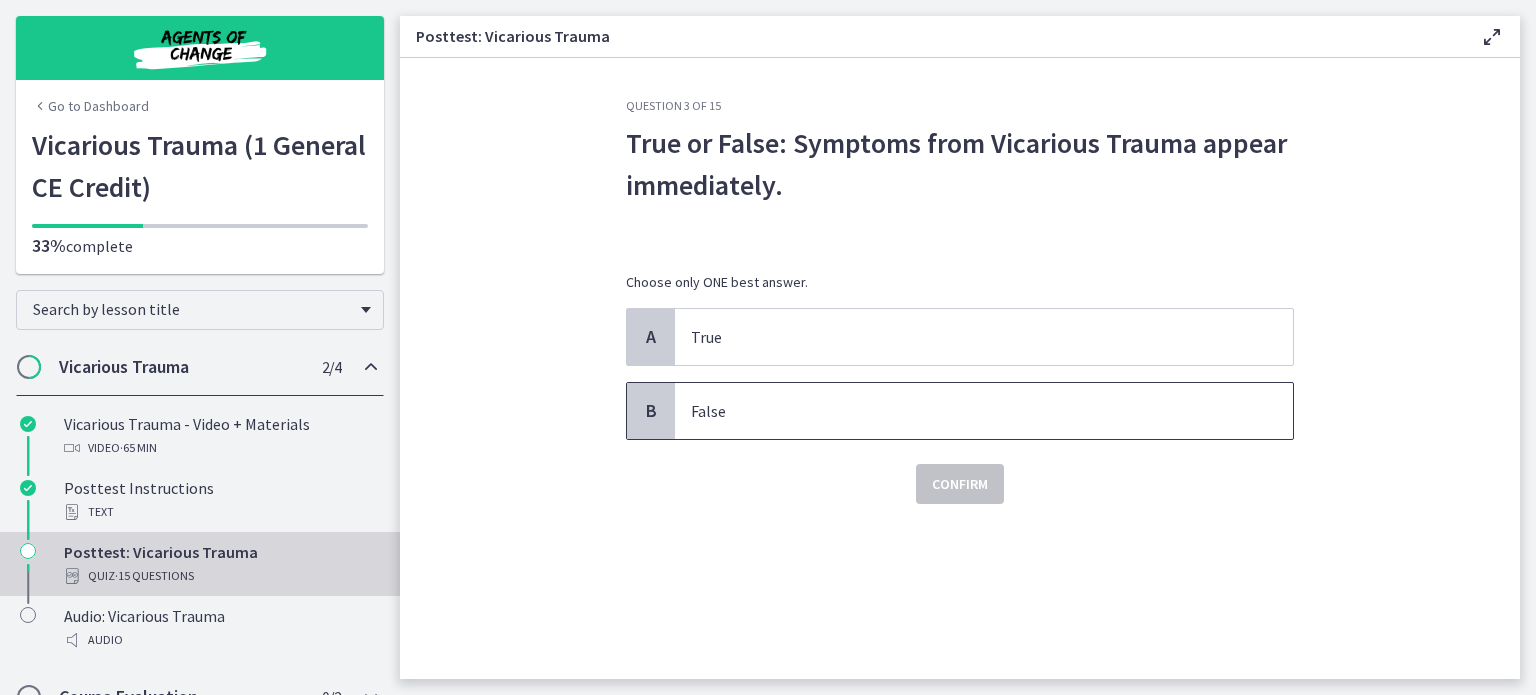 click on "False" at bounding box center [964, 411] 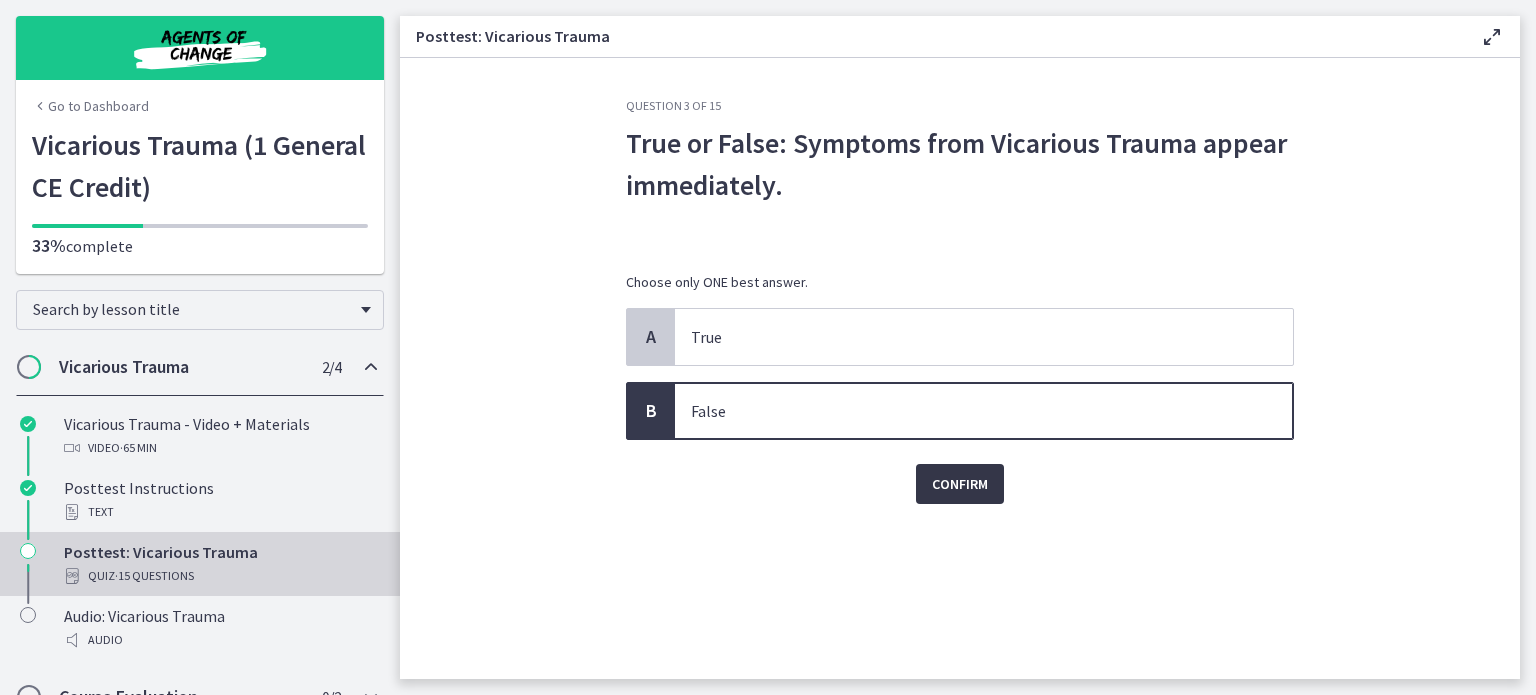 click on "Confirm" at bounding box center [960, 484] 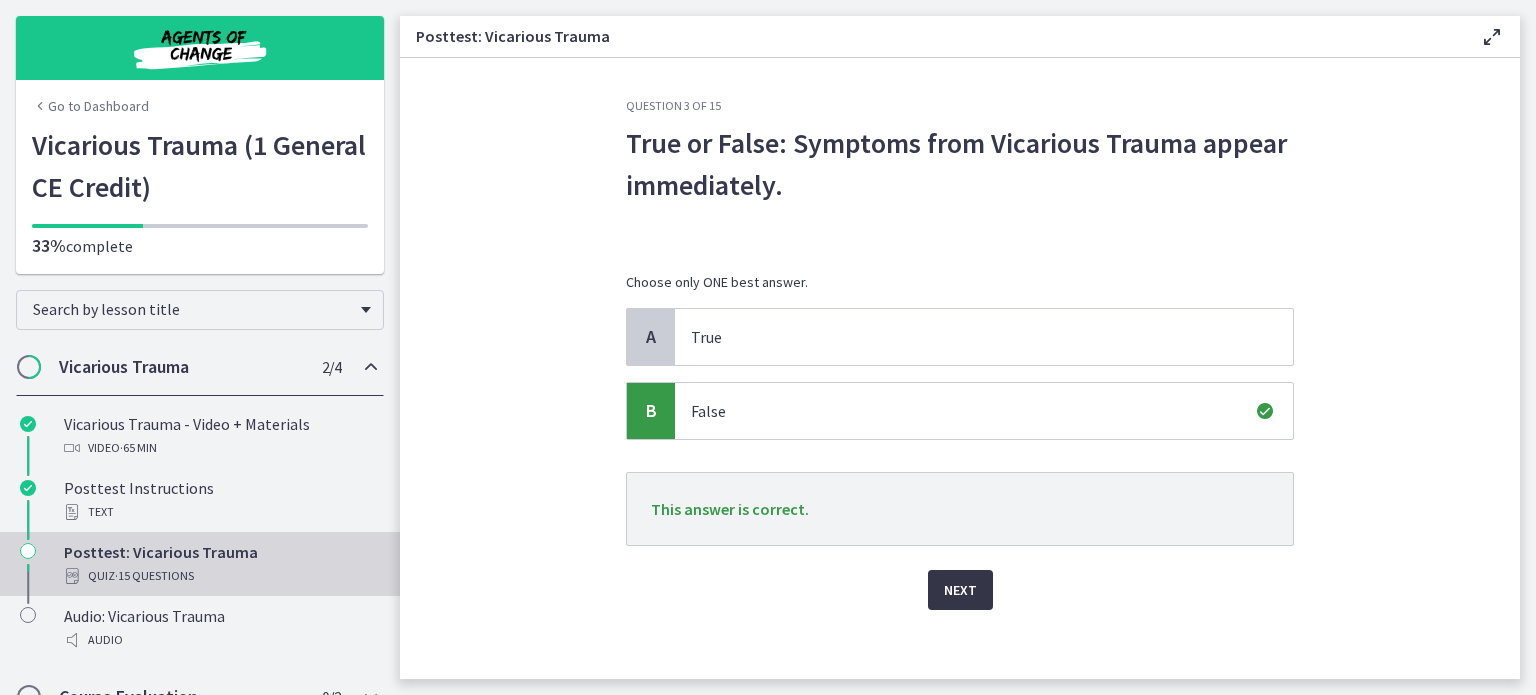click on "Next" at bounding box center [960, 590] 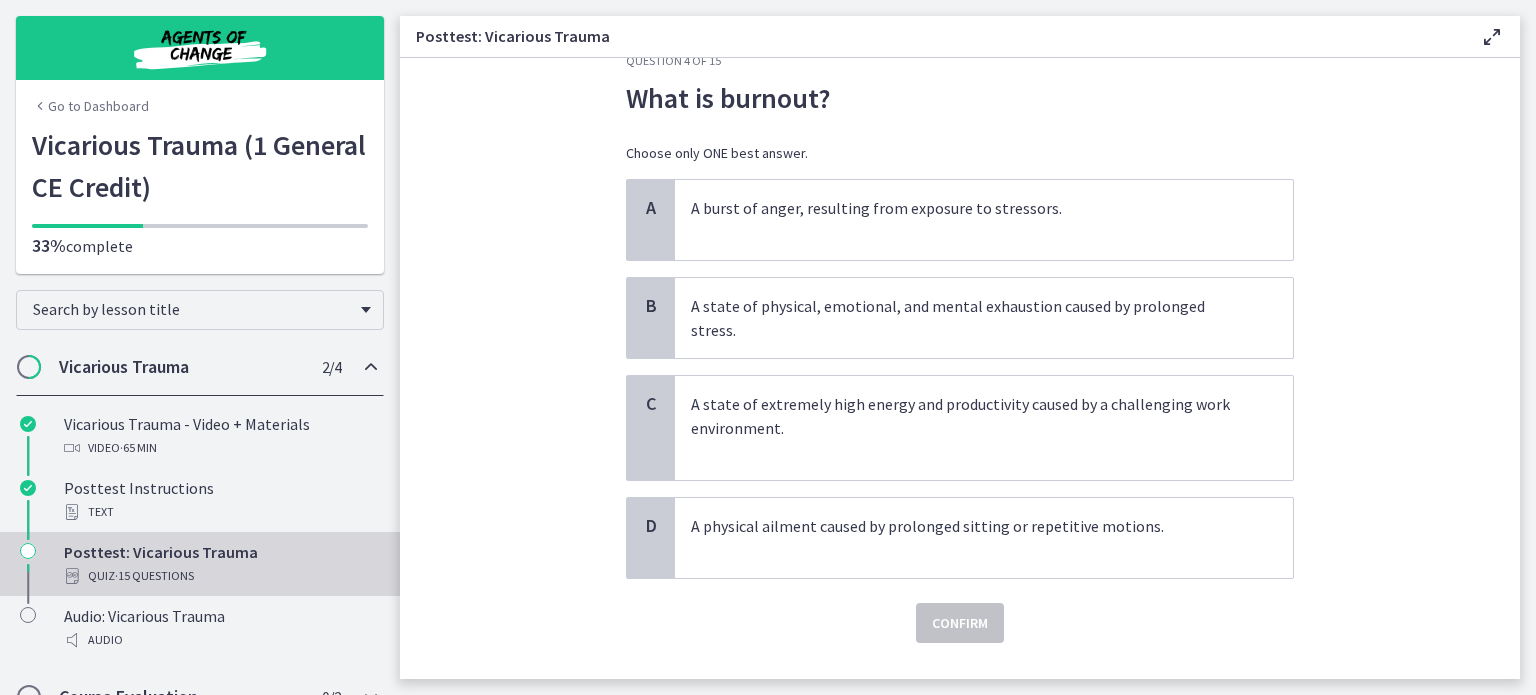 scroll, scrollTop: 63, scrollLeft: 0, axis: vertical 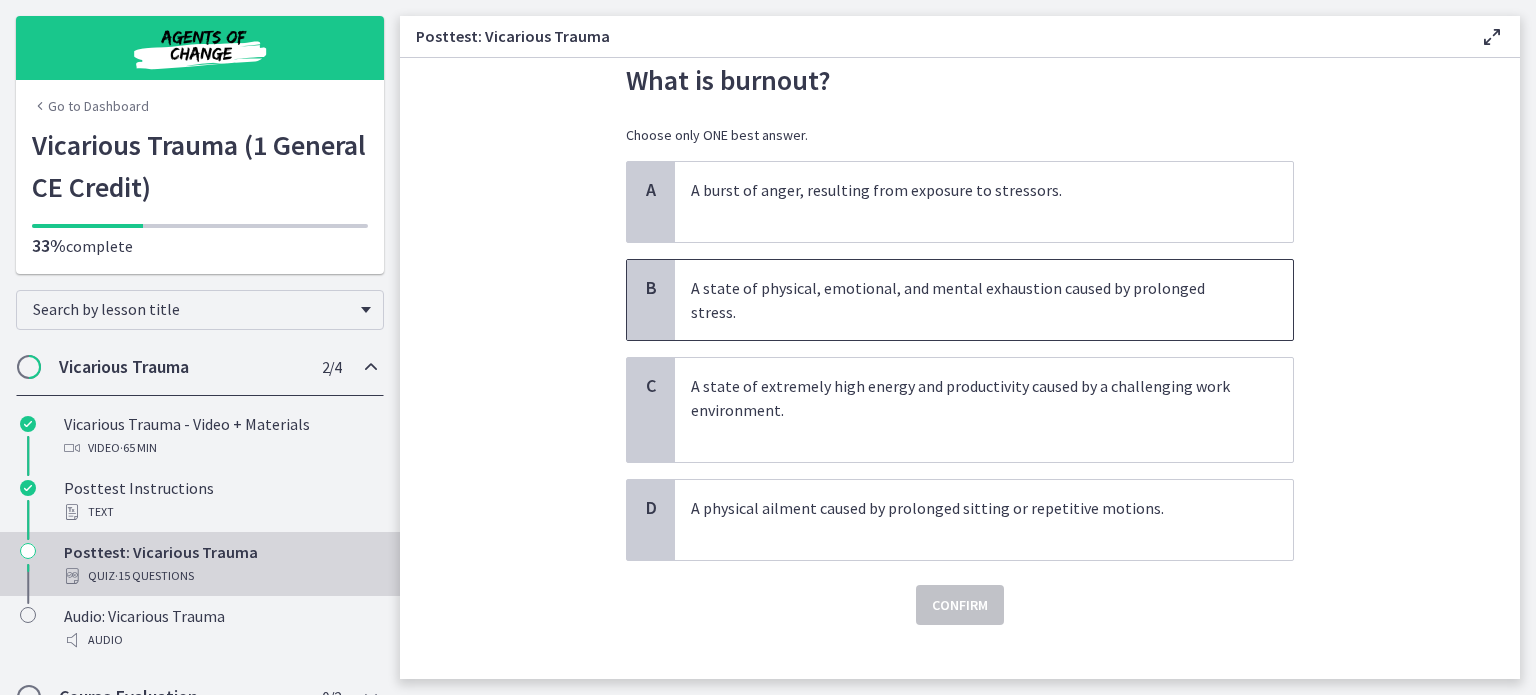 click on "A state of physical, emotional, and mental exhaustion caused by prolonged stress." at bounding box center (964, 300) 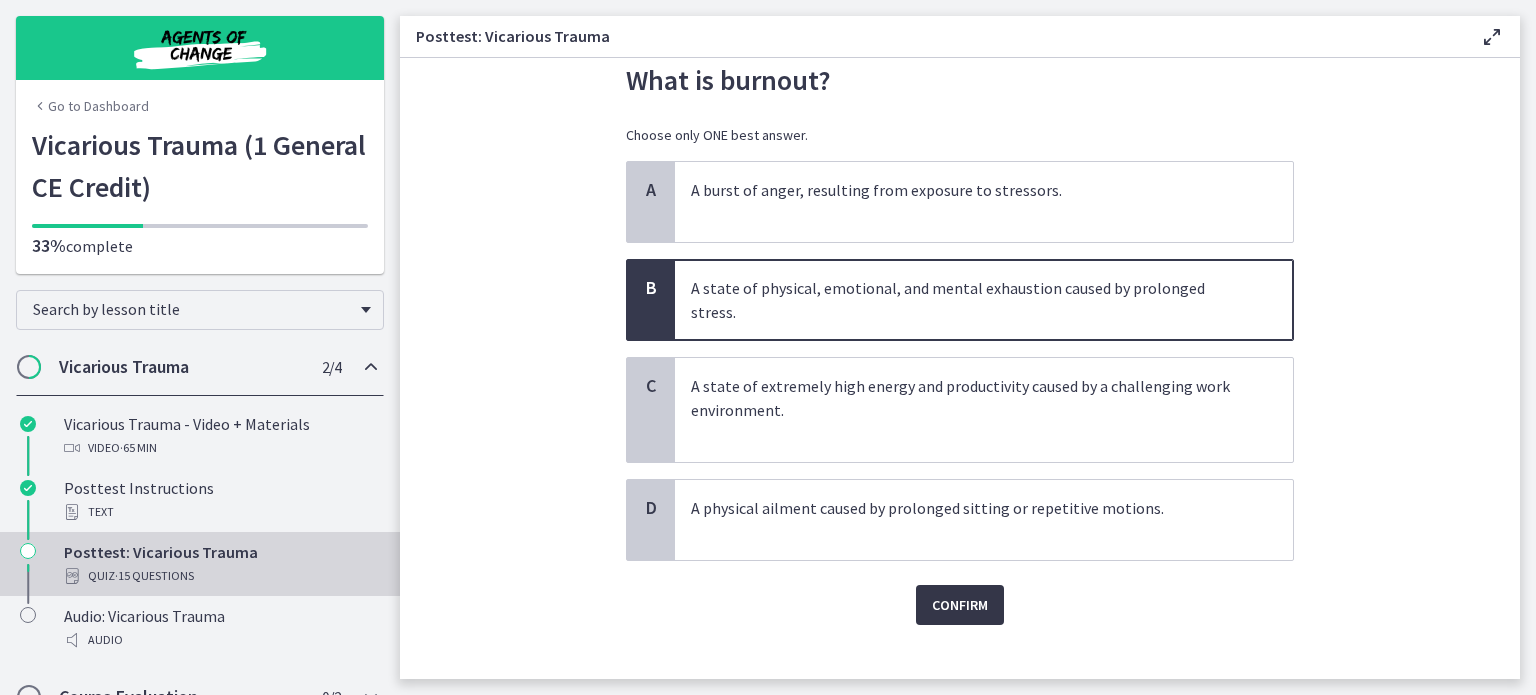 click on "Confirm" at bounding box center (960, 605) 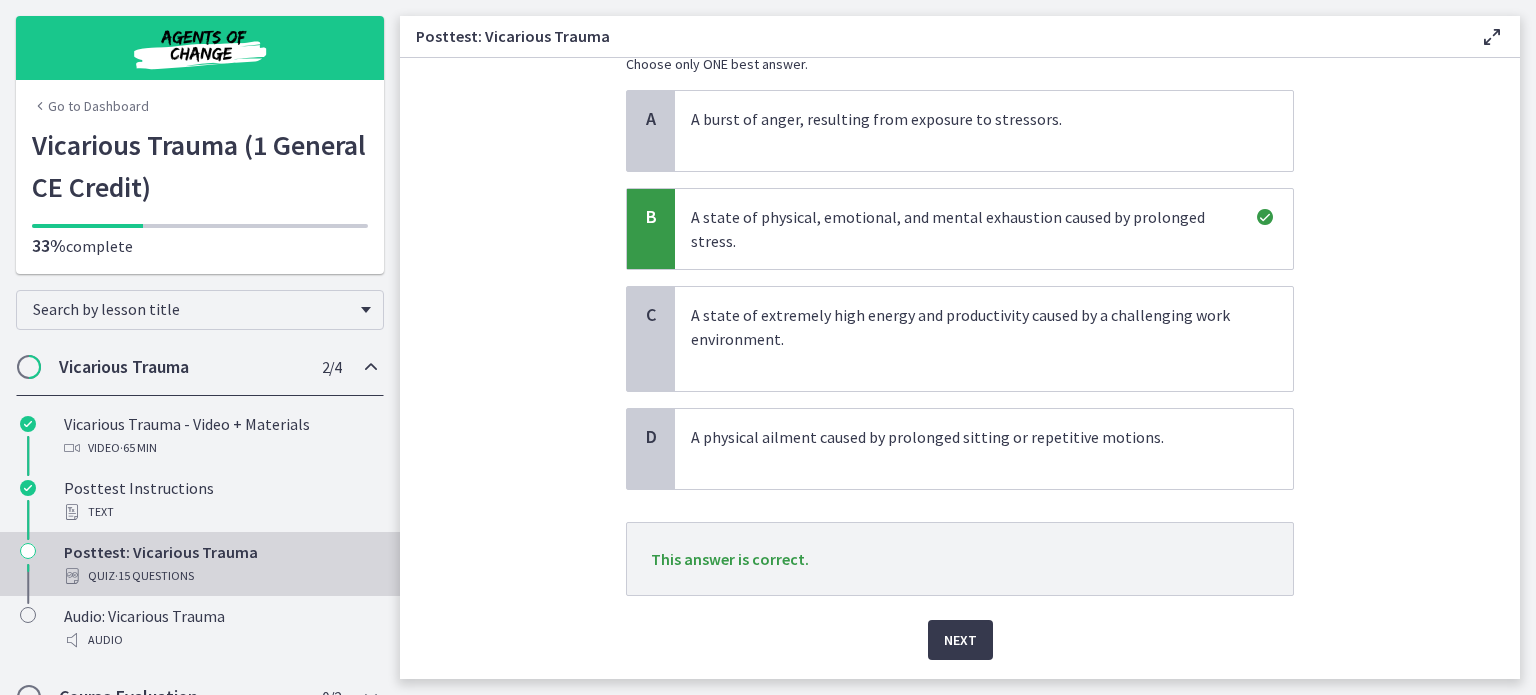 scroll, scrollTop: 168, scrollLeft: 0, axis: vertical 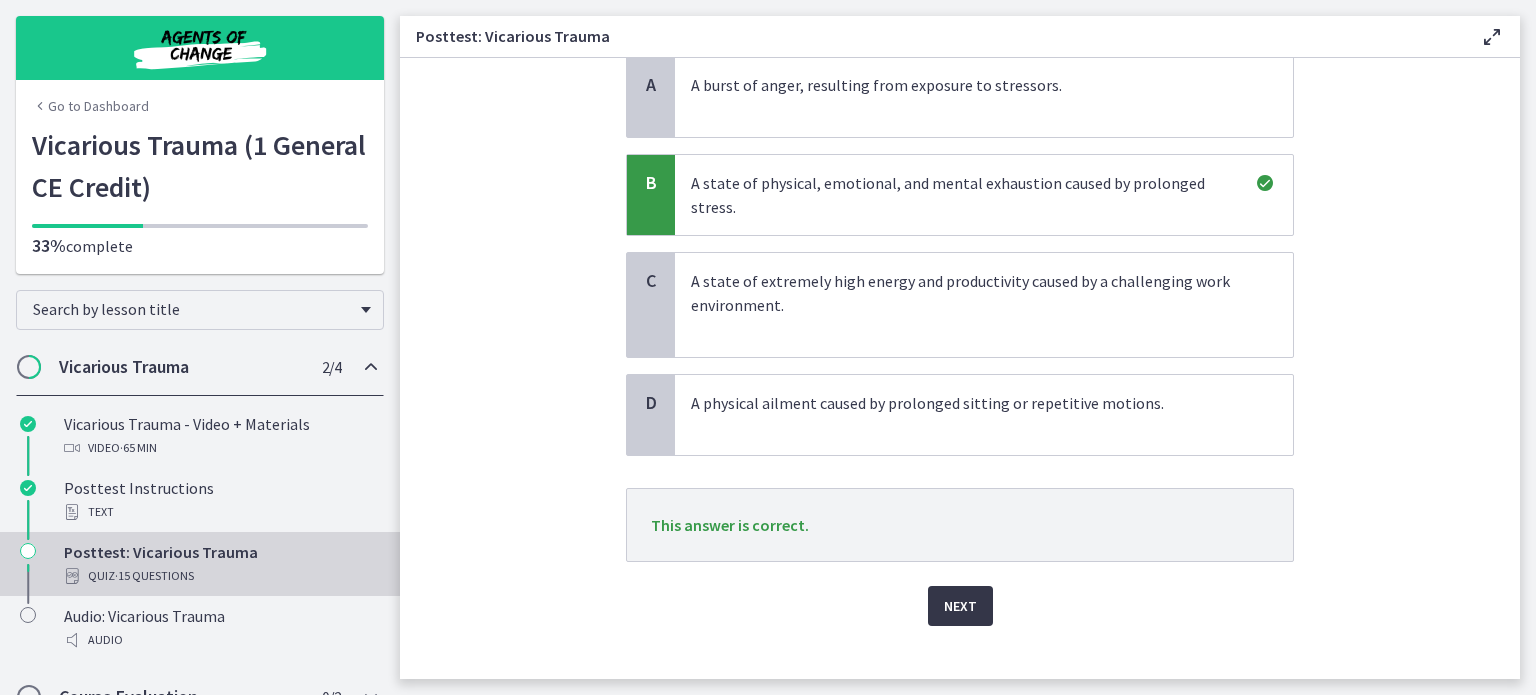 click on "Next" at bounding box center (960, 606) 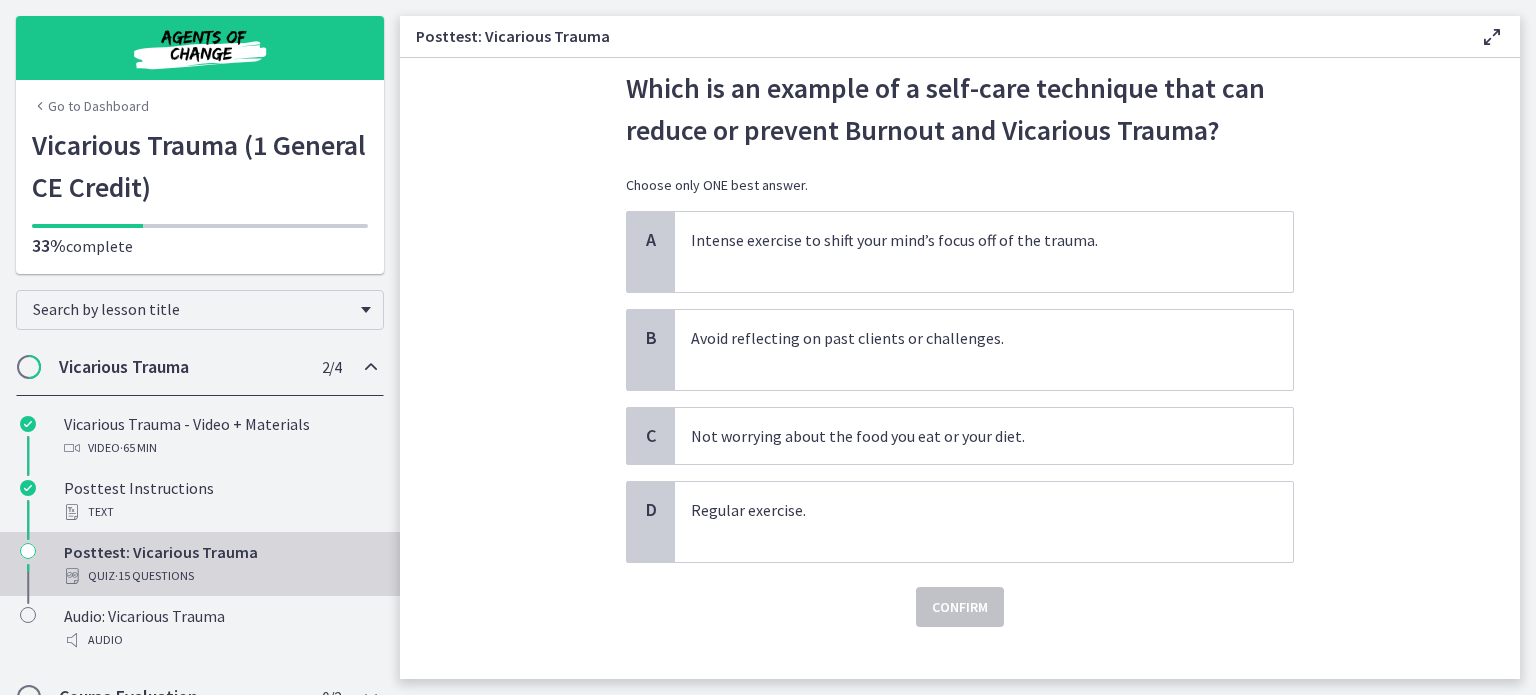 scroll, scrollTop: 75, scrollLeft: 0, axis: vertical 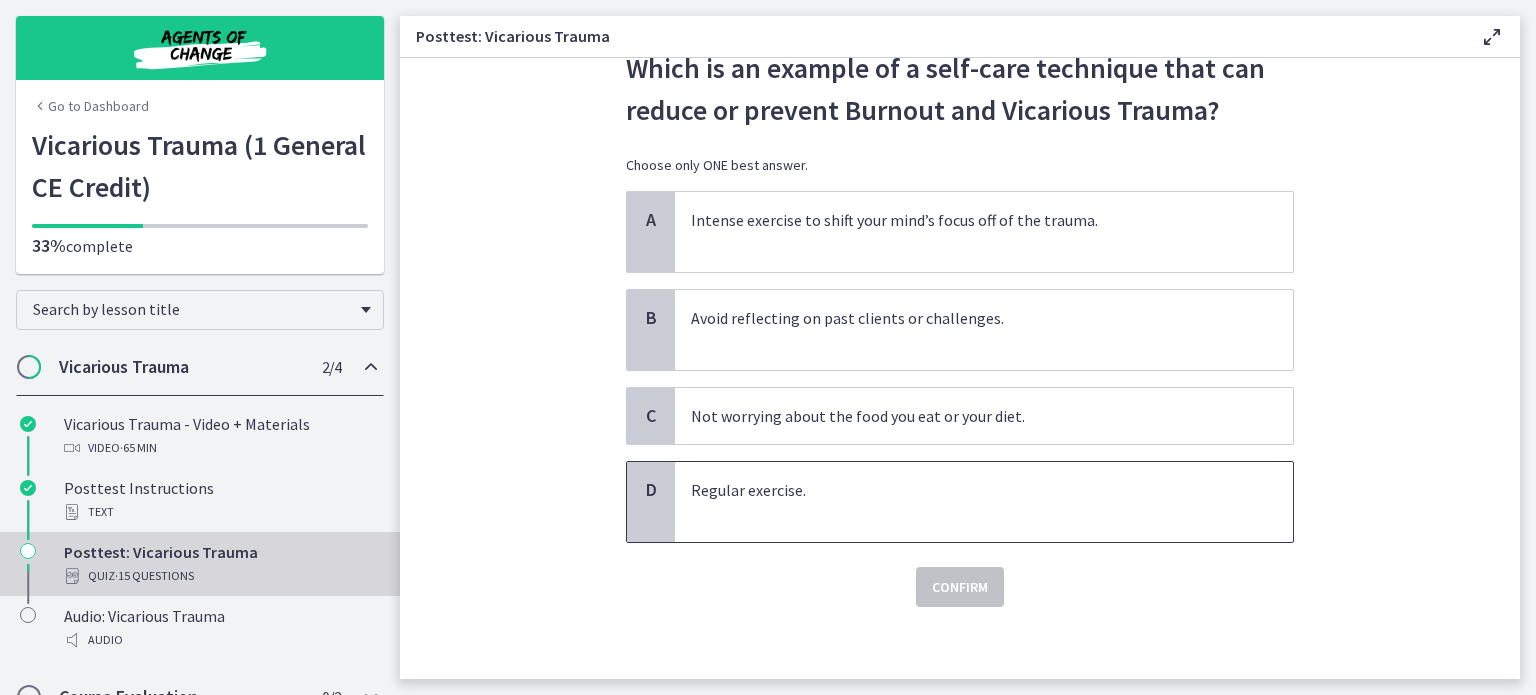 click on "Regular exercise." at bounding box center (964, 502) 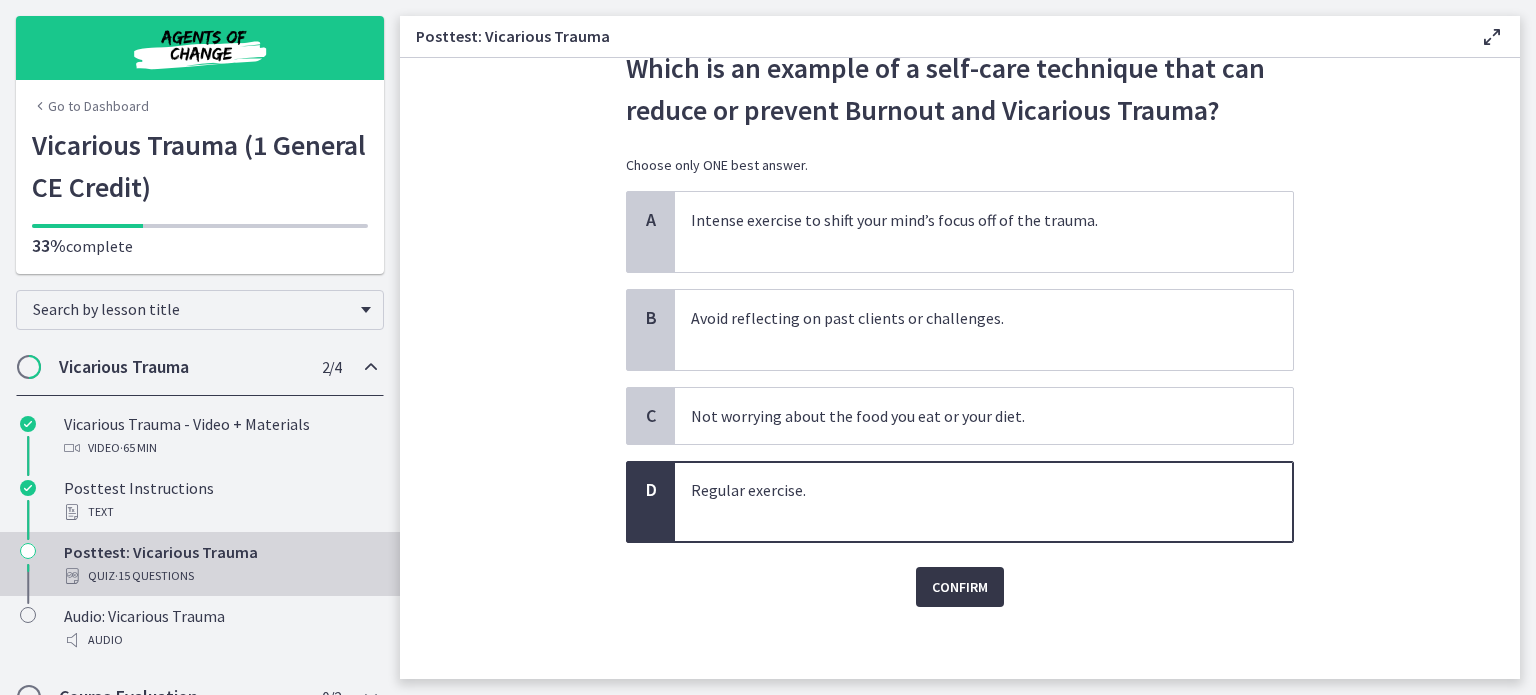 click on "Confirm" at bounding box center (960, 587) 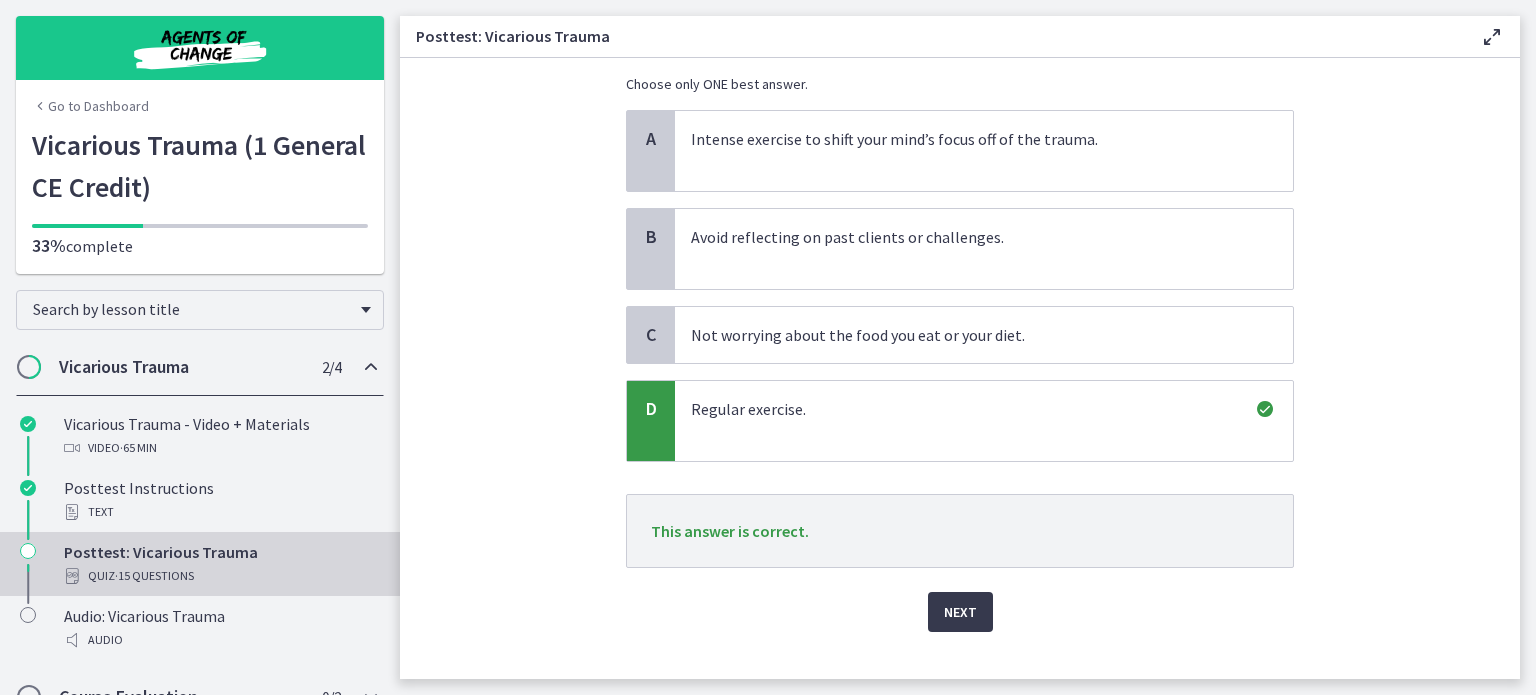 scroll, scrollTop: 186, scrollLeft: 0, axis: vertical 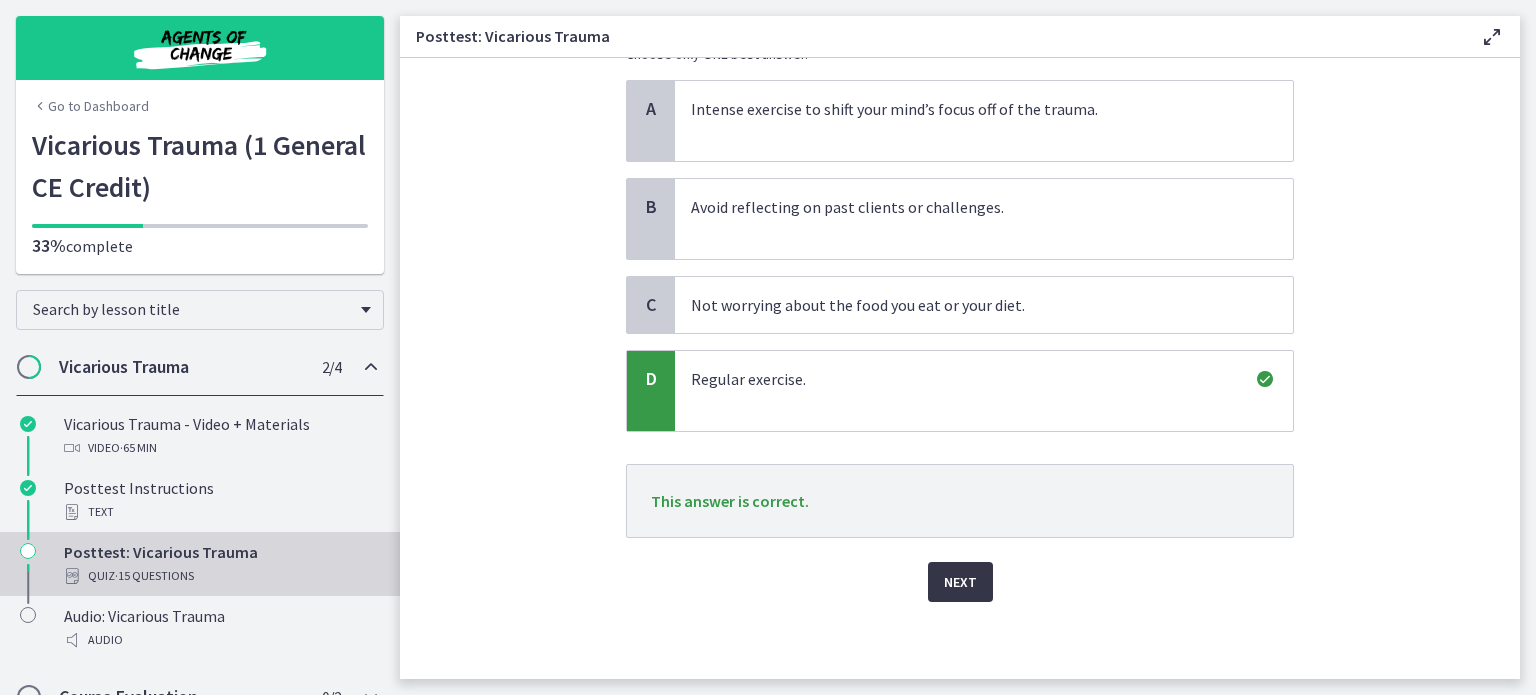 click on "Next" at bounding box center [960, 582] 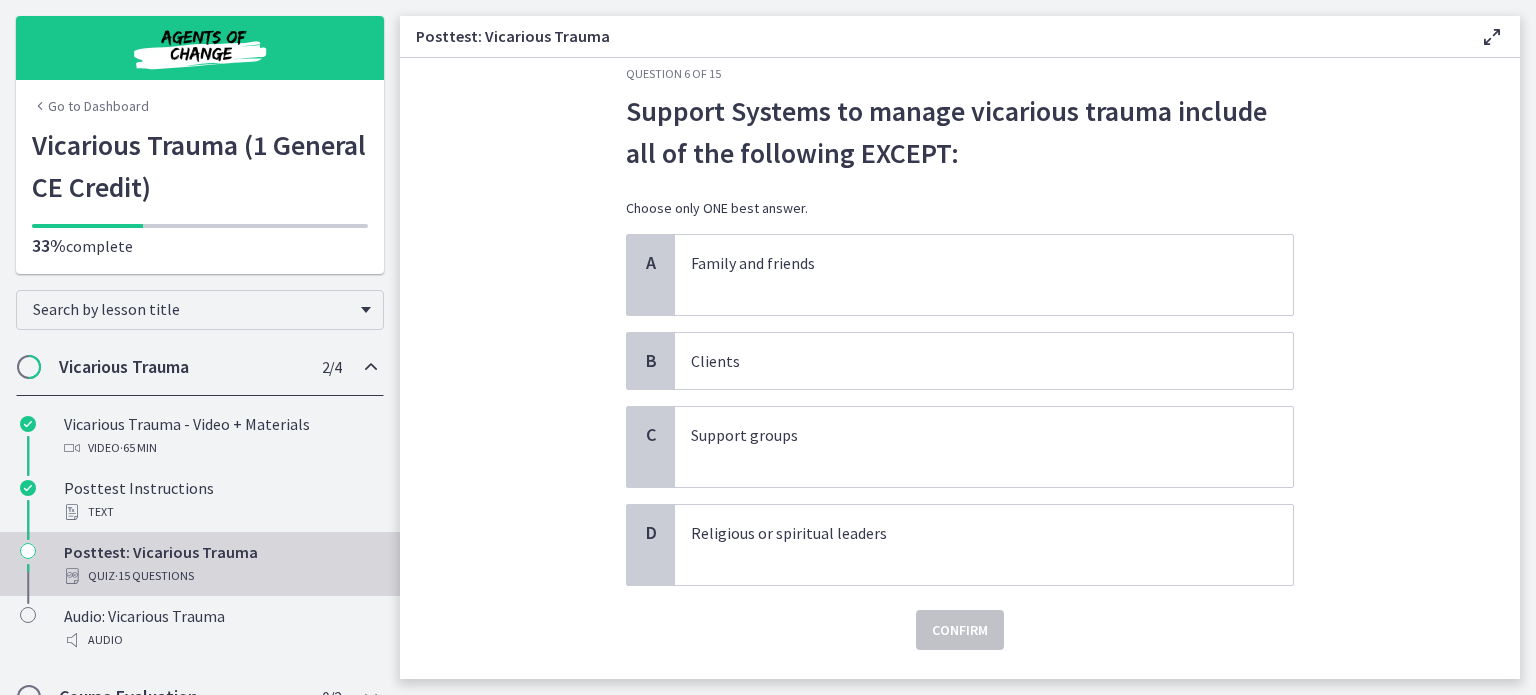 scroll, scrollTop: 6, scrollLeft: 0, axis: vertical 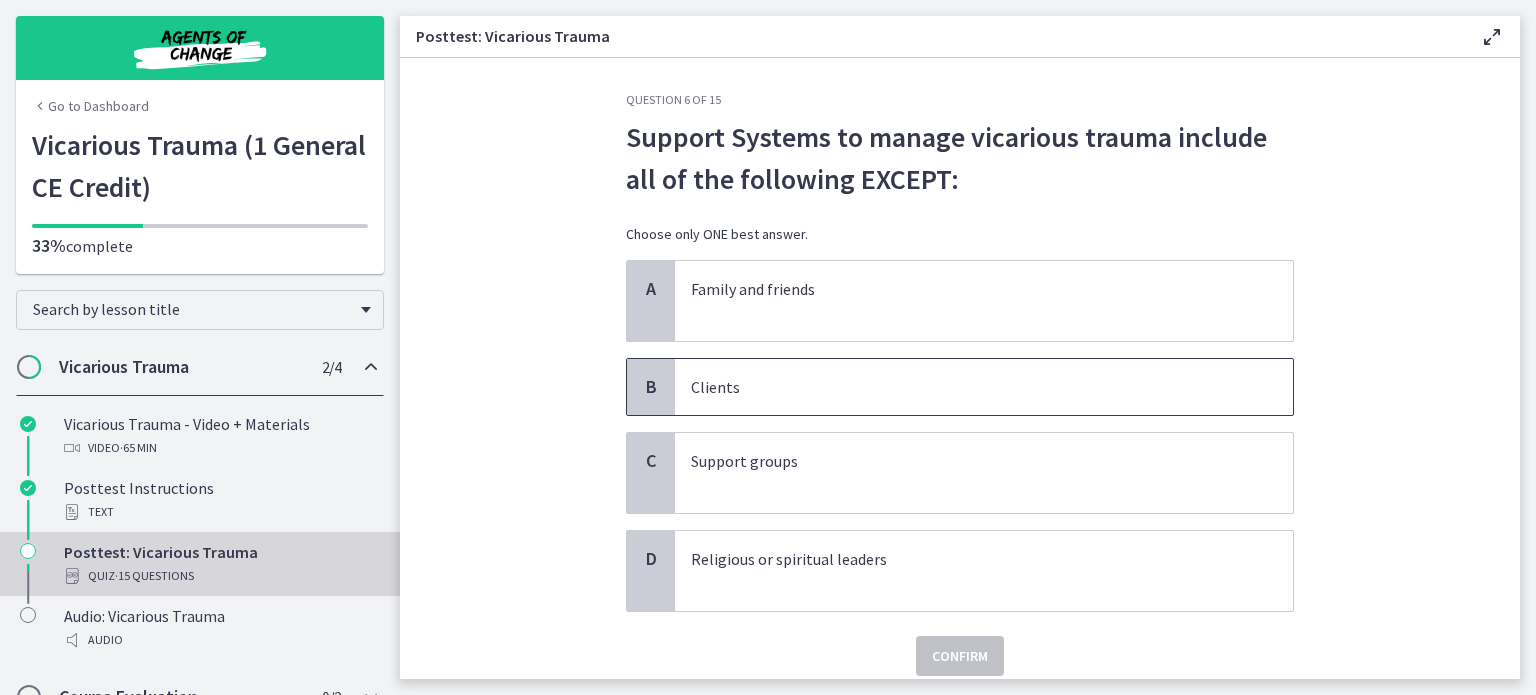 click on "Clients" at bounding box center [964, 387] 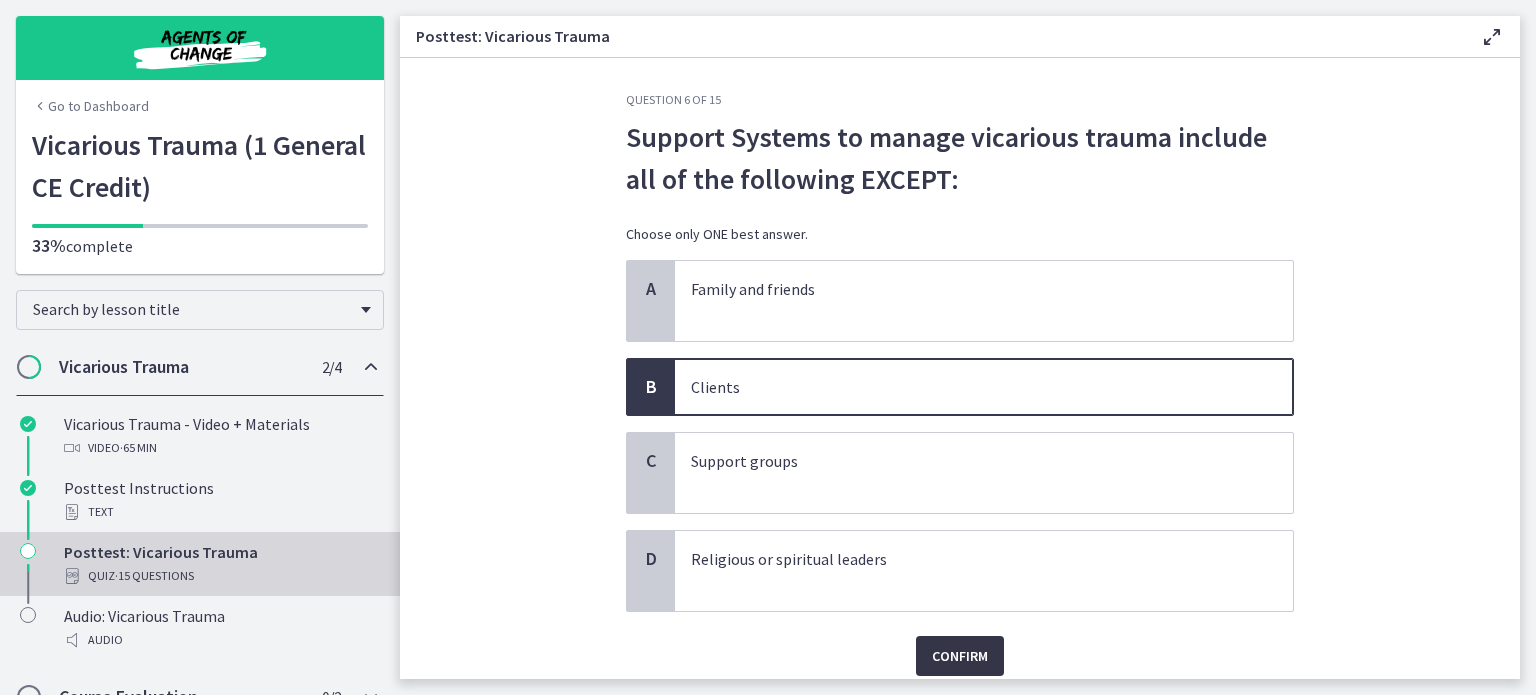click on "Confirm" at bounding box center [960, 656] 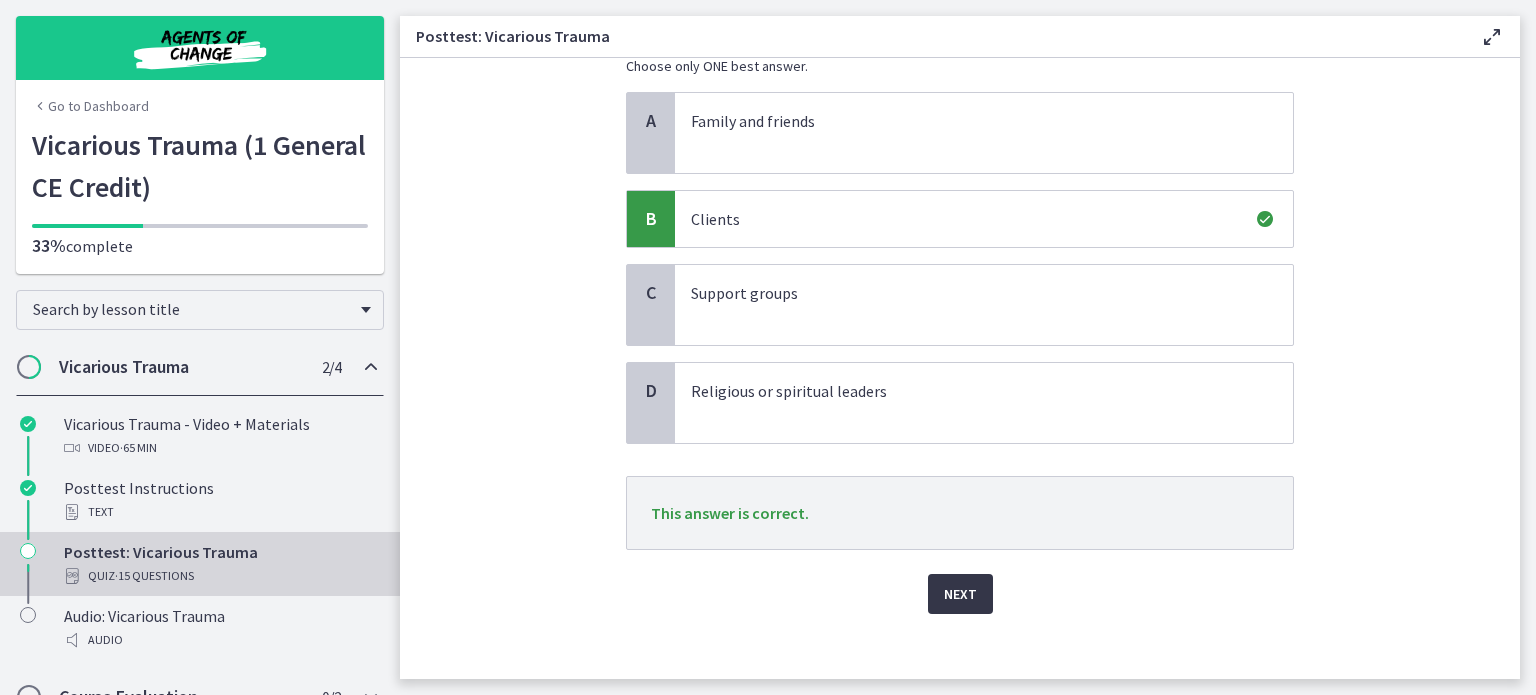 scroll, scrollTop: 181, scrollLeft: 0, axis: vertical 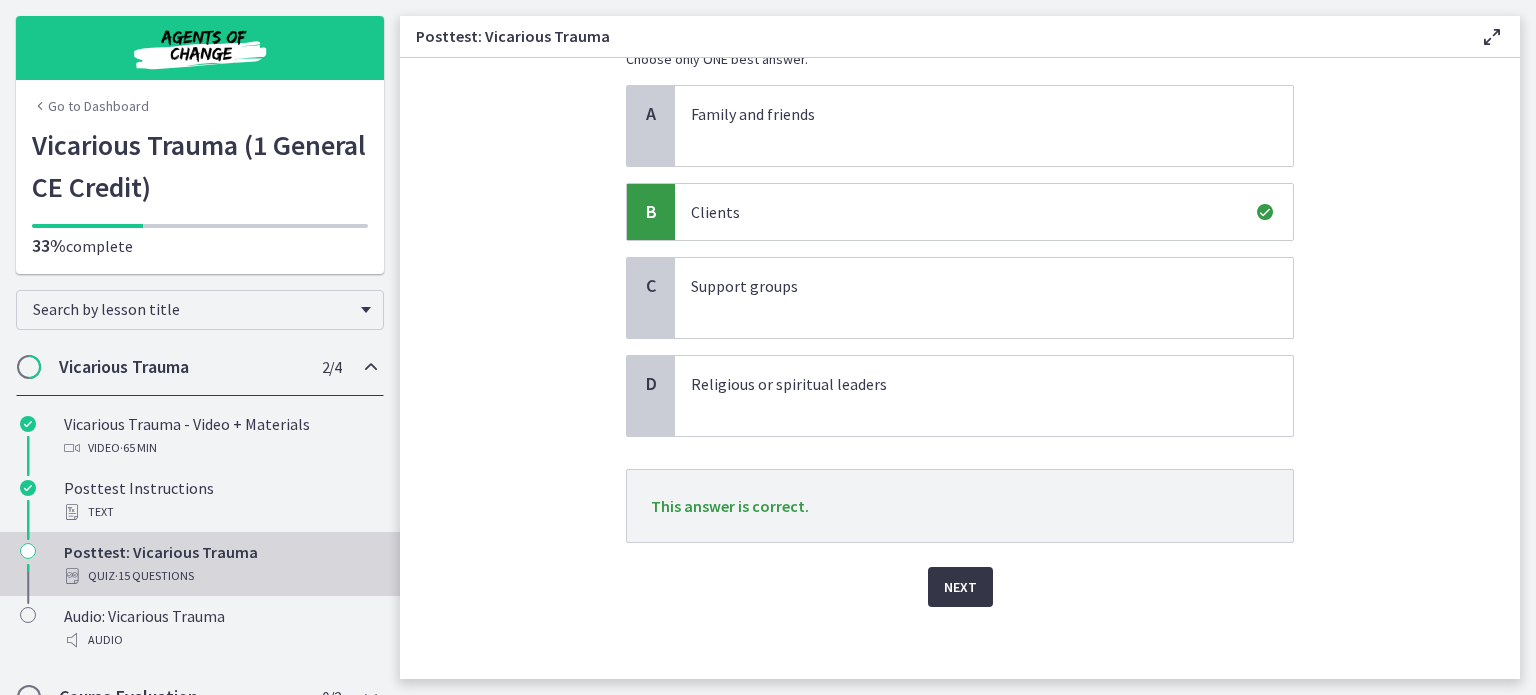 click on "Next" at bounding box center [960, 587] 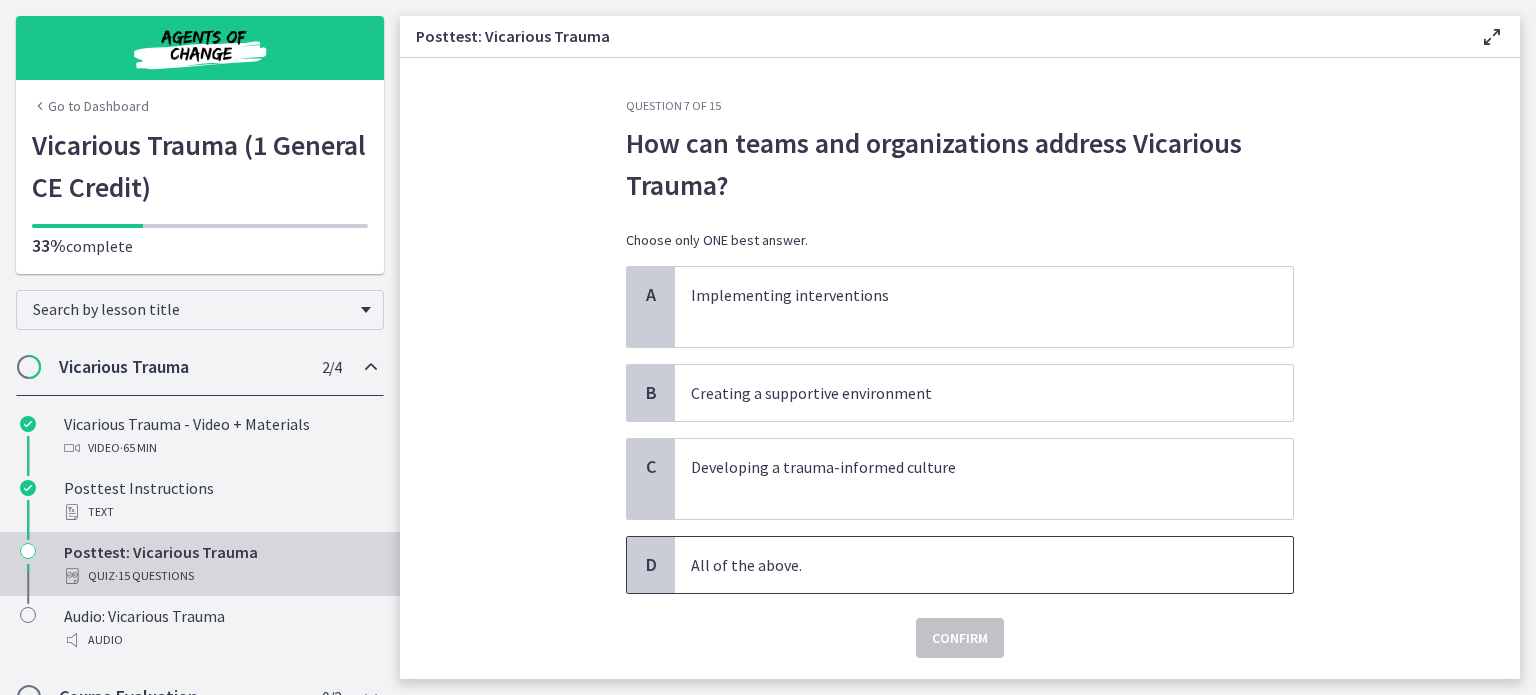 click on "All of the above." at bounding box center [964, 565] 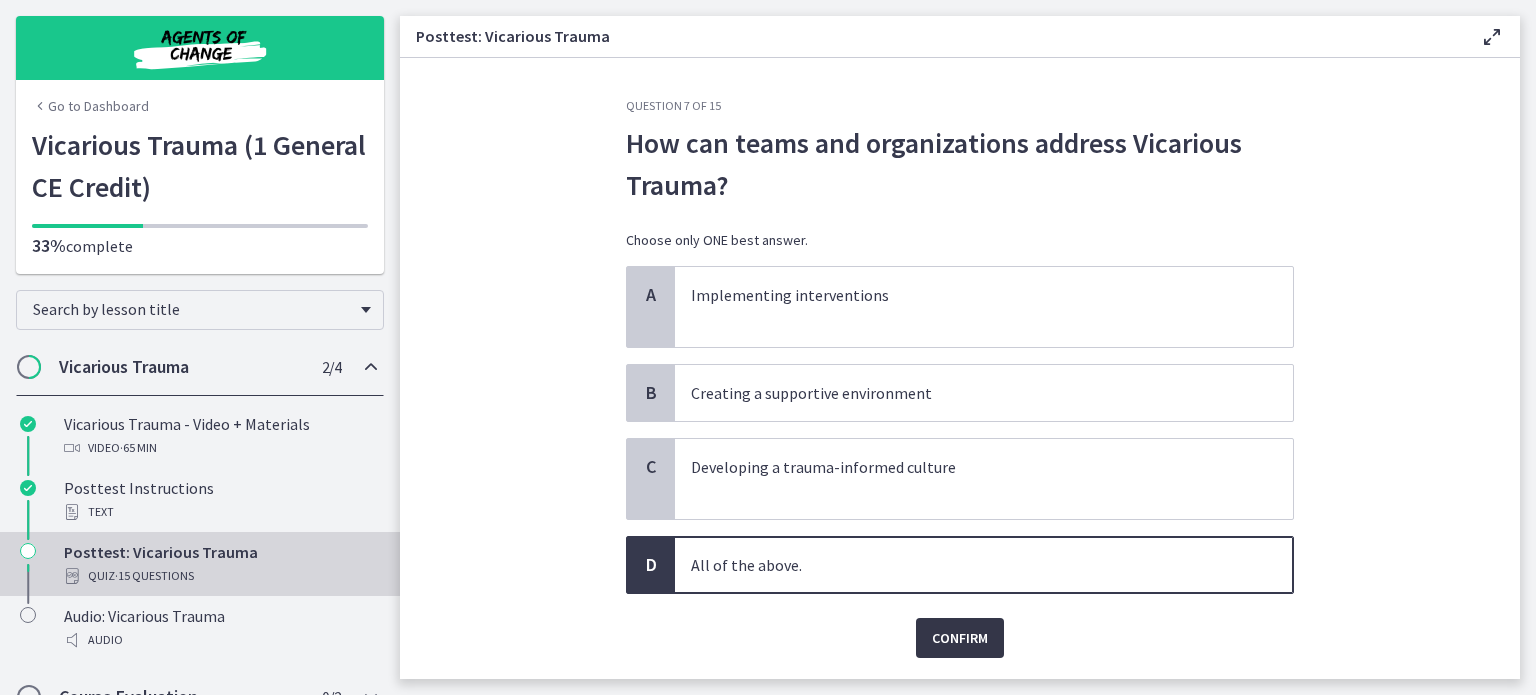 click on "Confirm" at bounding box center [960, 638] 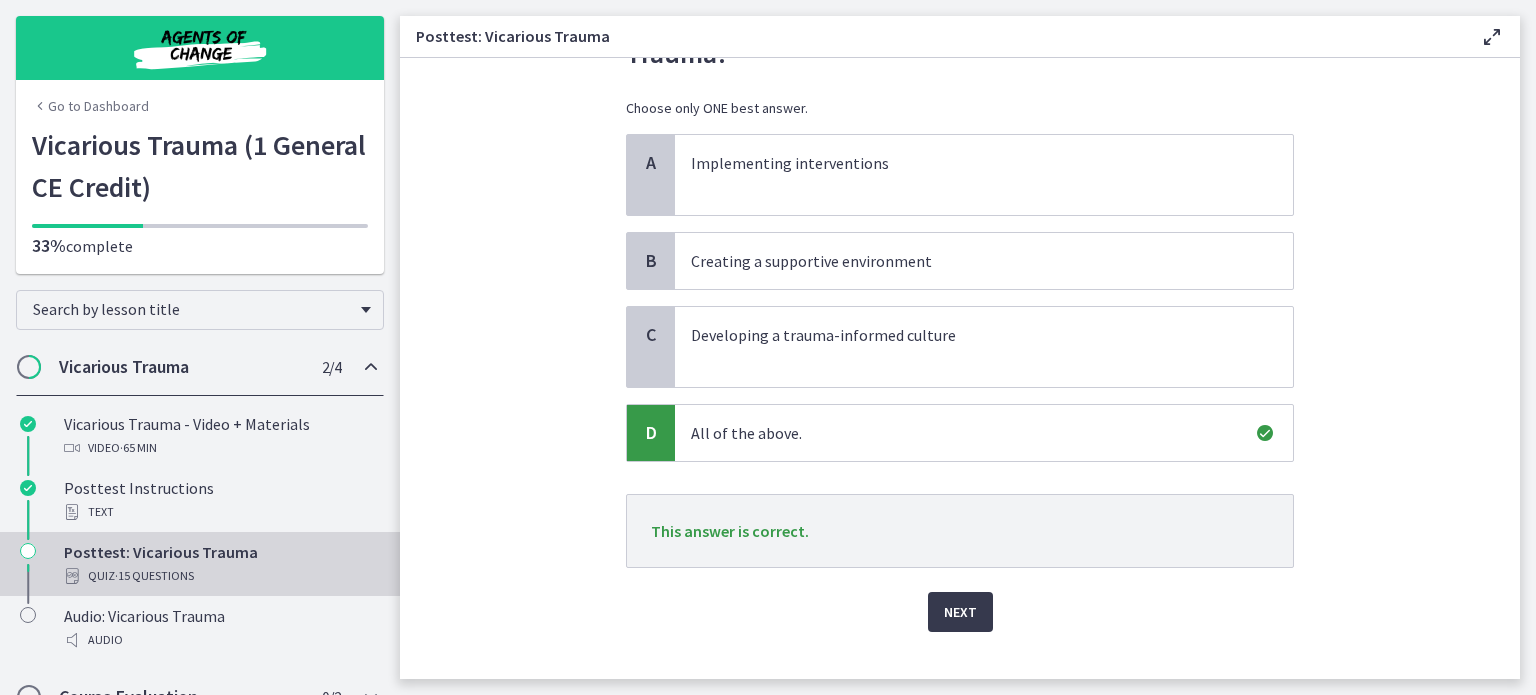 scroll, scrollTop: 162, scrollLeft: 0, axis: vertical 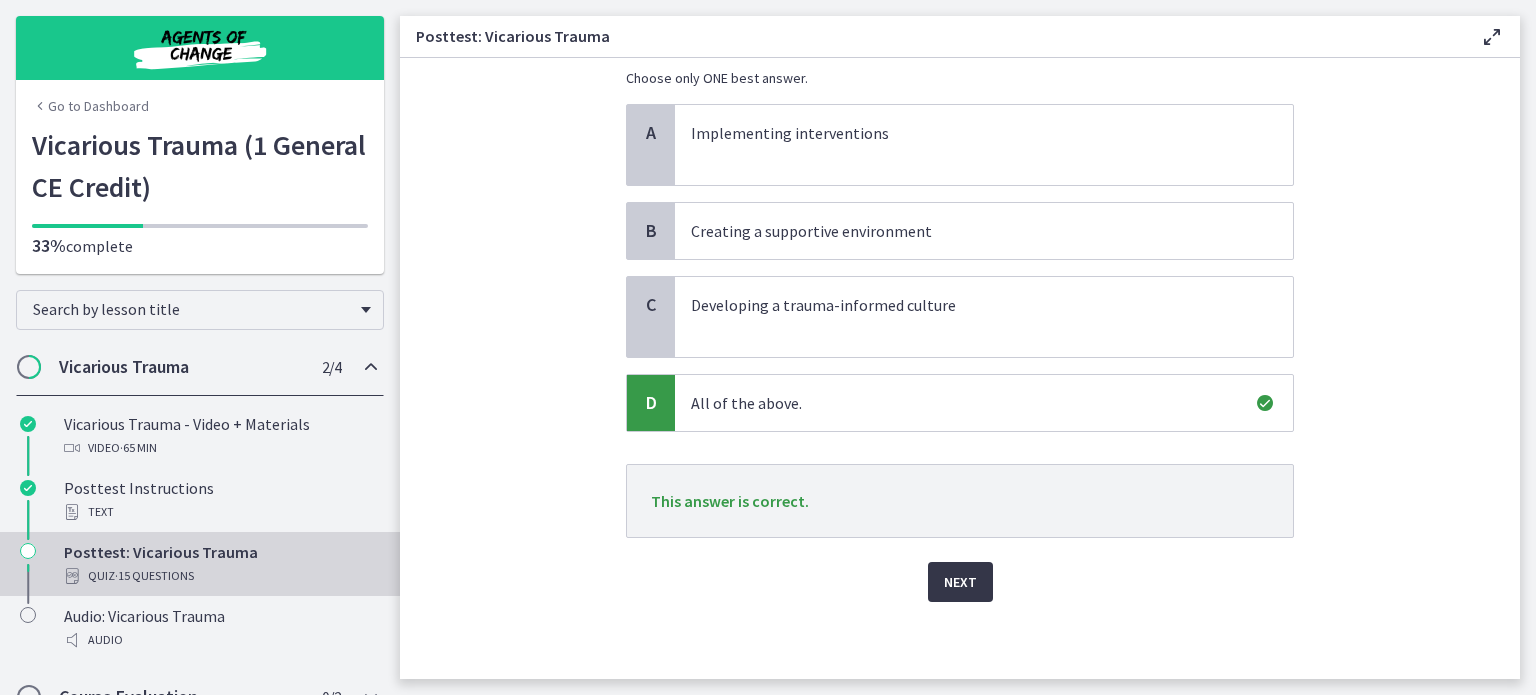 click on "Next" at bounding box center (960, 582) 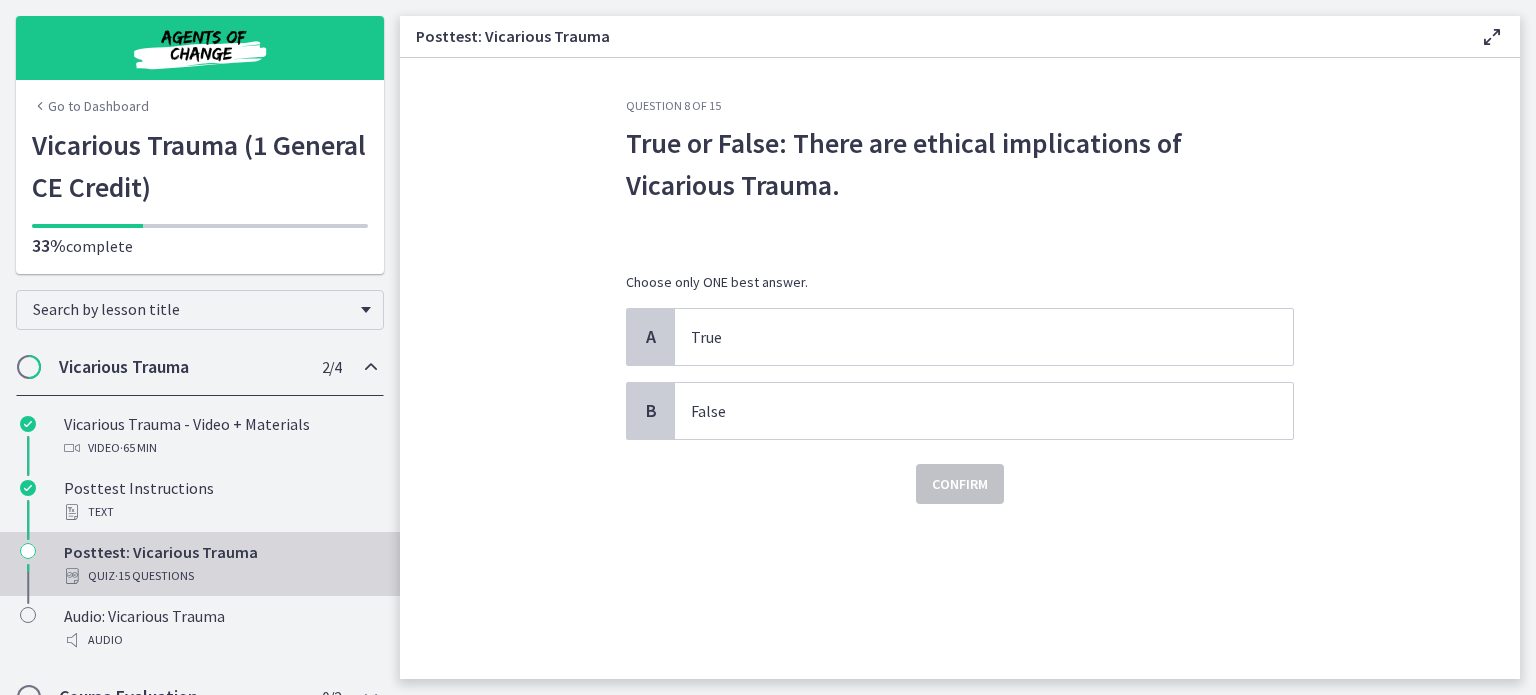scroll, scrollTop: 0, scrollLeft: 0, axis: both 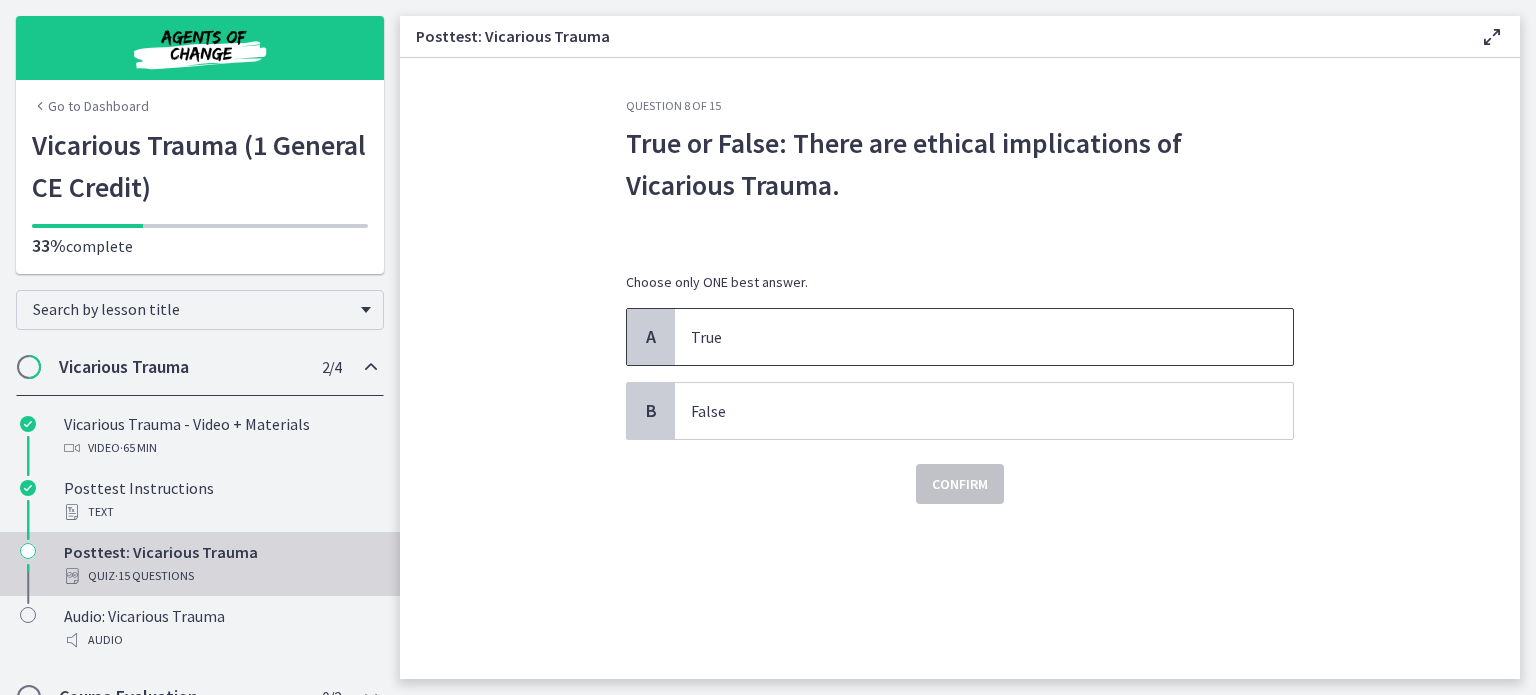 drag, startPoint x: 780, startPoint y: 342, endPoint x: 893, endPoint y: 465, distance: 167.02695 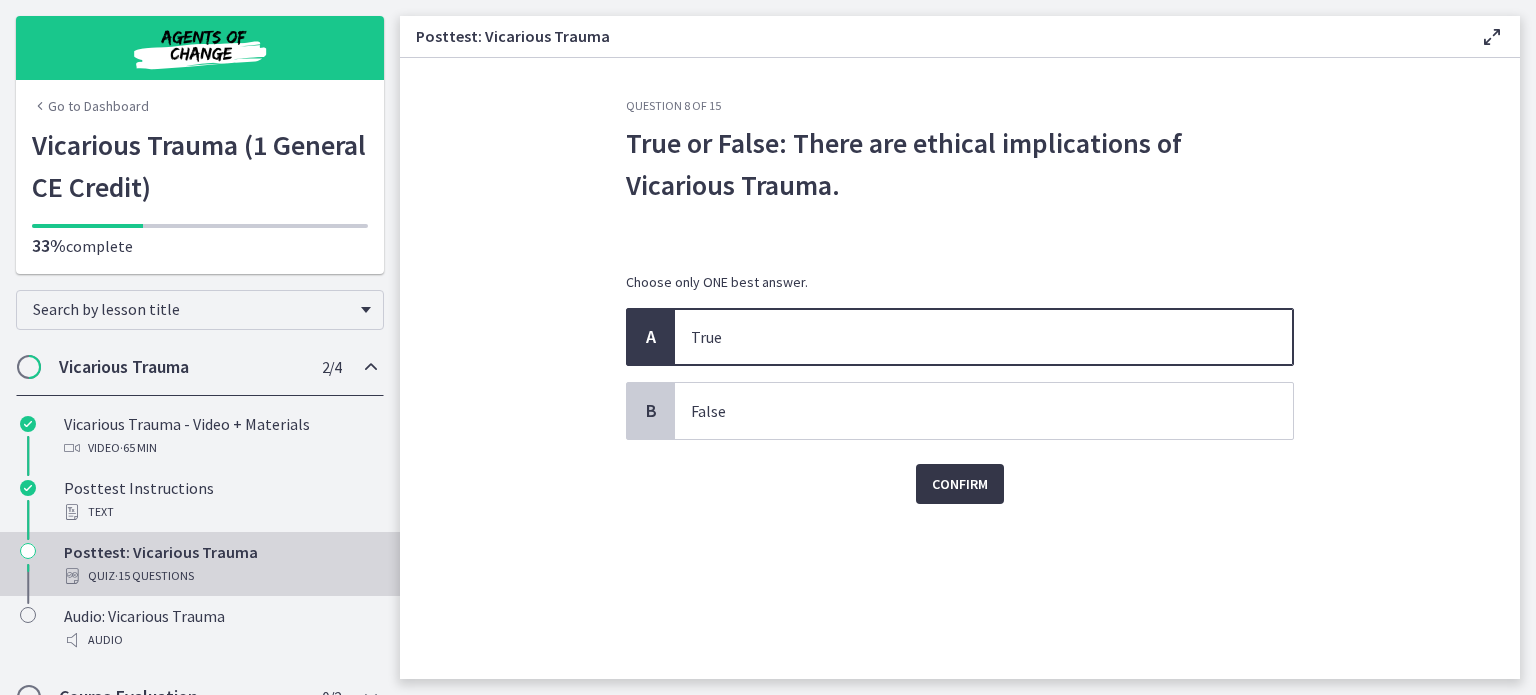 click on "Confirm" at bounding box center [960, 484] 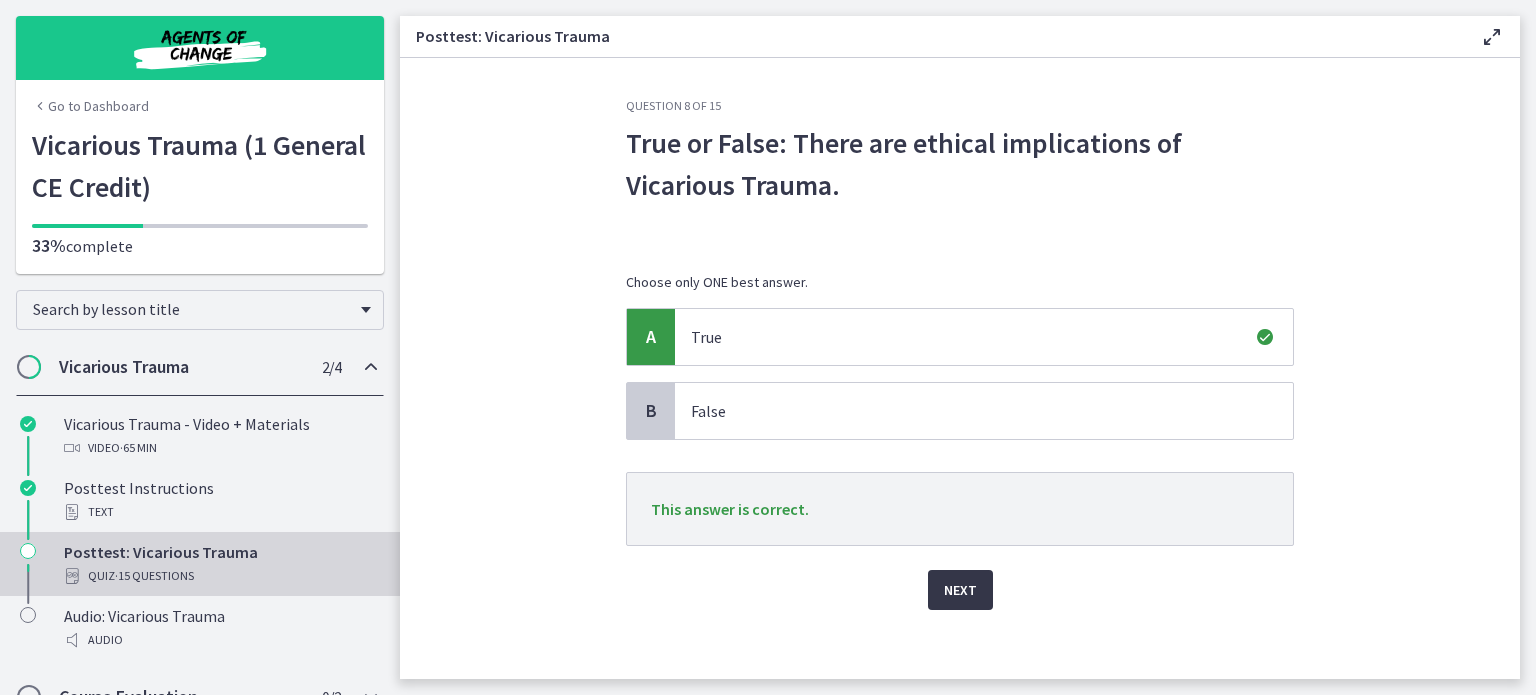 drag, startPoint x: 966, startPoint y: 593, endPoint x: 976, endPoint y: 592, distance: 10.049875 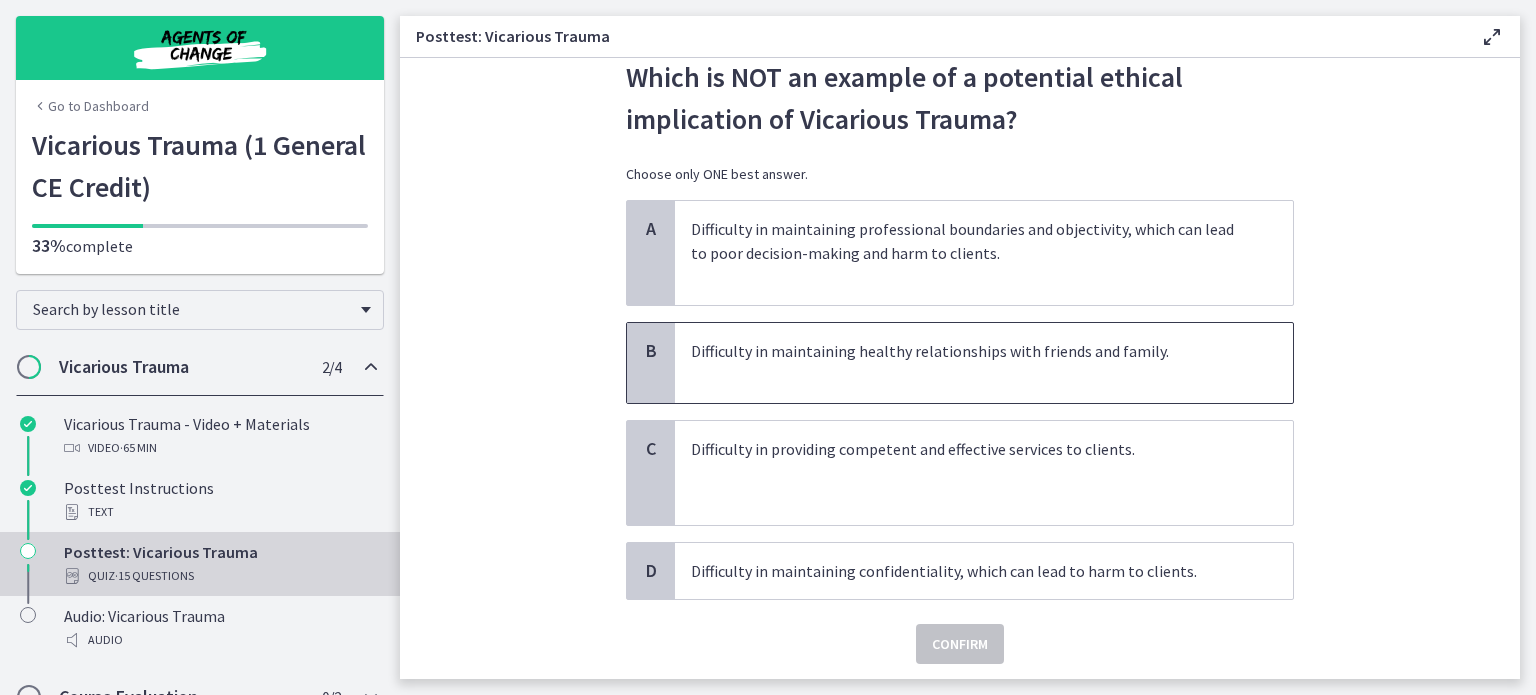 scroll, scrollTop: 75, scrollLeft: 0, axis: vertical 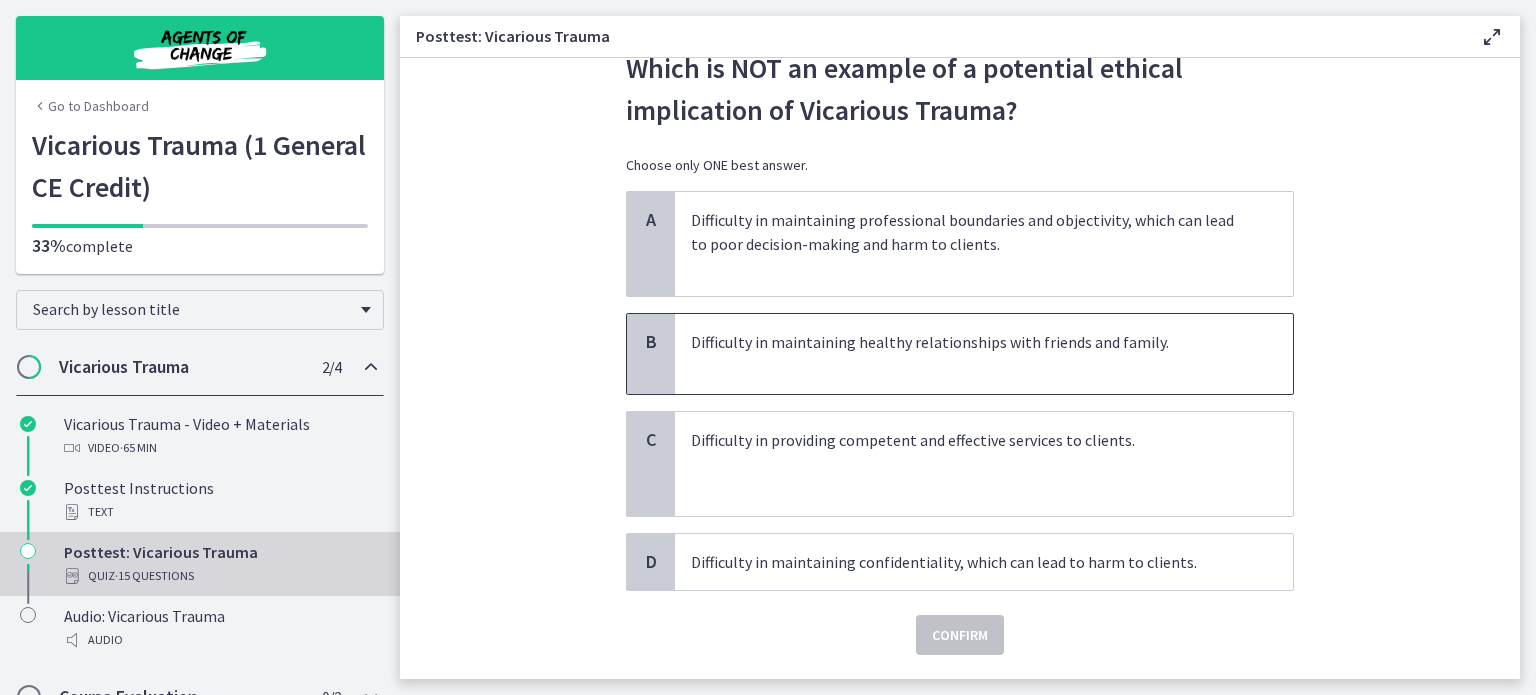 click on "Difficulty in maintaining healthy relationships with friends and family." at bounding box center (964, 354) 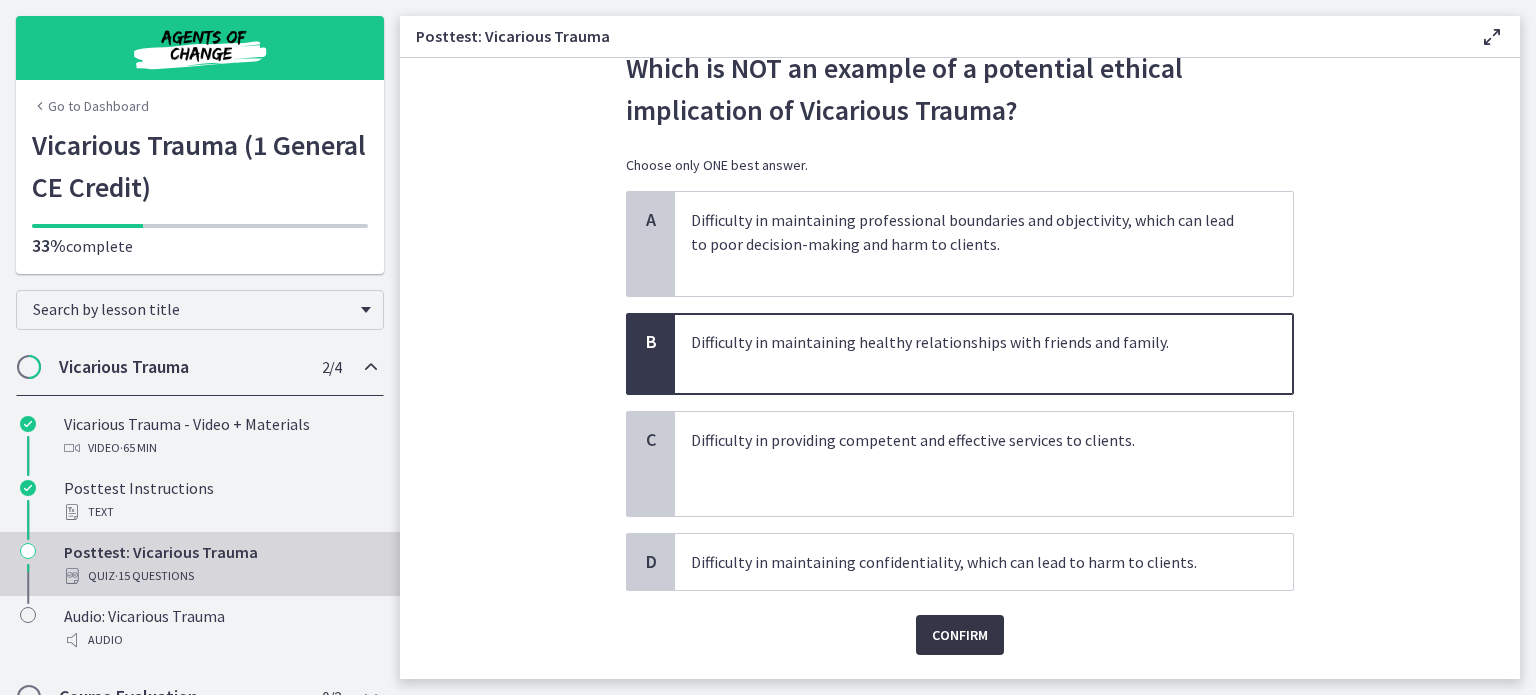click on "Confirm" at bounding box center (960, 635) 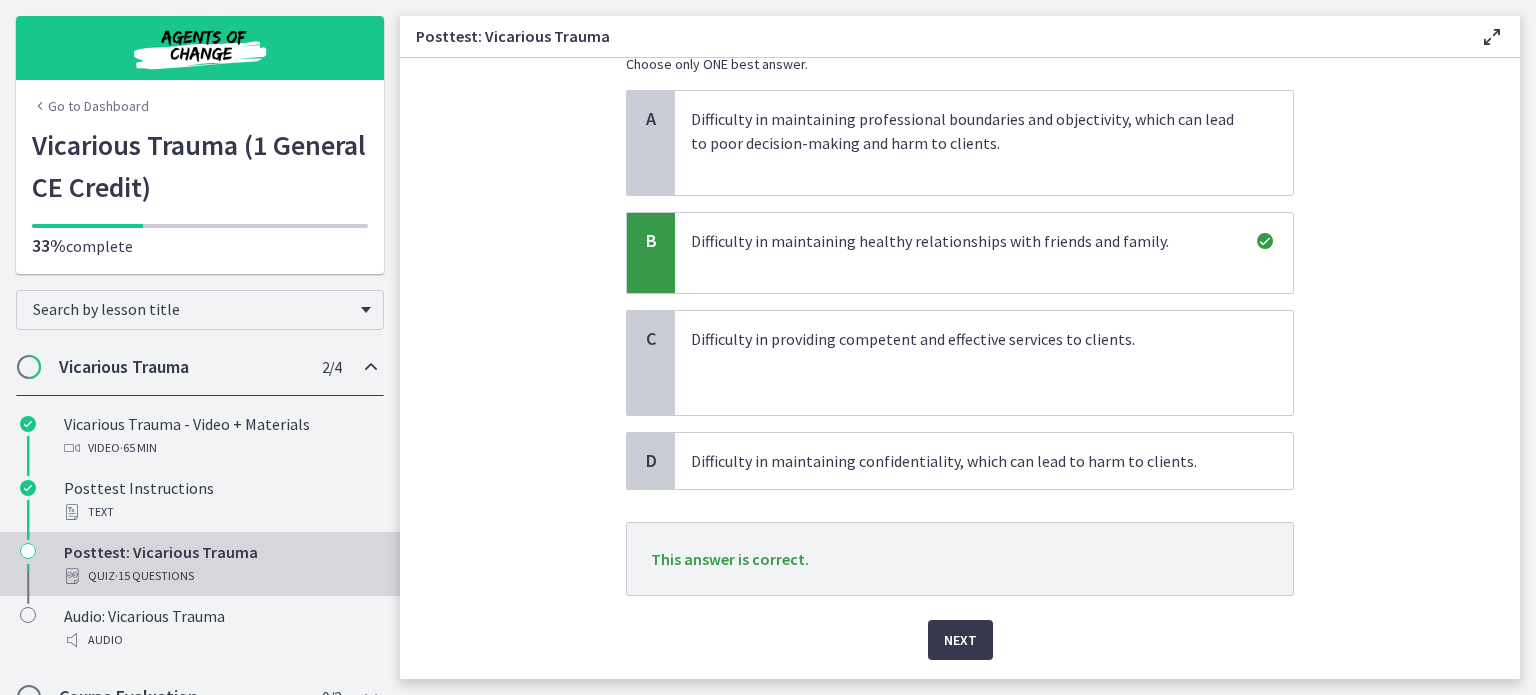 scroll, scrollTop: 150, scrollLeft: 0, axis: vertical 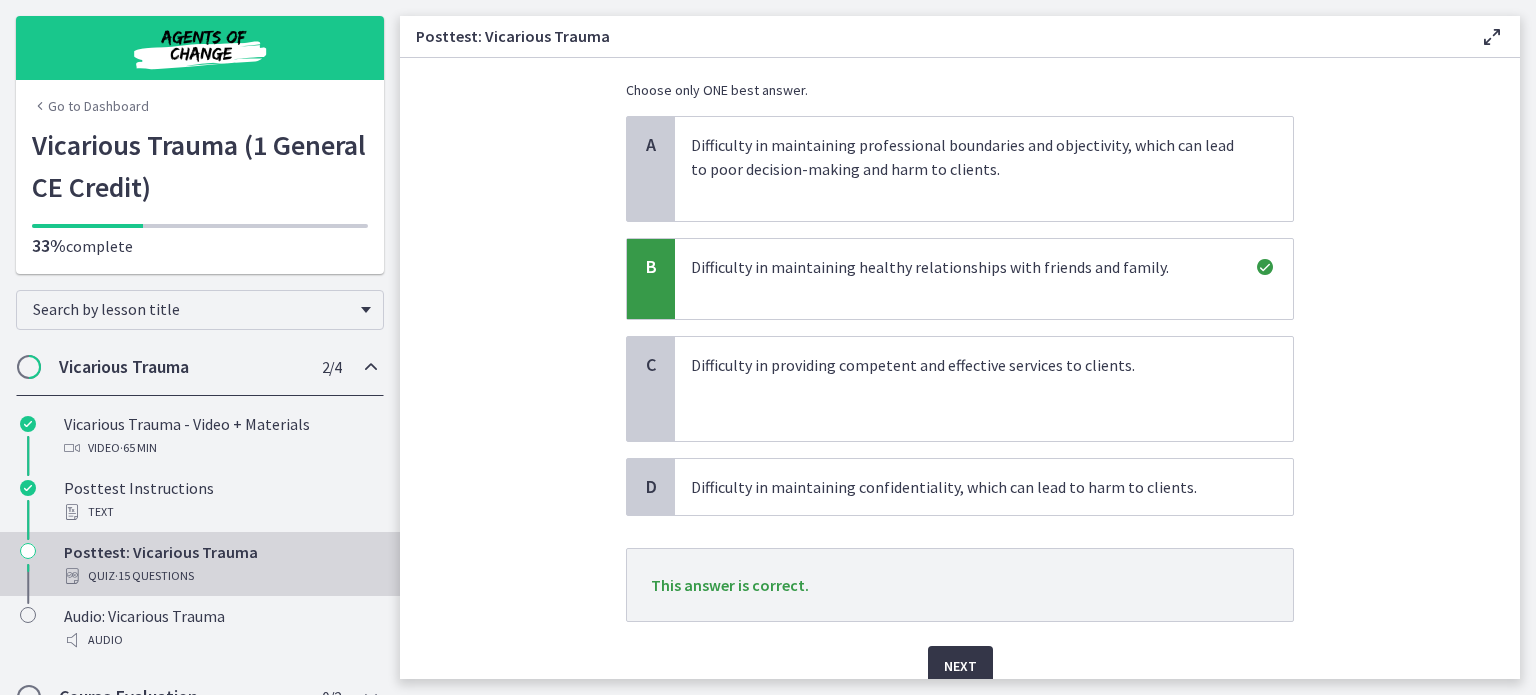 click on "Next" at bounding box center (960, 666) 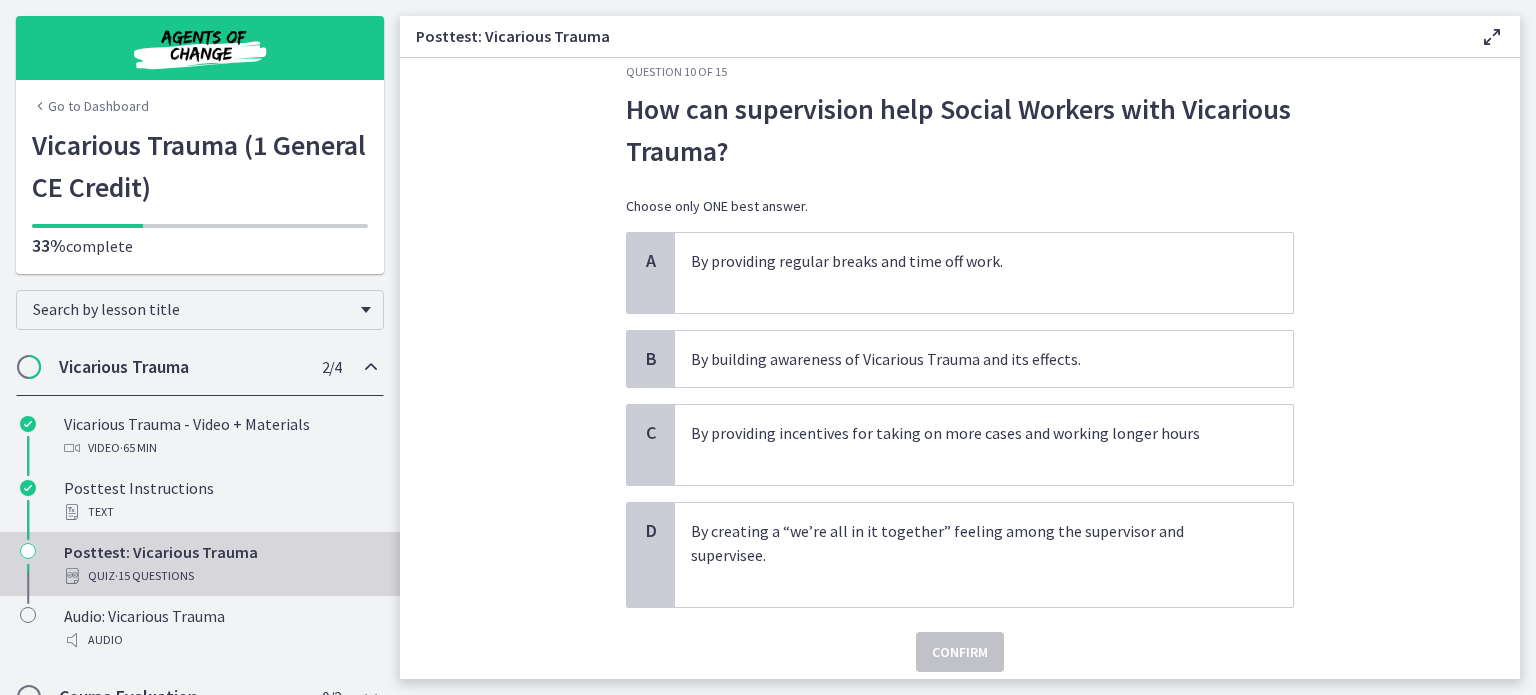 scroll, scrollTop: 49, scrollLeft: 0, axis: vertical 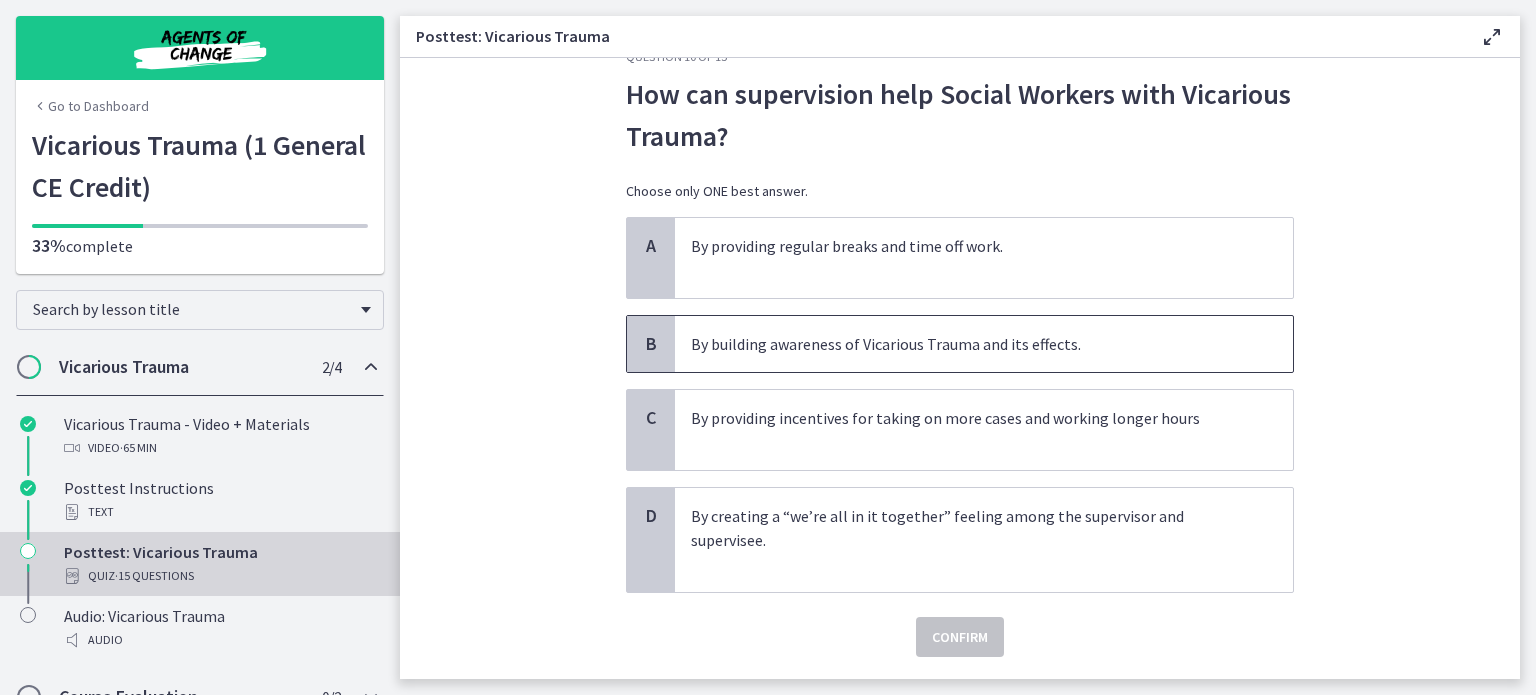 click on "By building awareness of Vicarious Trauma and its effects." at bounding box center (964, 344) 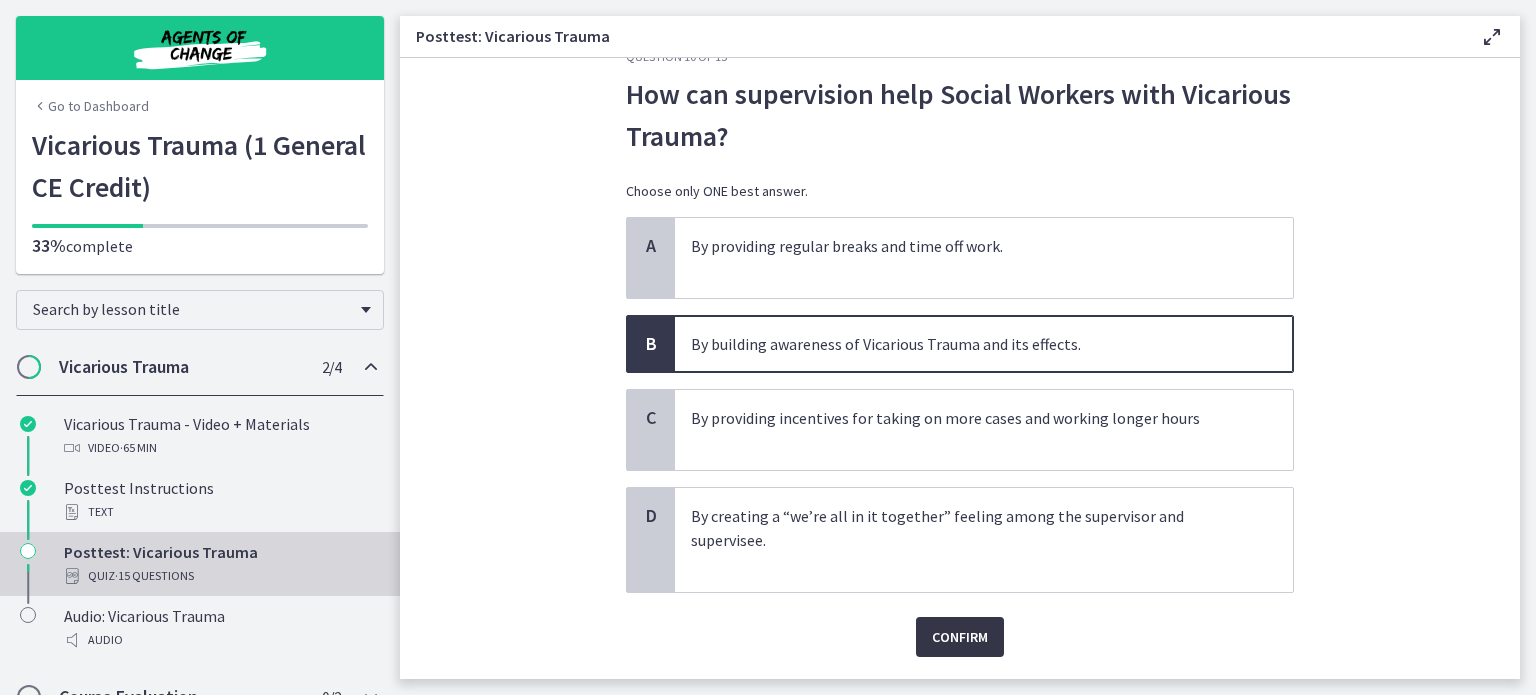 click on "Confirm" at bounding box center [960, 637] 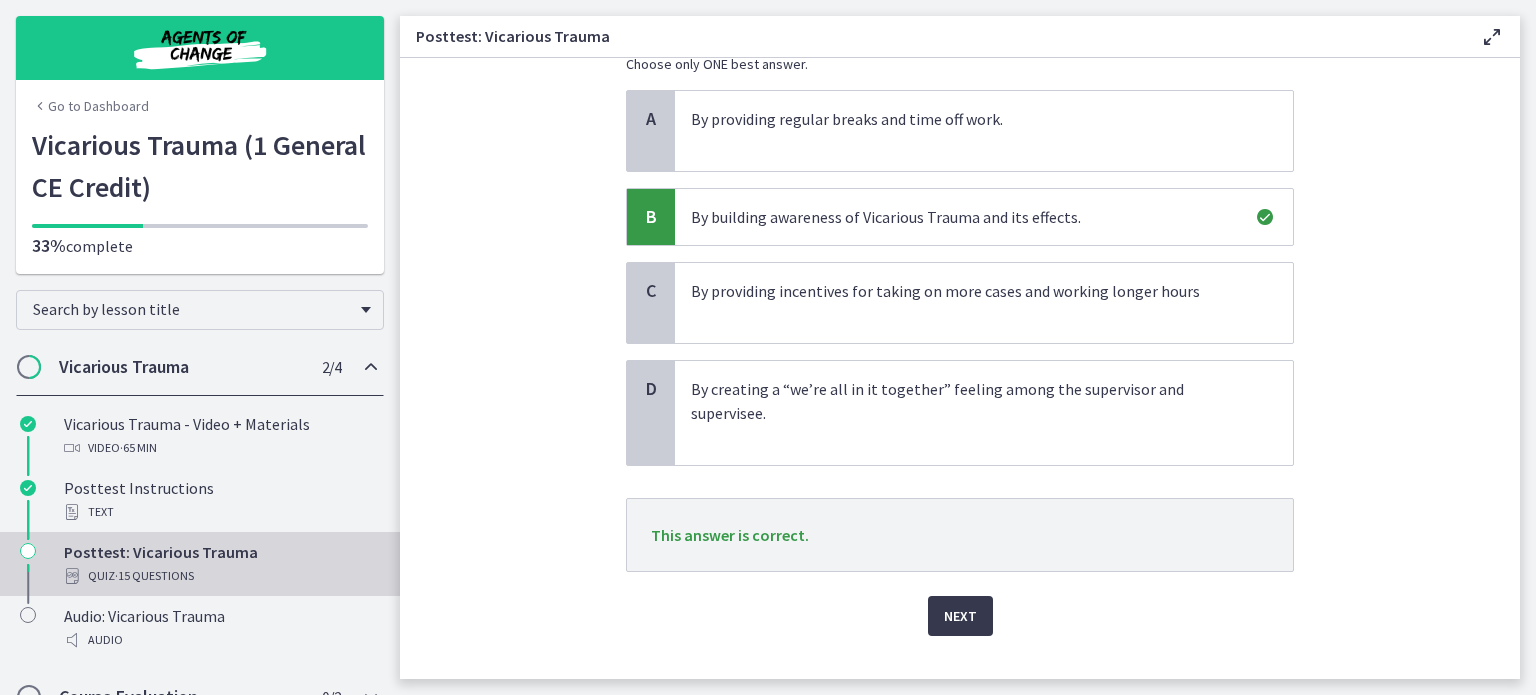 scroll, scrollTop: 210, scrollLeft: 0, axis: vertical 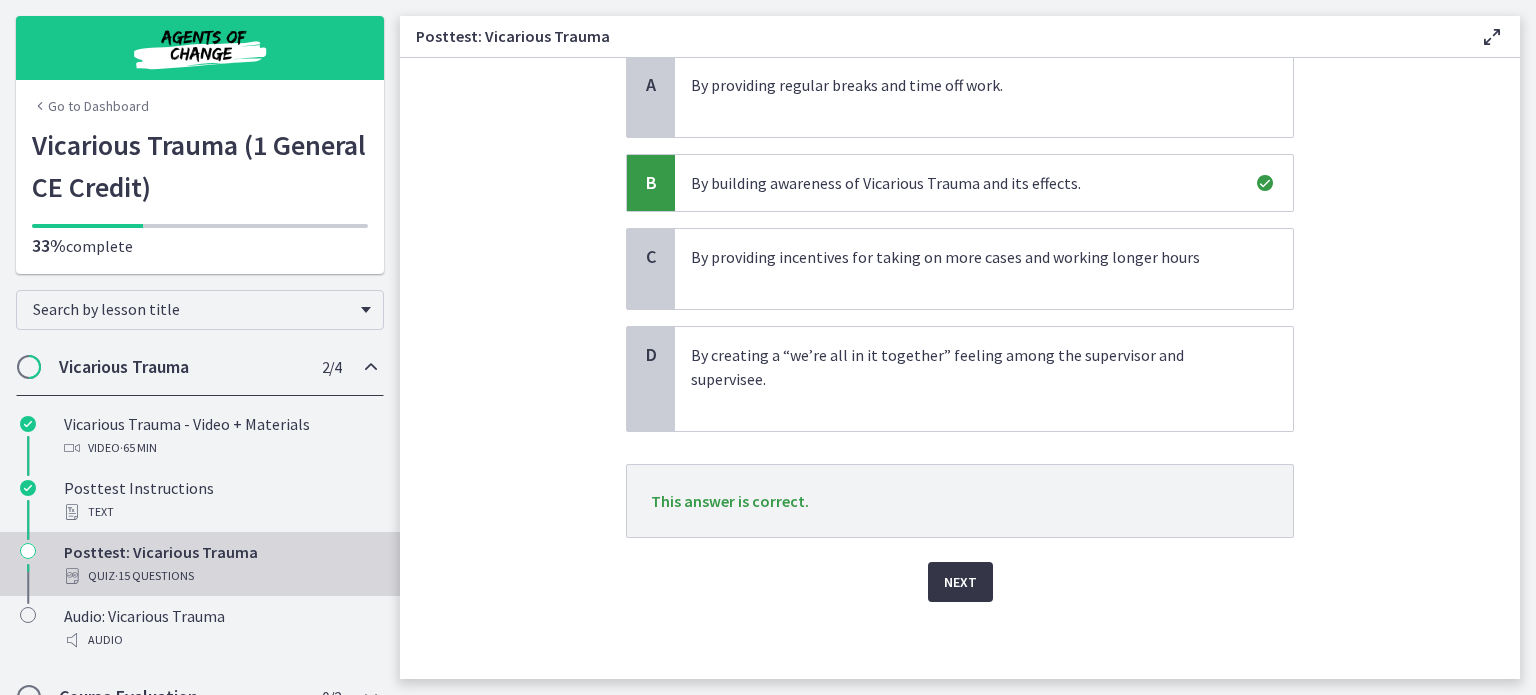 click on "Next" at bounding box center [960, 582] 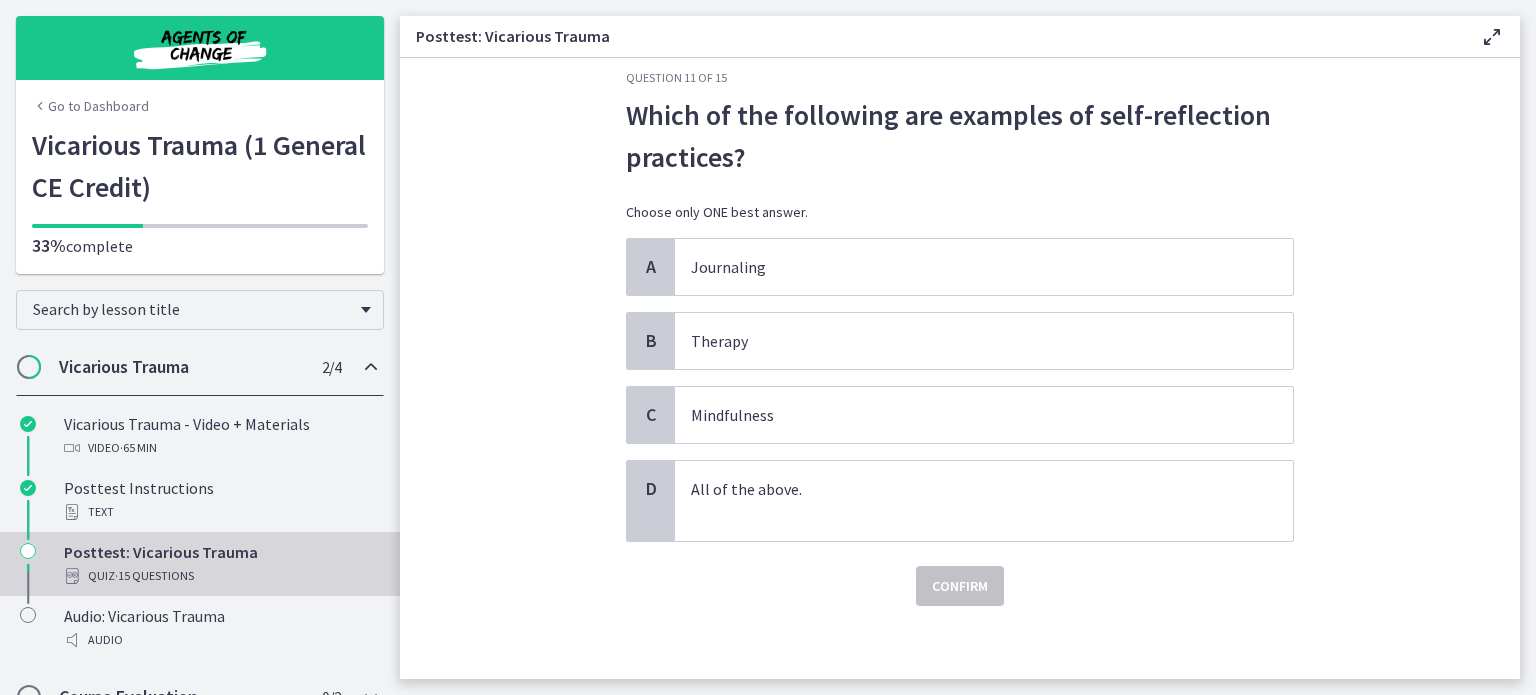 scroll, scrollTop: 32, scrollLeft: 0, axis: vertical 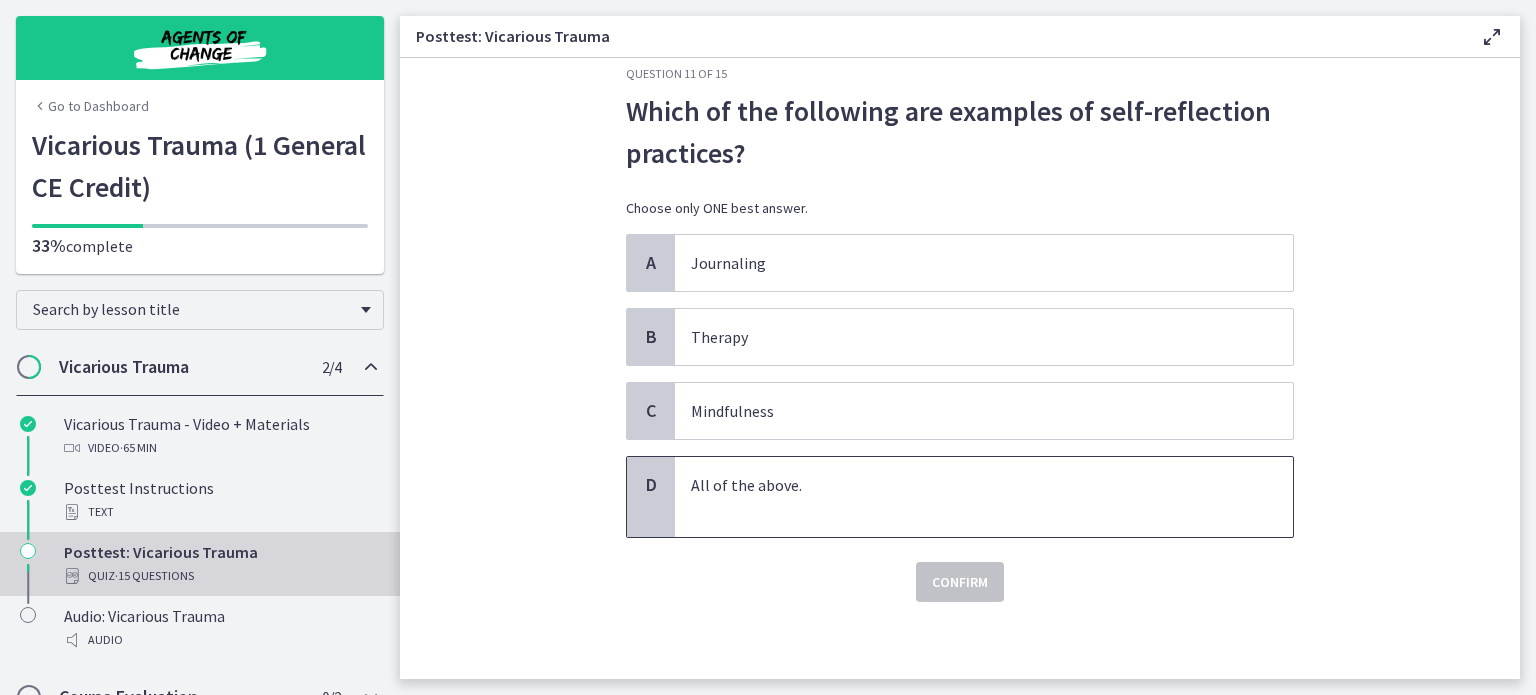 click on "All of the above." at bounding box center (964, 497) 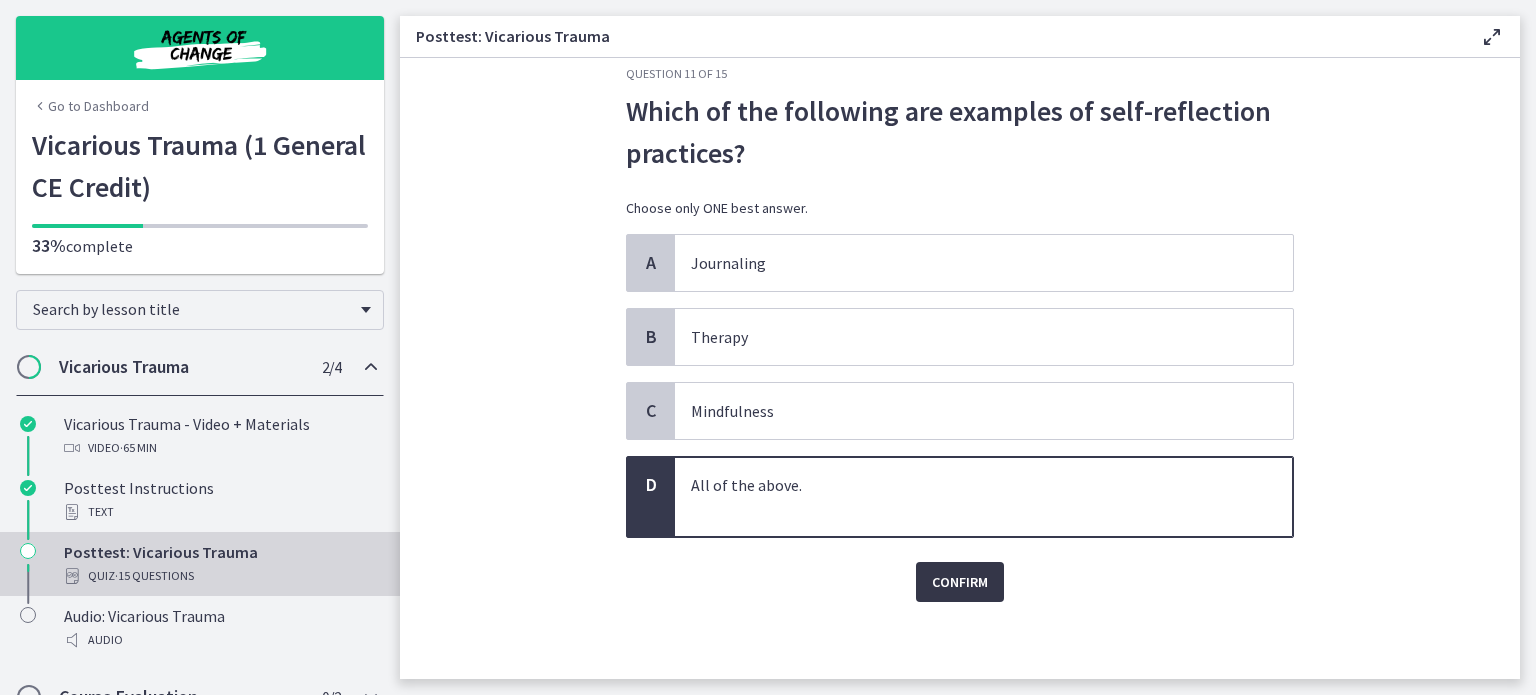 click on "Confirm" at bounding box center (960, 582) 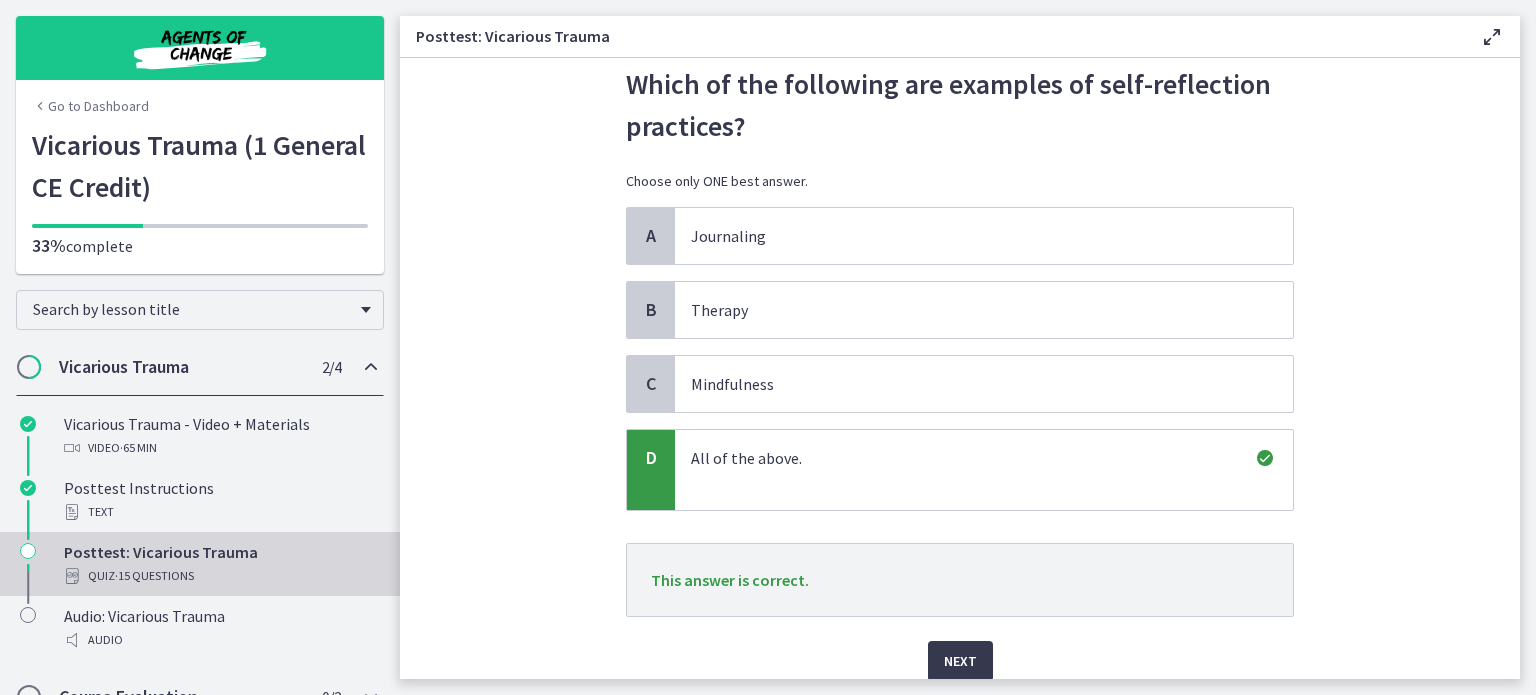 scroll, scrollTop: 132, scrollLeft: 0, axis: vertical 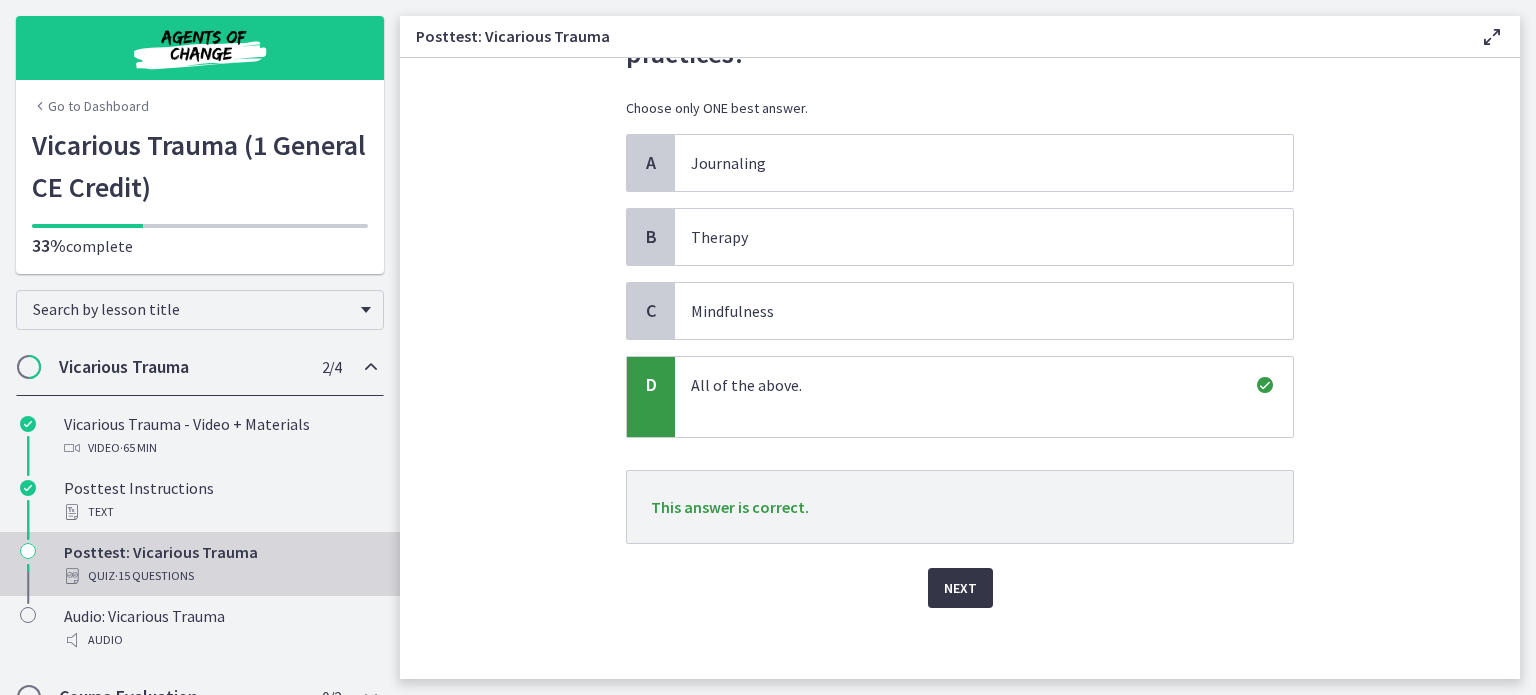 click on "Next" at bounding box center (960, 588) 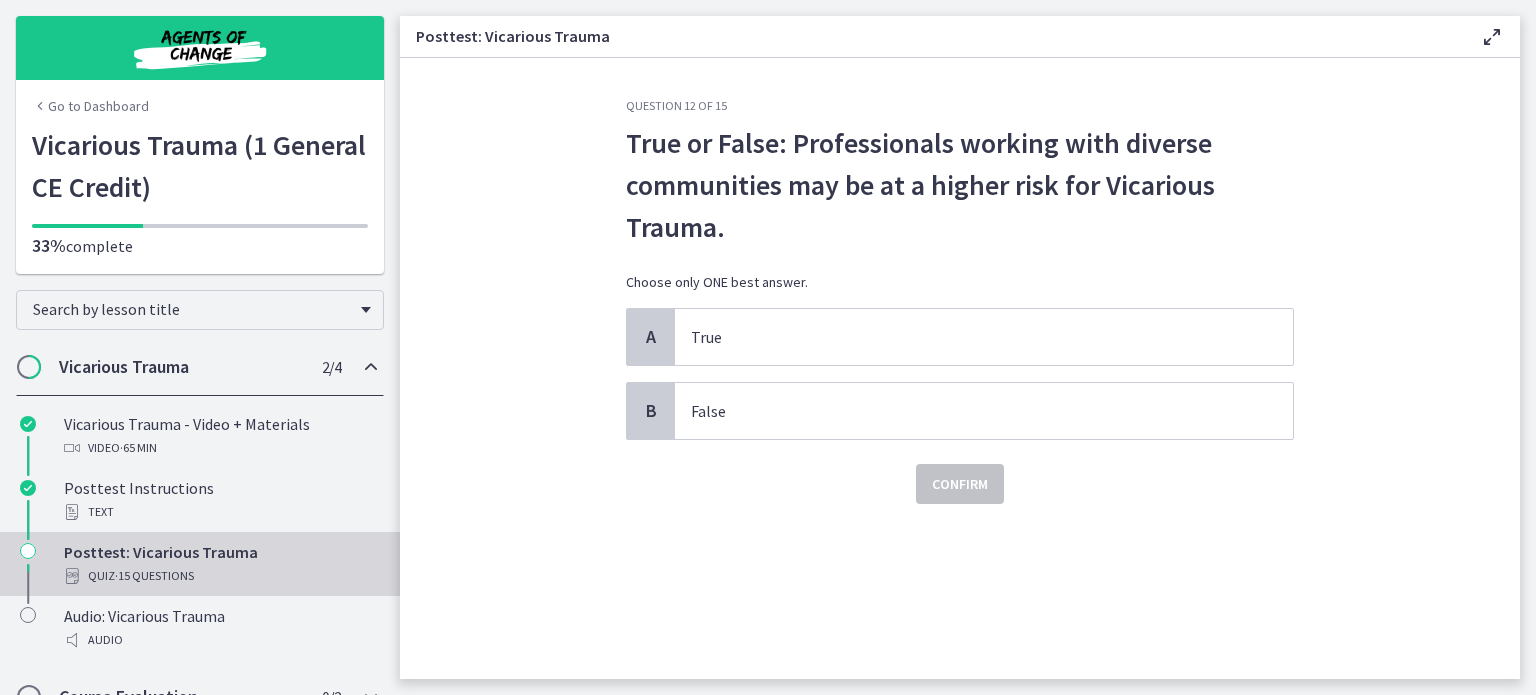 scroll, scrollTop: 0, scrollLeft: 0, axis: both 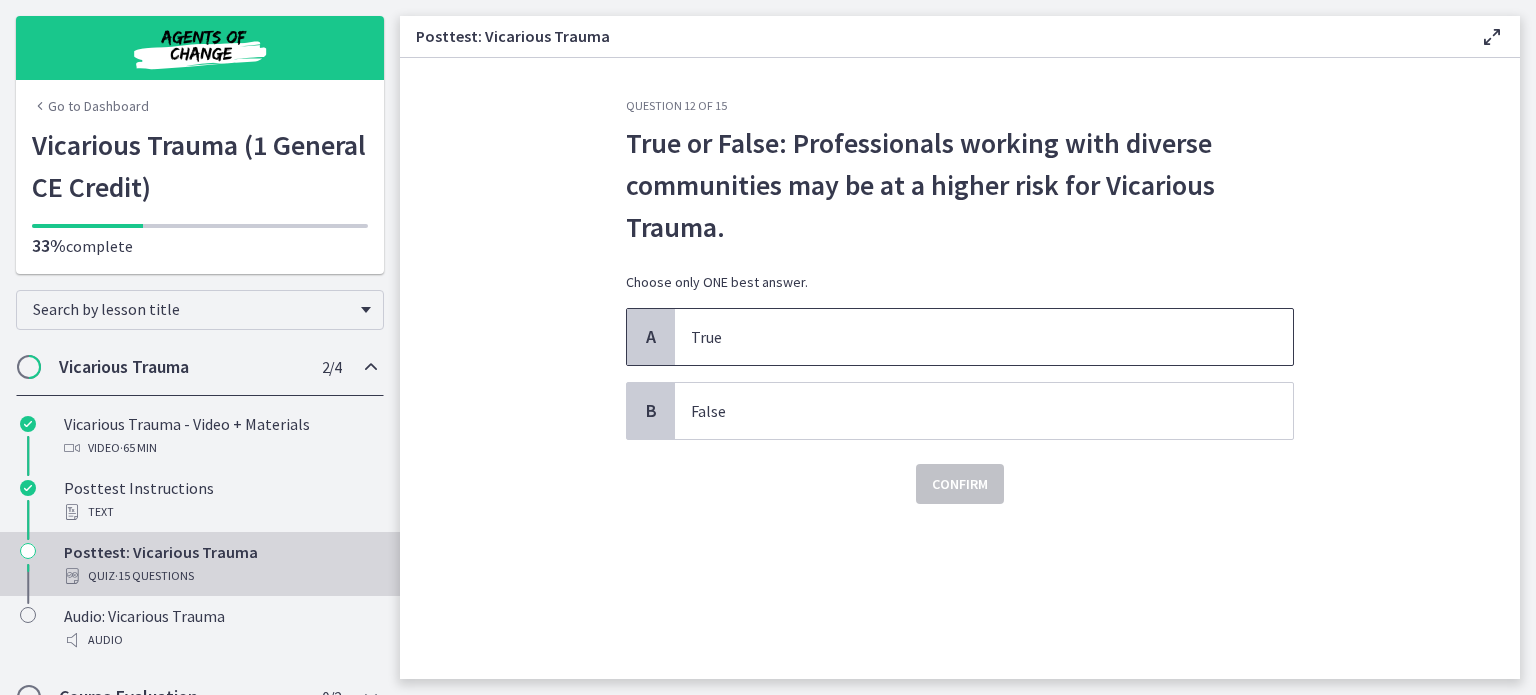 click on "True" at bounding box center [964, 337] 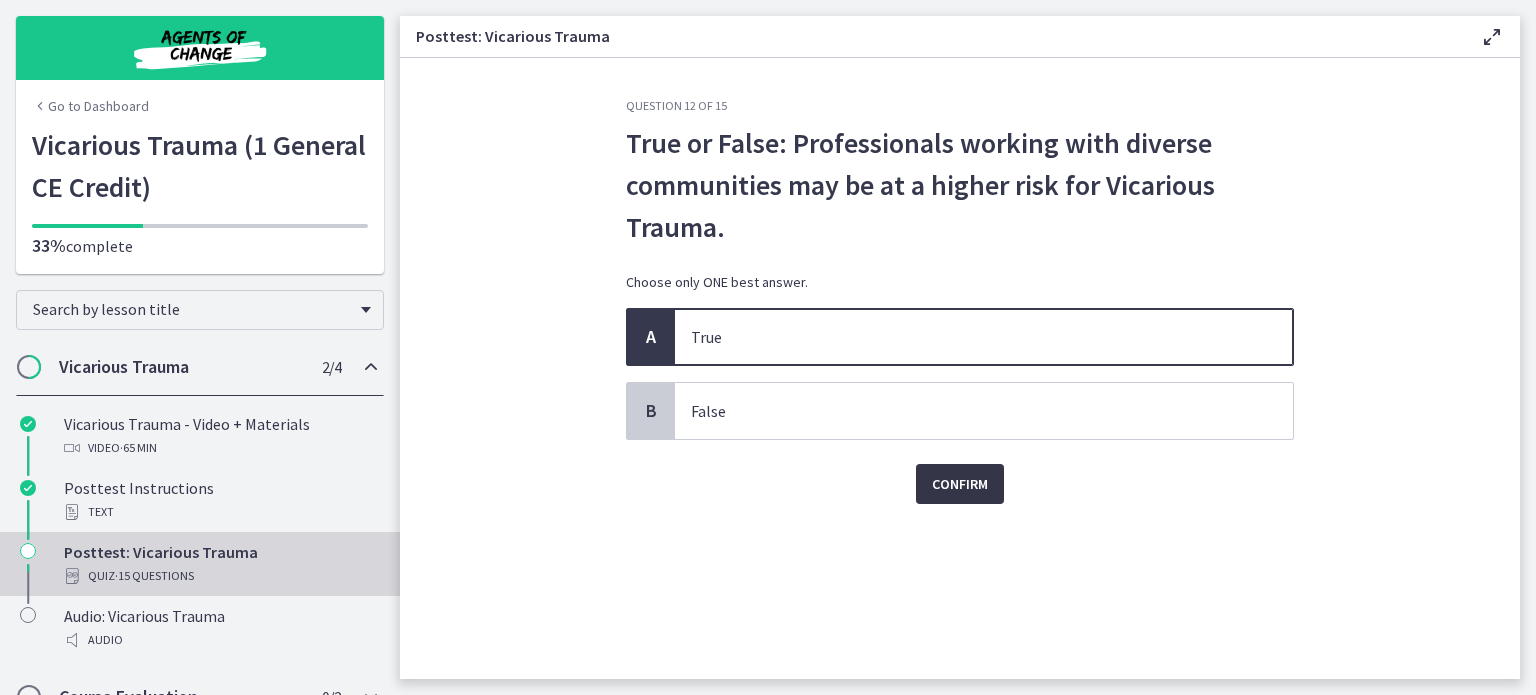 click on "Confirm" at bounding box center [960, 484] 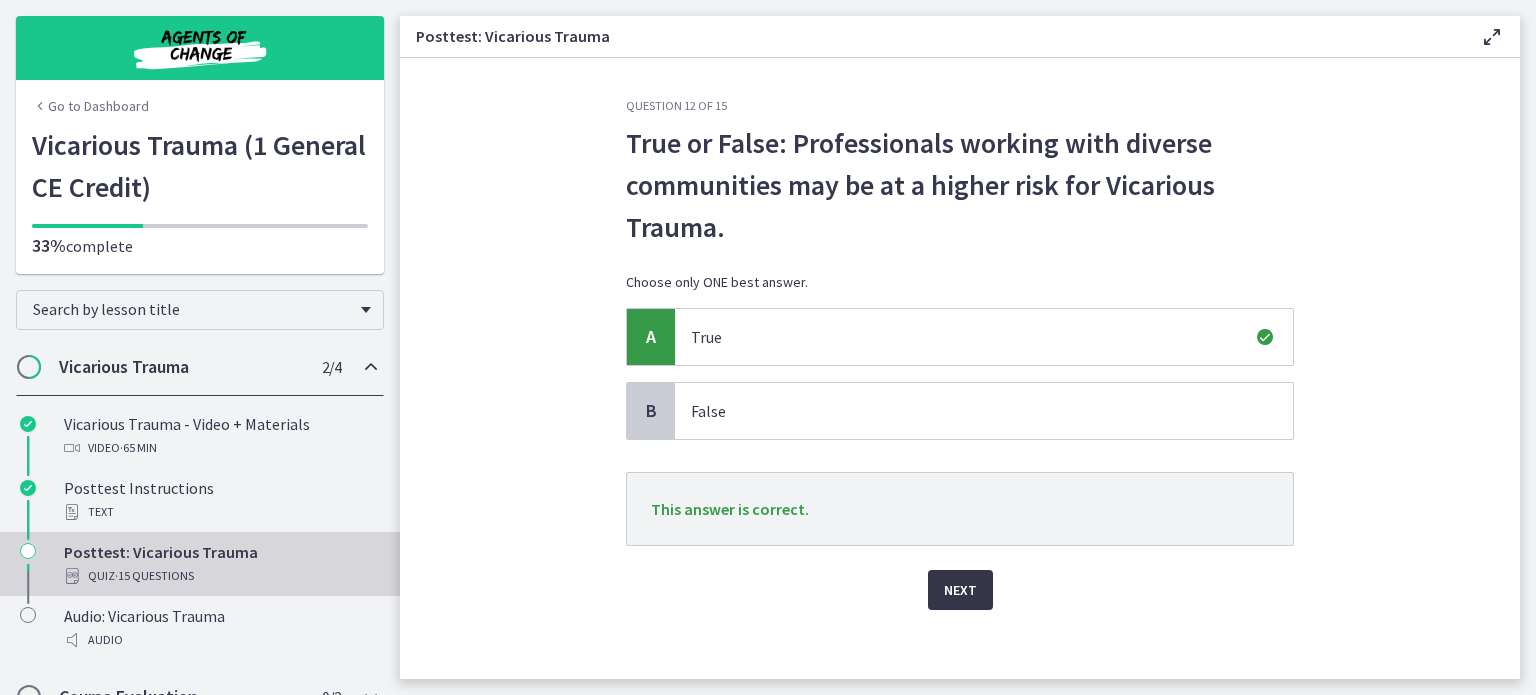 click on "Next" at bounding box center (960, 590) 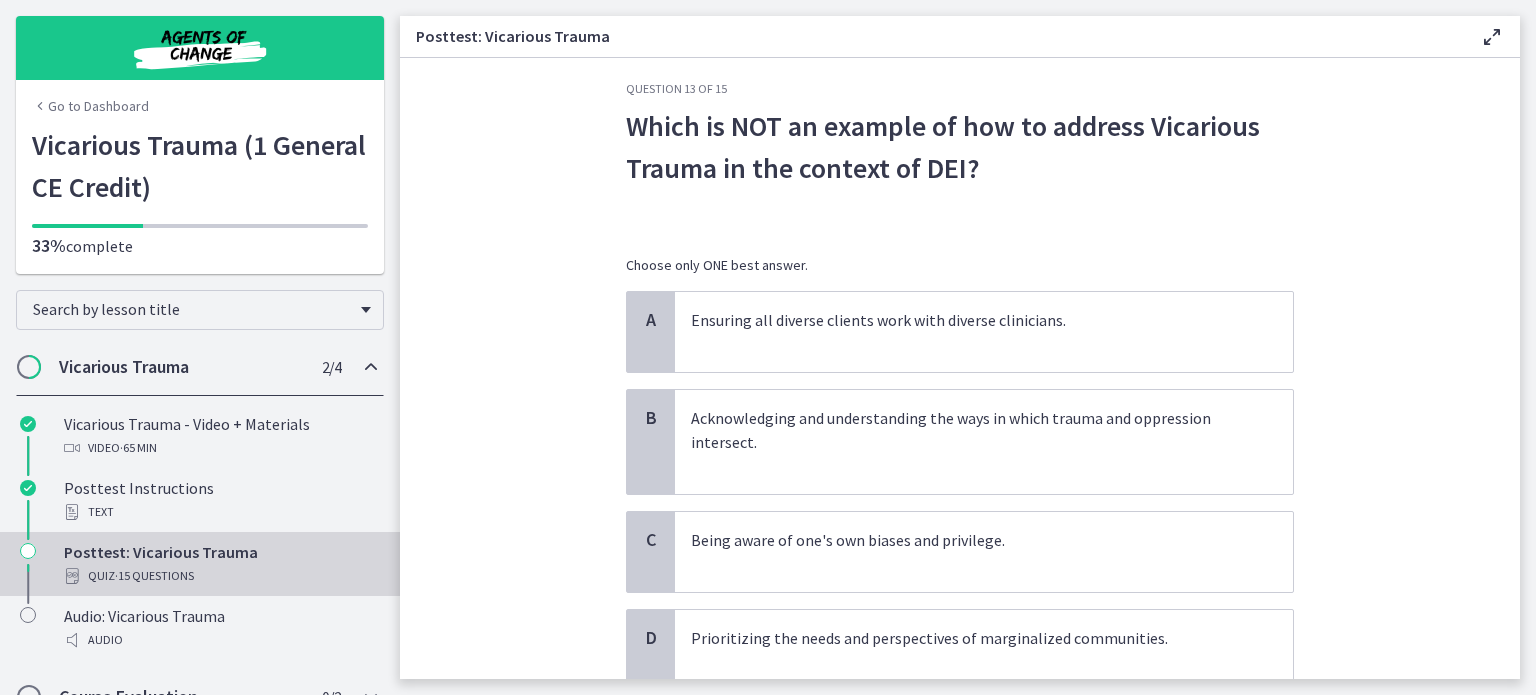 scroll, scrollTop: 75, scrollLeft: 0, axis: vertical 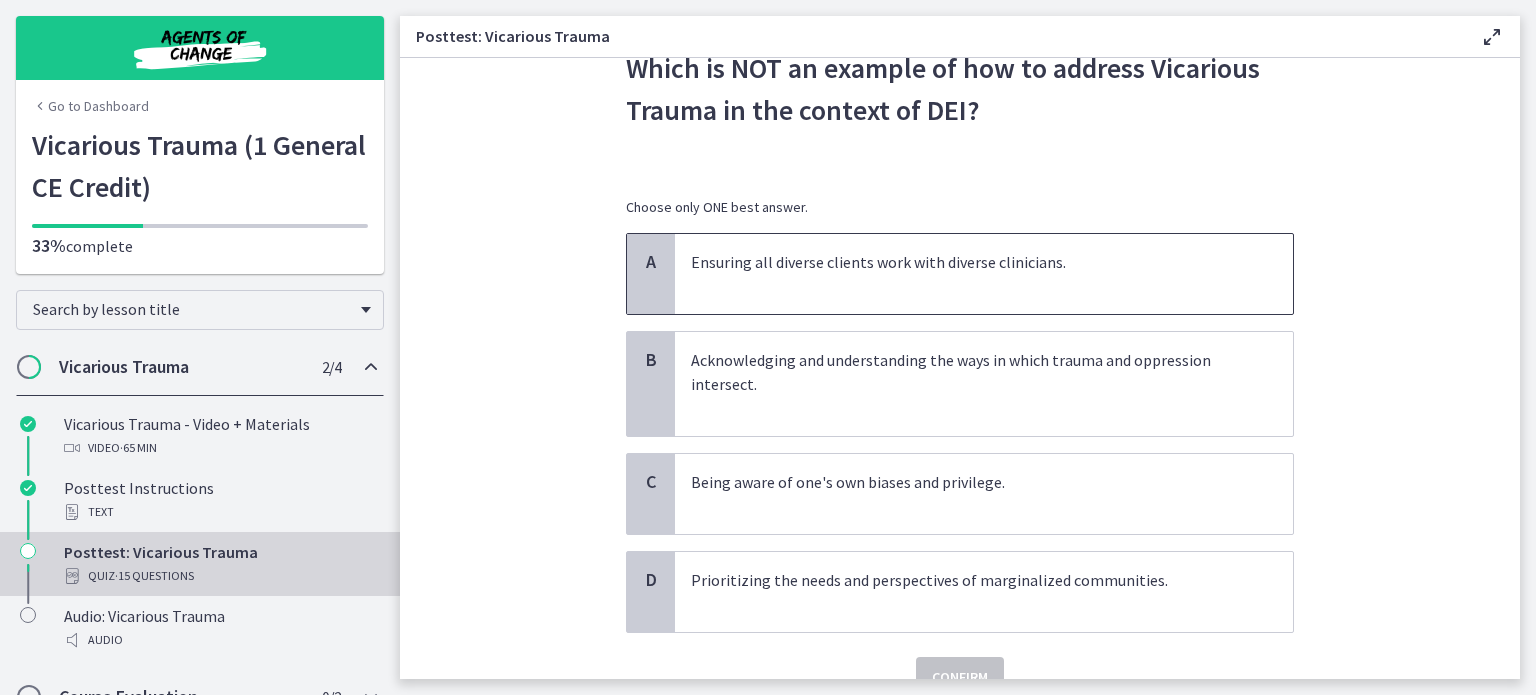 click on "Ensuring all diverse clients work with diverse clinicians." at bounding box center [964, 274] 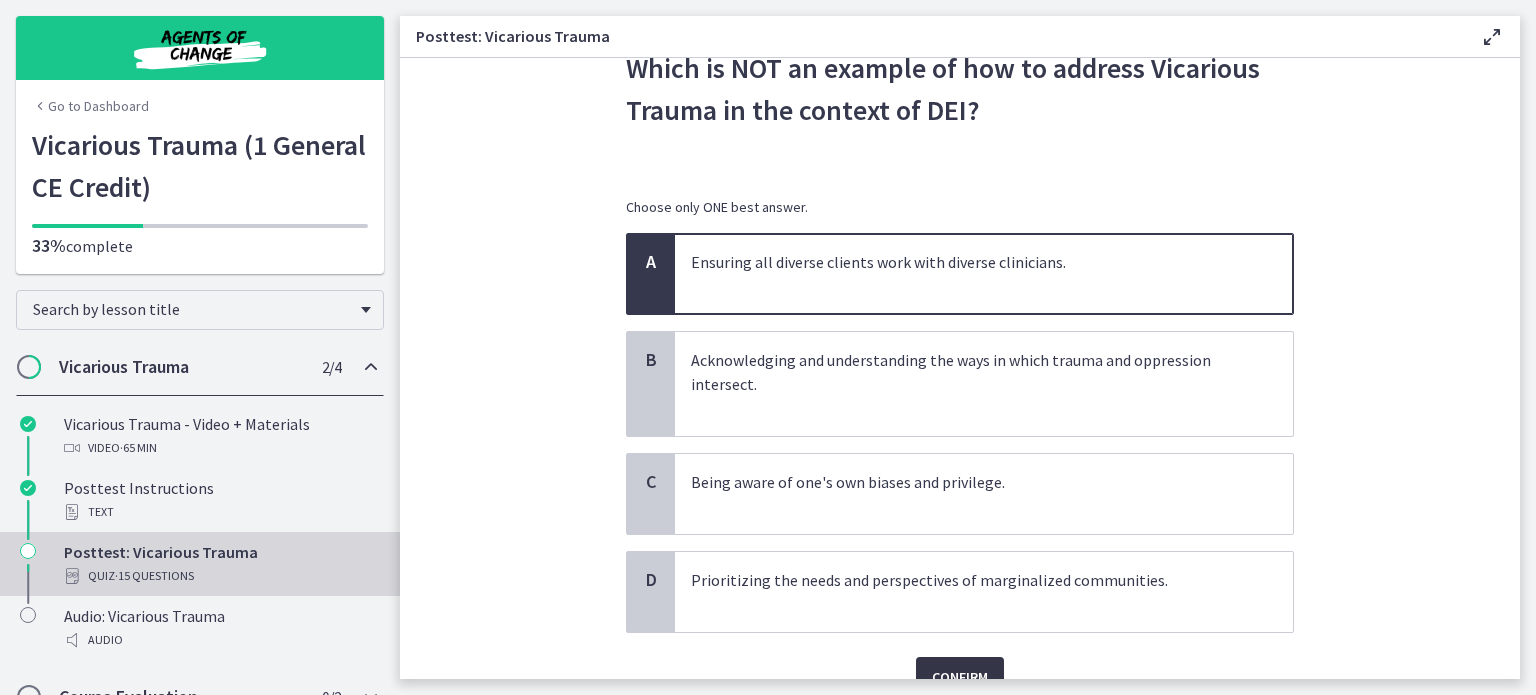 click on "Confirm" at bounding box center (960, 677) 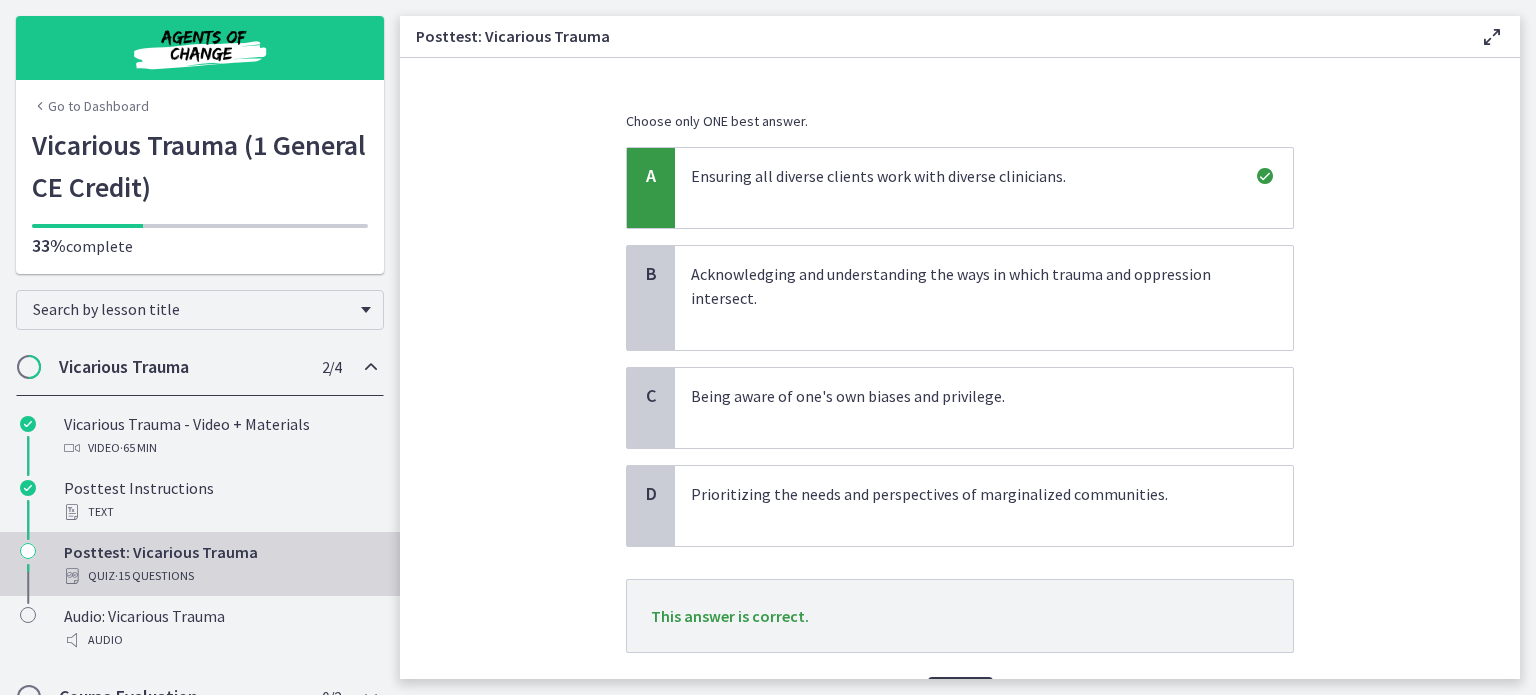 scroll, scrollTop: 224, scrollLeft: 0, axis: vertical 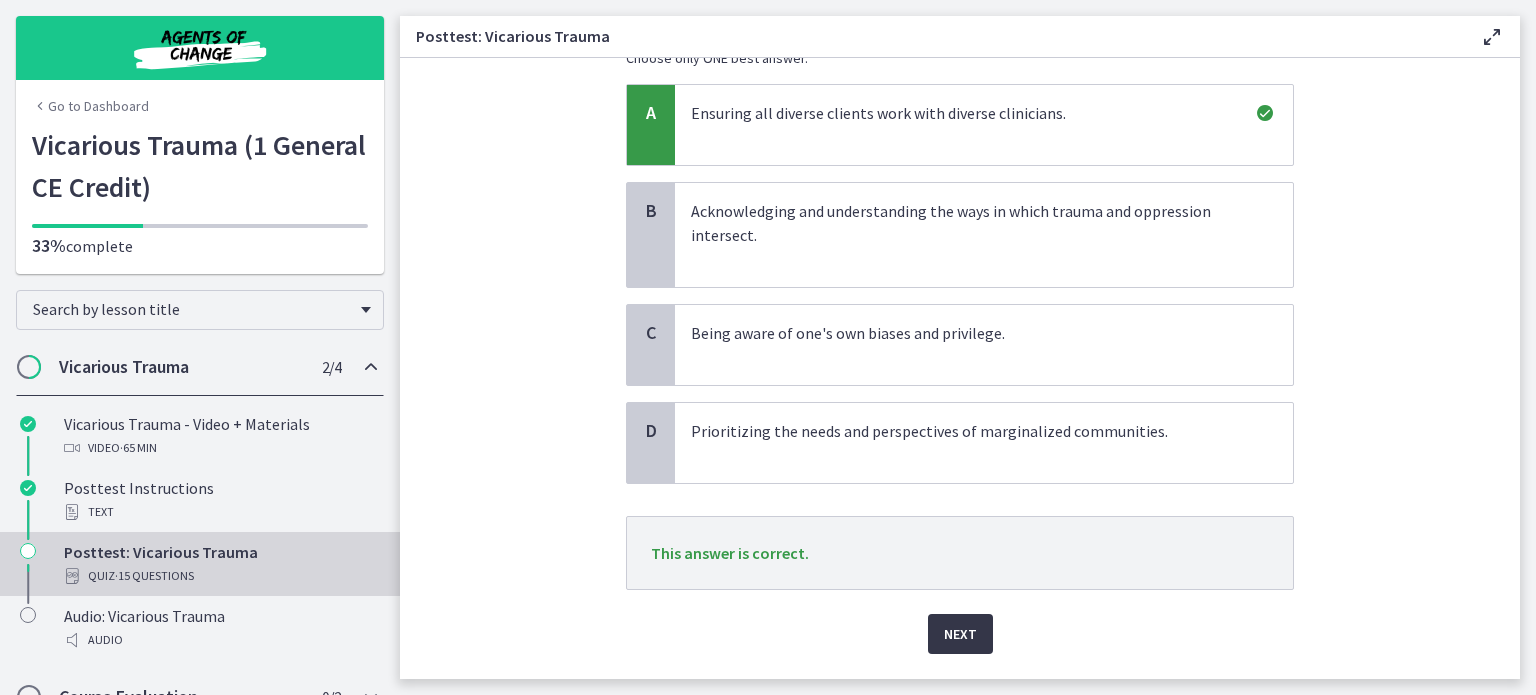 click on "Next" at bounding box center [960, 634] 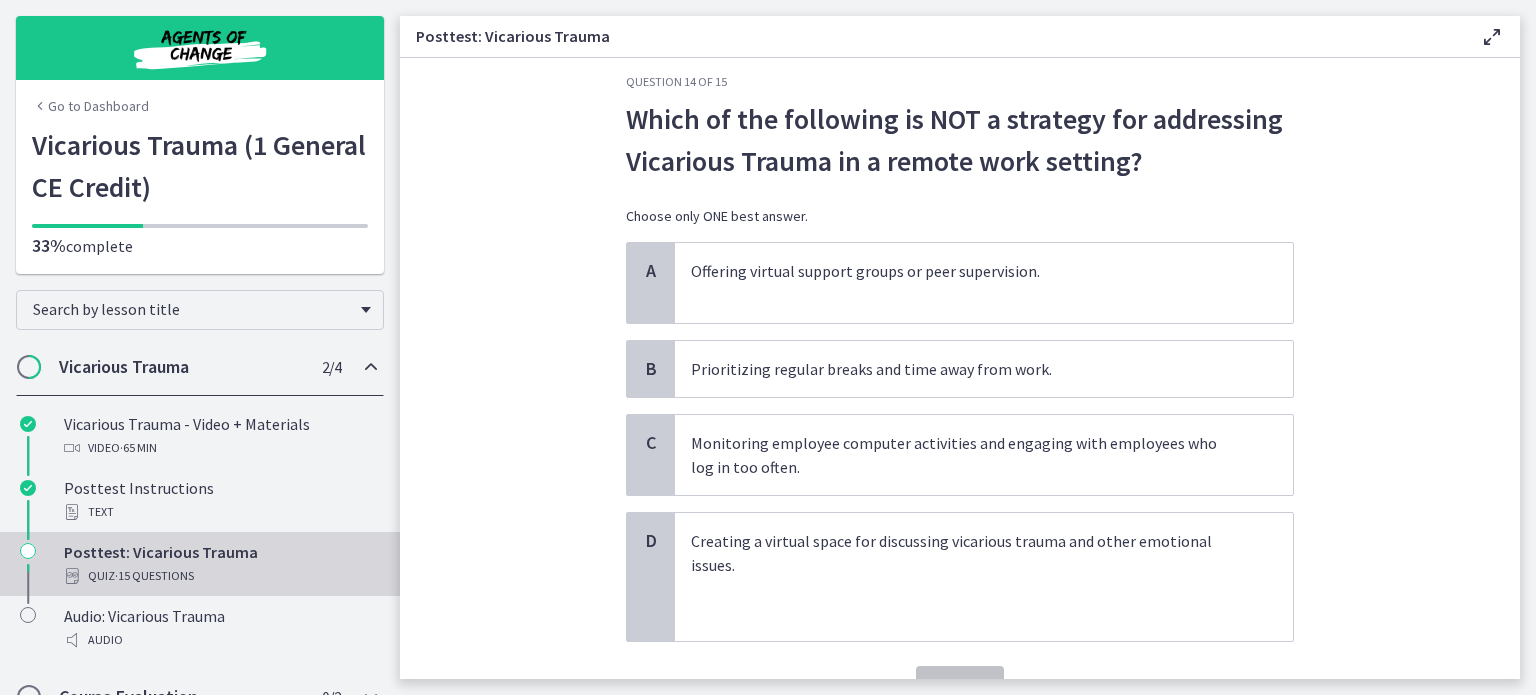 scroll, scrollTop: 25, scrollLeft: 0, axis: vertical 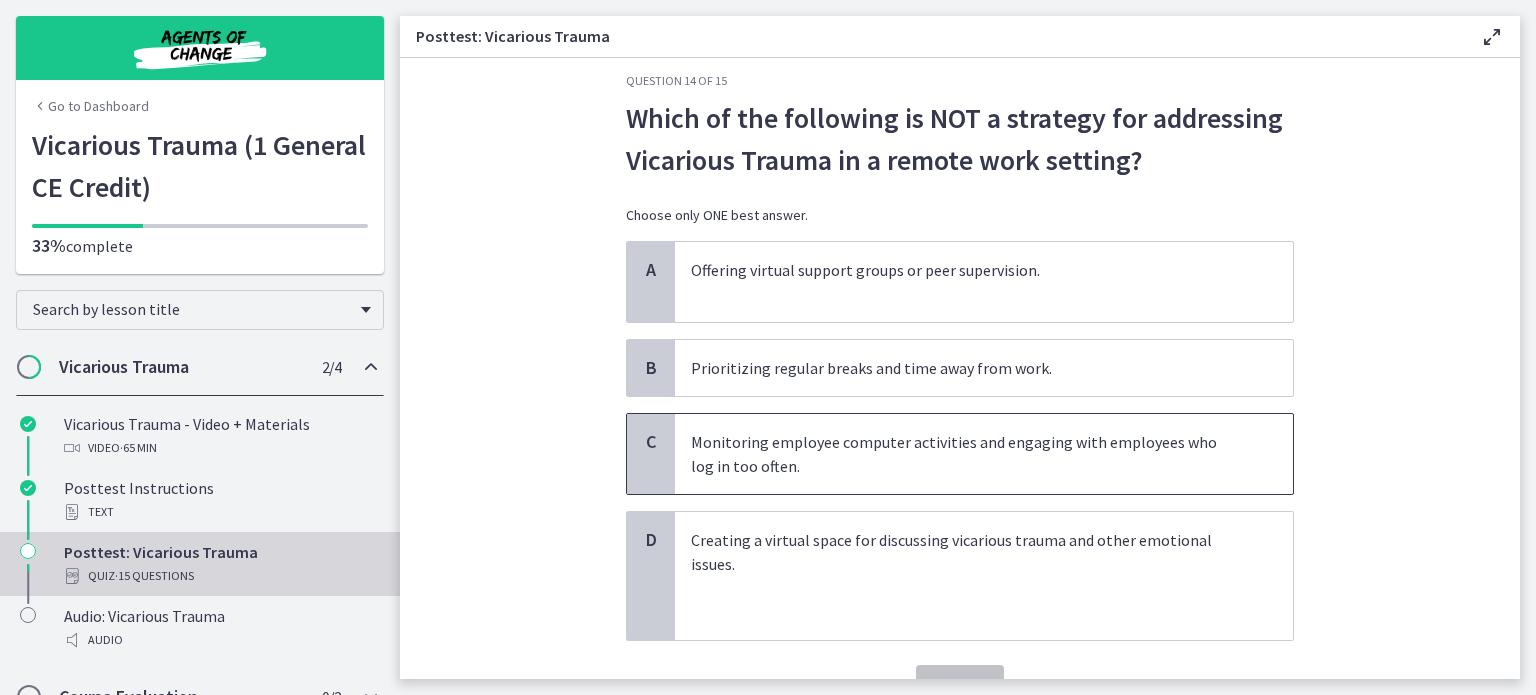 click on "Monitoring employee computer activities and engaging with employees who log in too often." at bounding box center (964, 454) 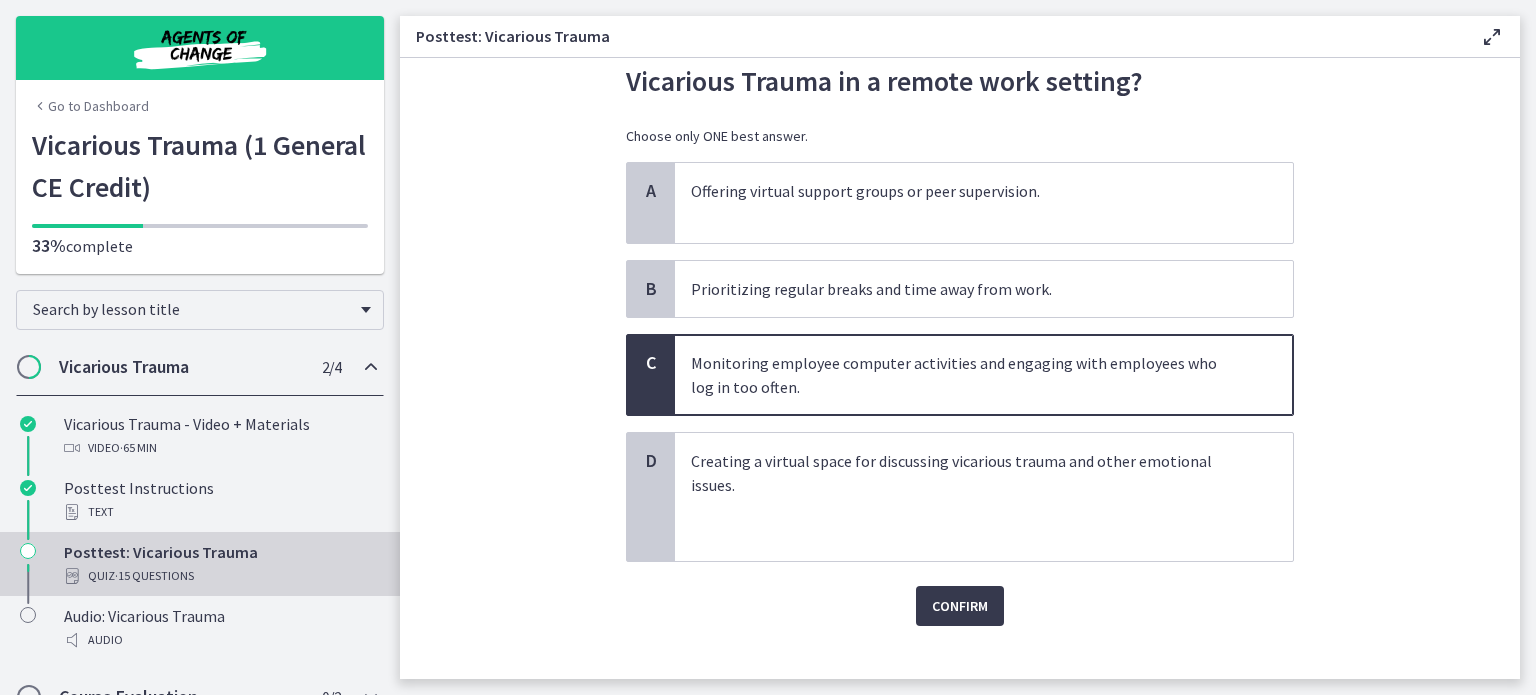 scroll, scrollTop: 128, scrollLeft: 0, axis: vertical 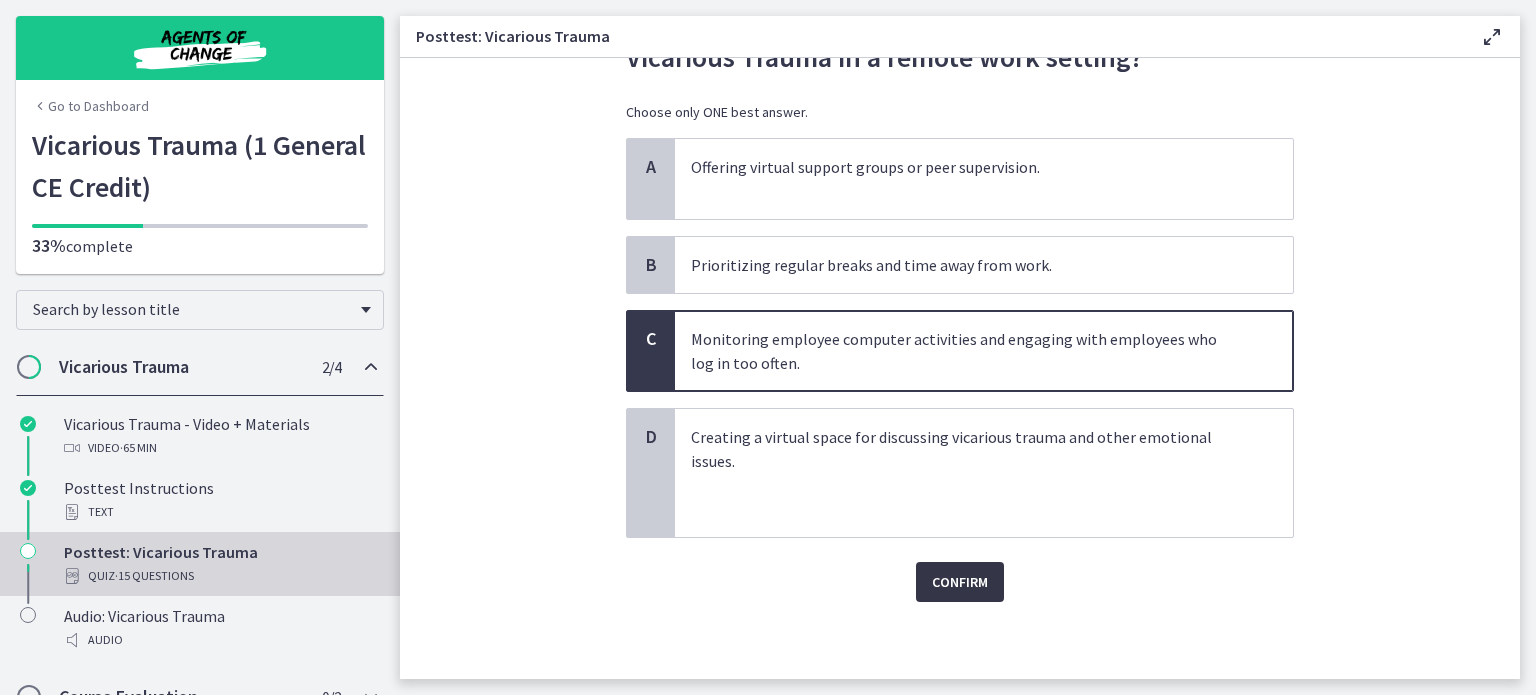 click on "Confirm" at bounding box center (960, 582) 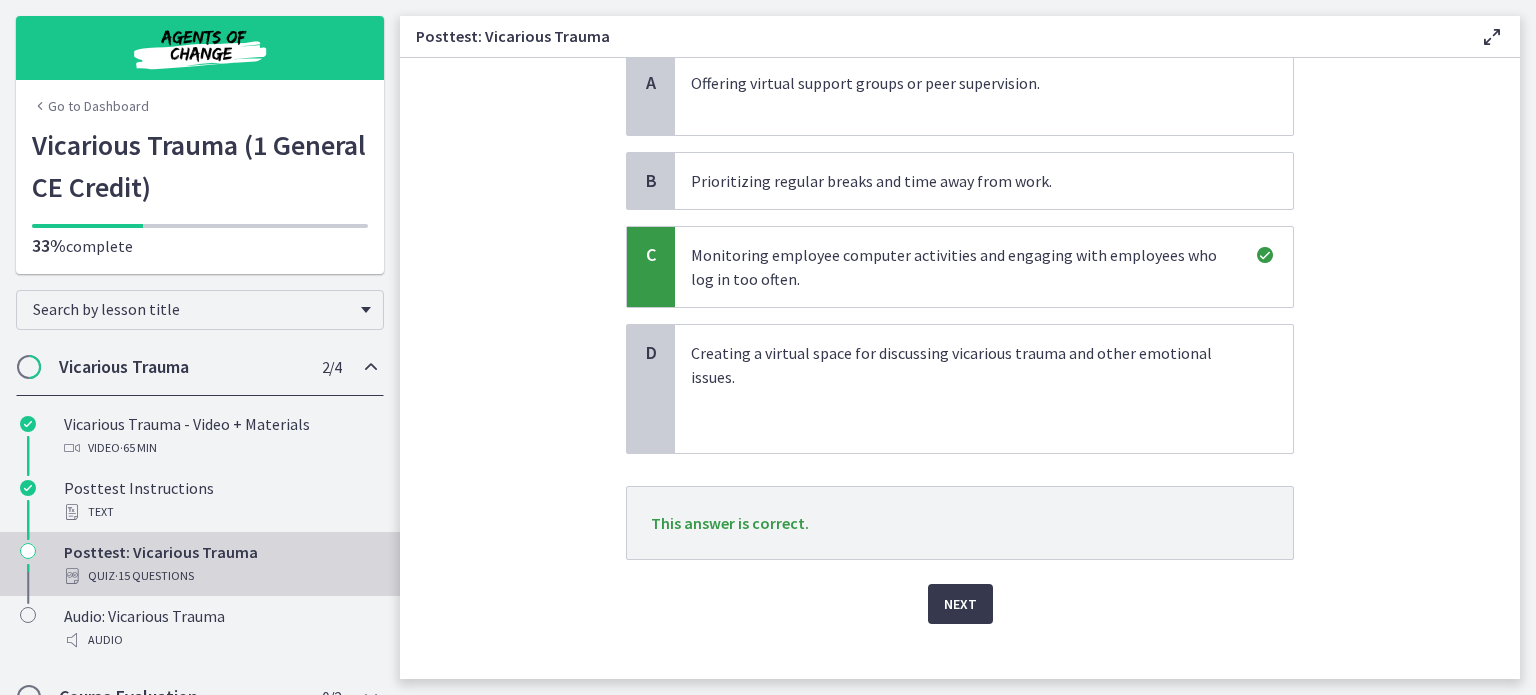 scroll, scrollTop: 234, scrollLeft: 0, axis: vertical 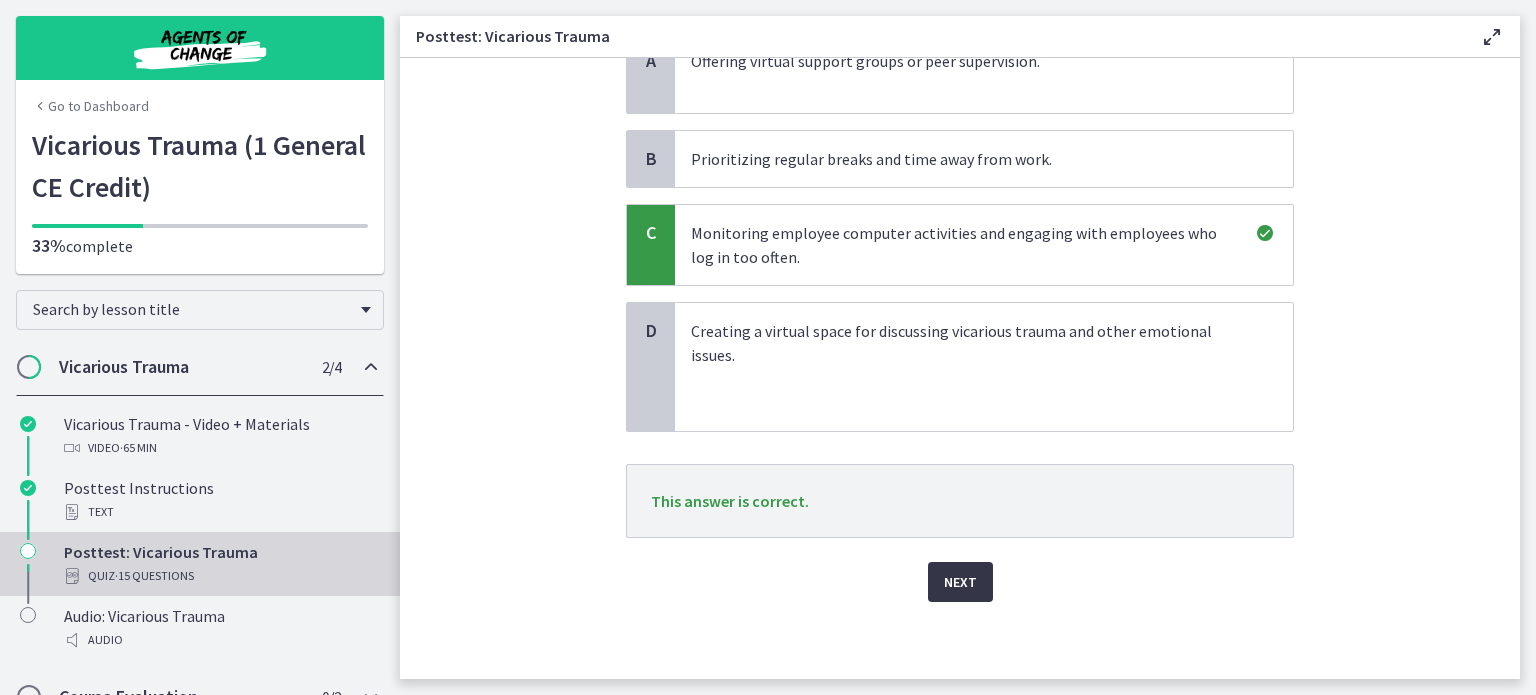 click on "Next" at bounding box center (960, 582) 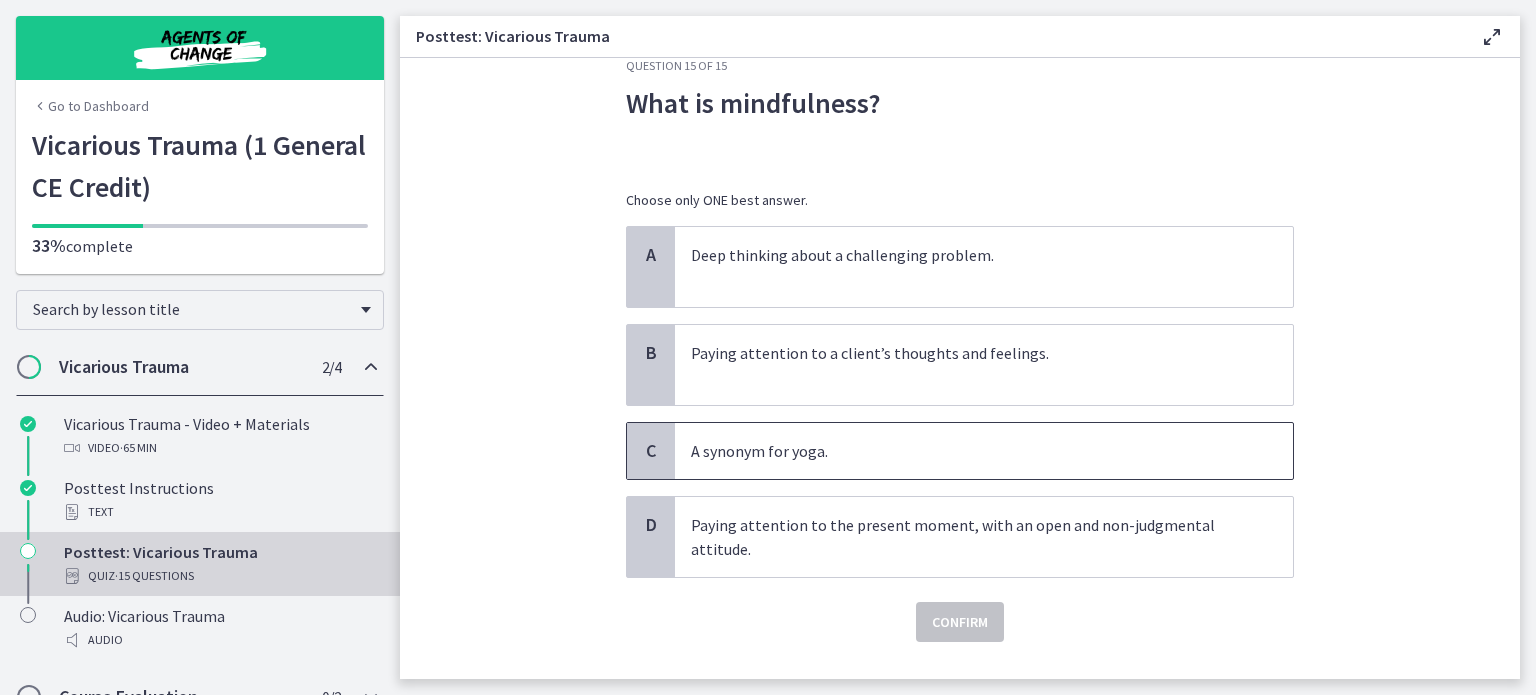 scroll, scrollTop: 50, scrollLeft: 0, axis: vertical 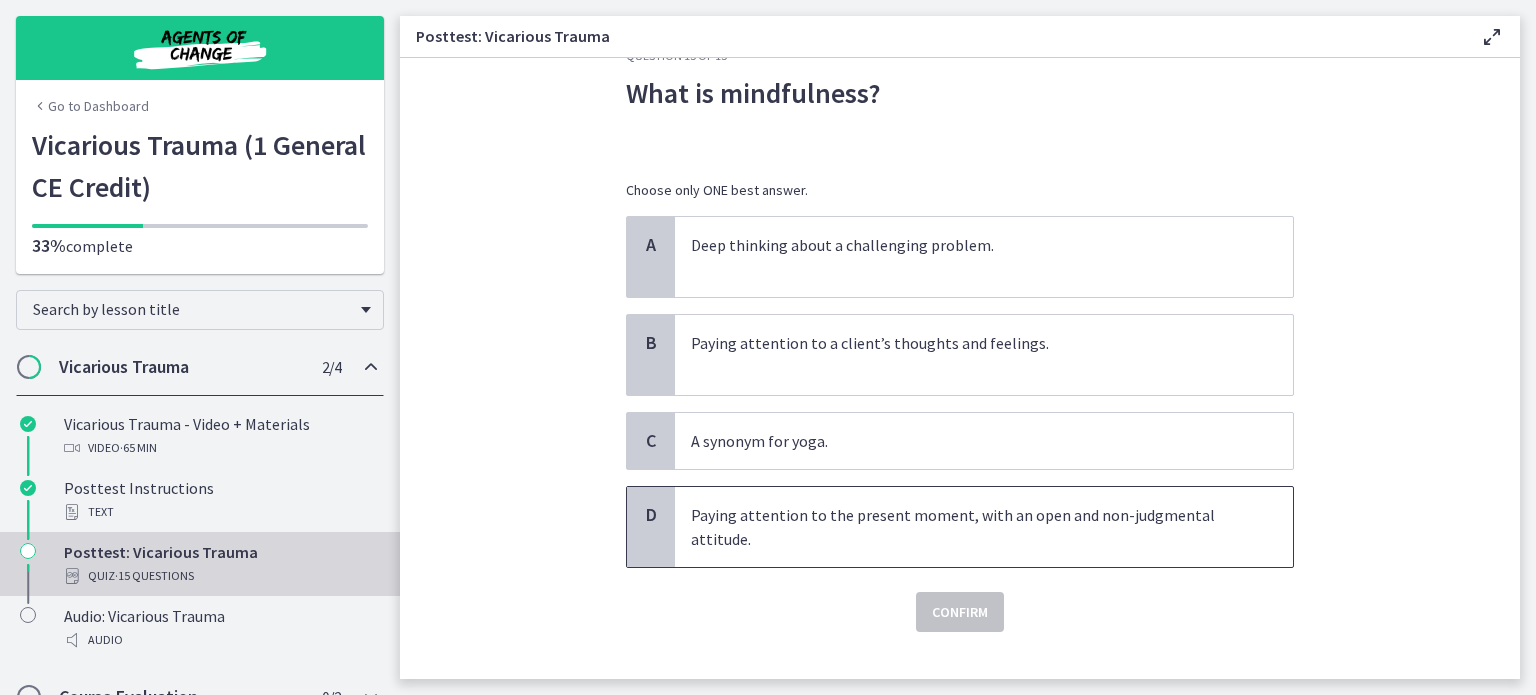 click on "Paying attention to the present moment, with an open and non-judgmental attitude." at bounding box center [964, 527] 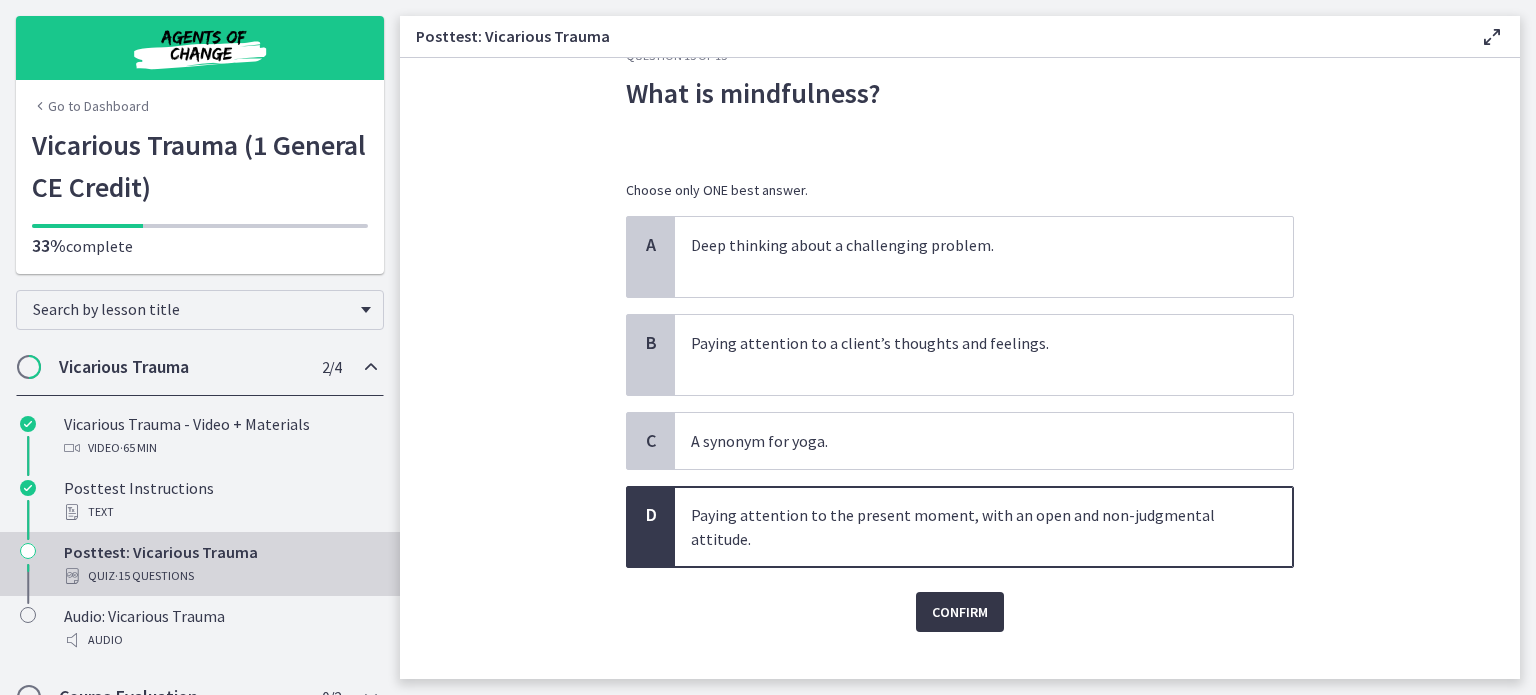 click on "Confirm" at bounding box center (960, 612) 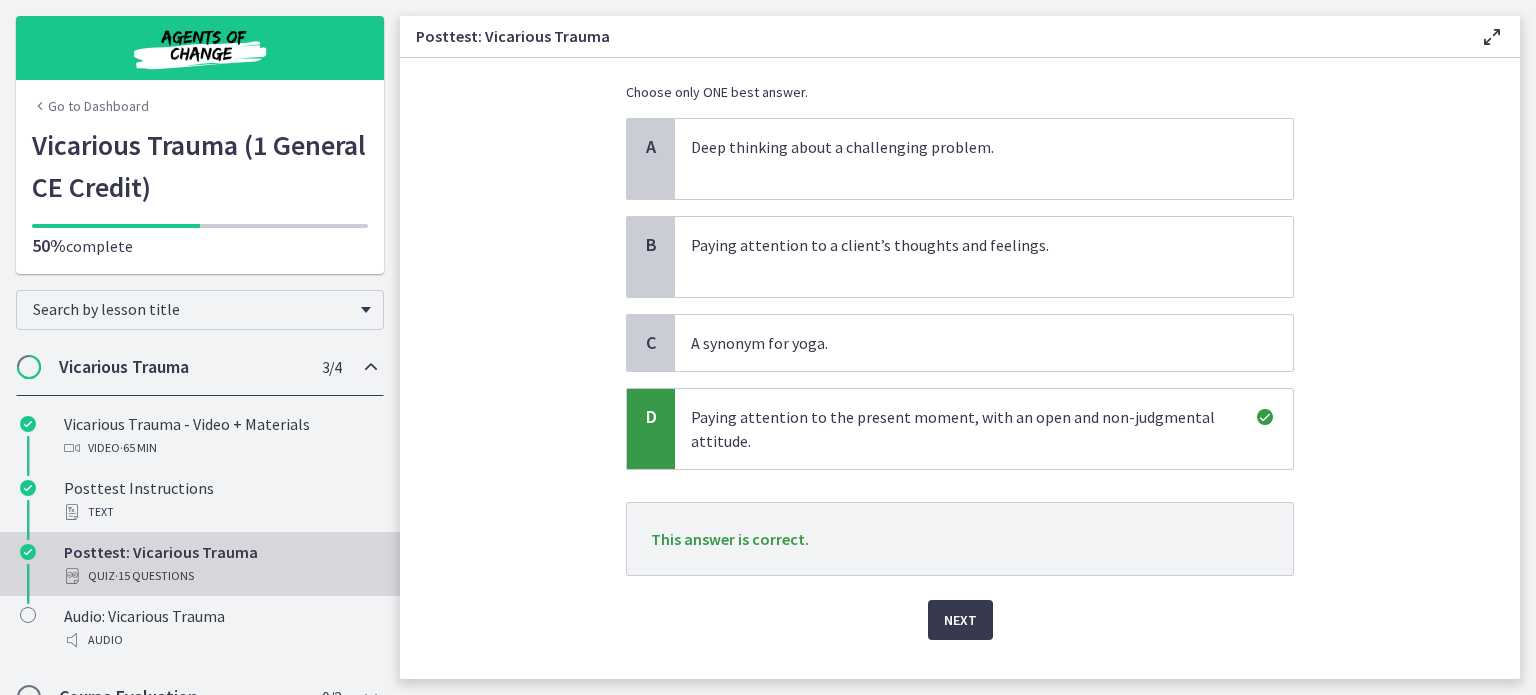 scroll, scrollTop: 186, scrollLeft: 0, axis: vertical 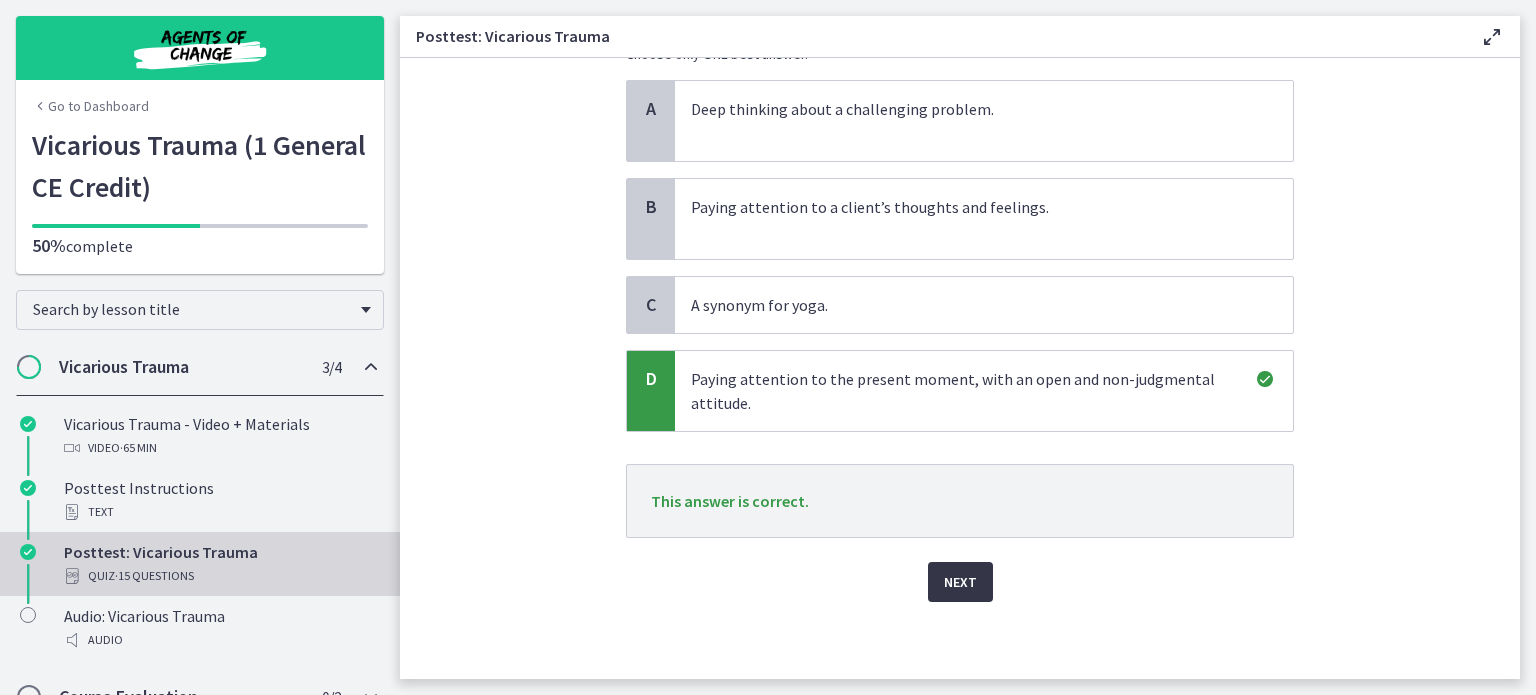 click on "Next" at bounding box center [960, 582] 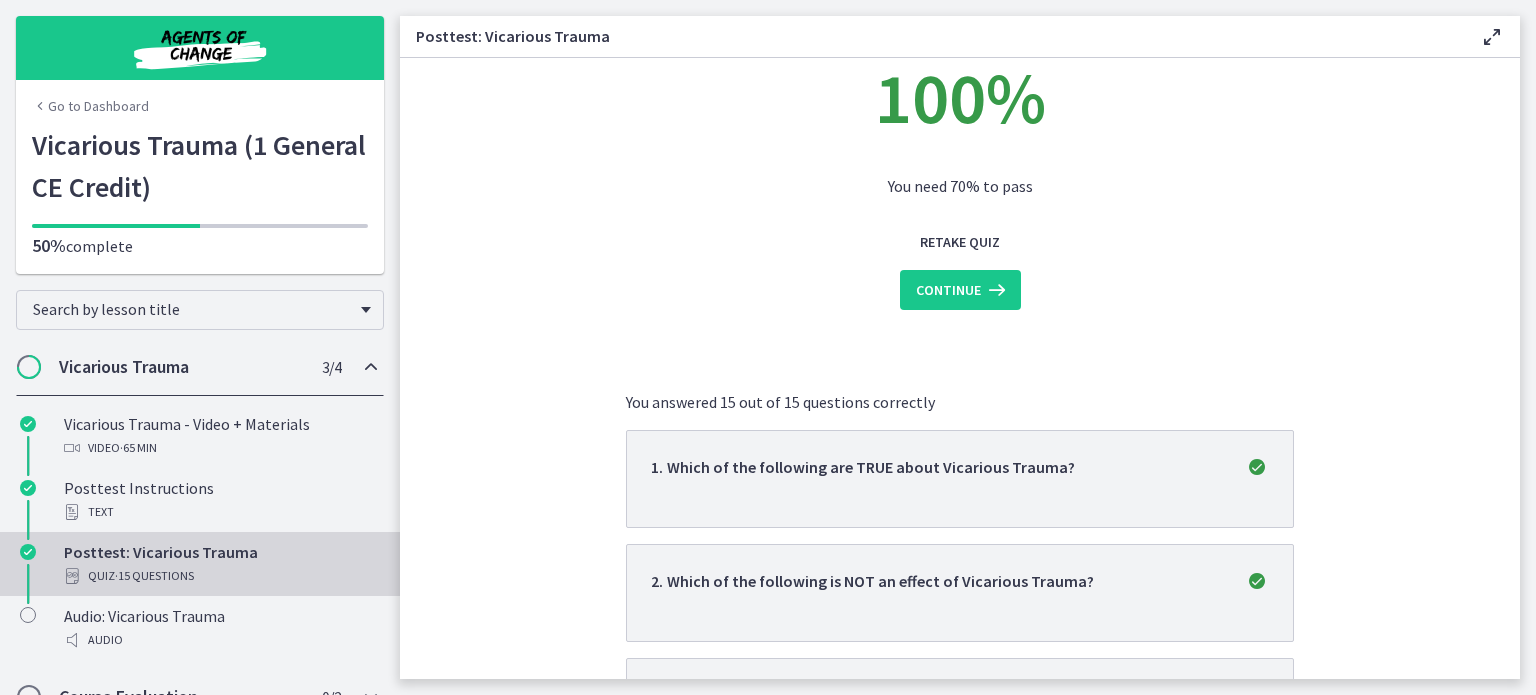 scroll, scrollTop: 200, scrollLeft: 0, axis: vertical 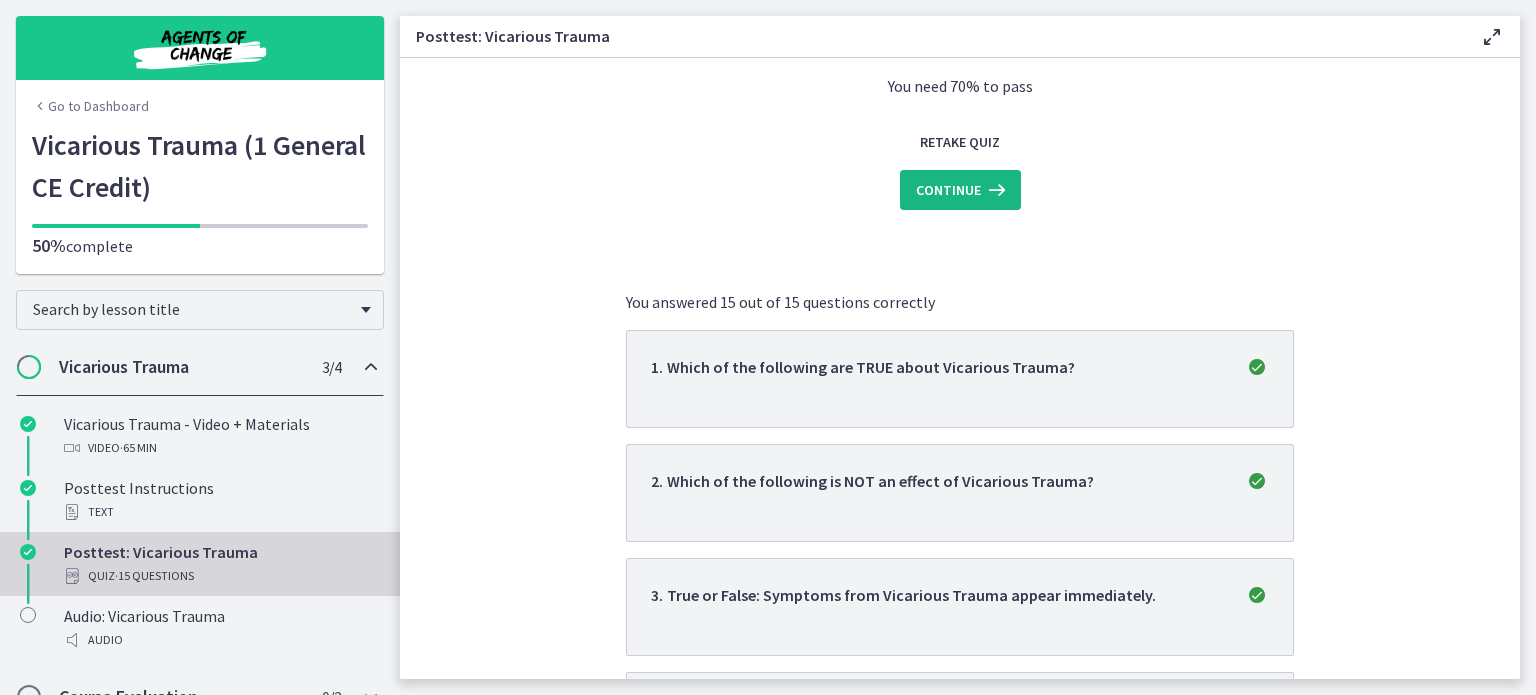 click on "Continue" at bounding box center [948, 190] 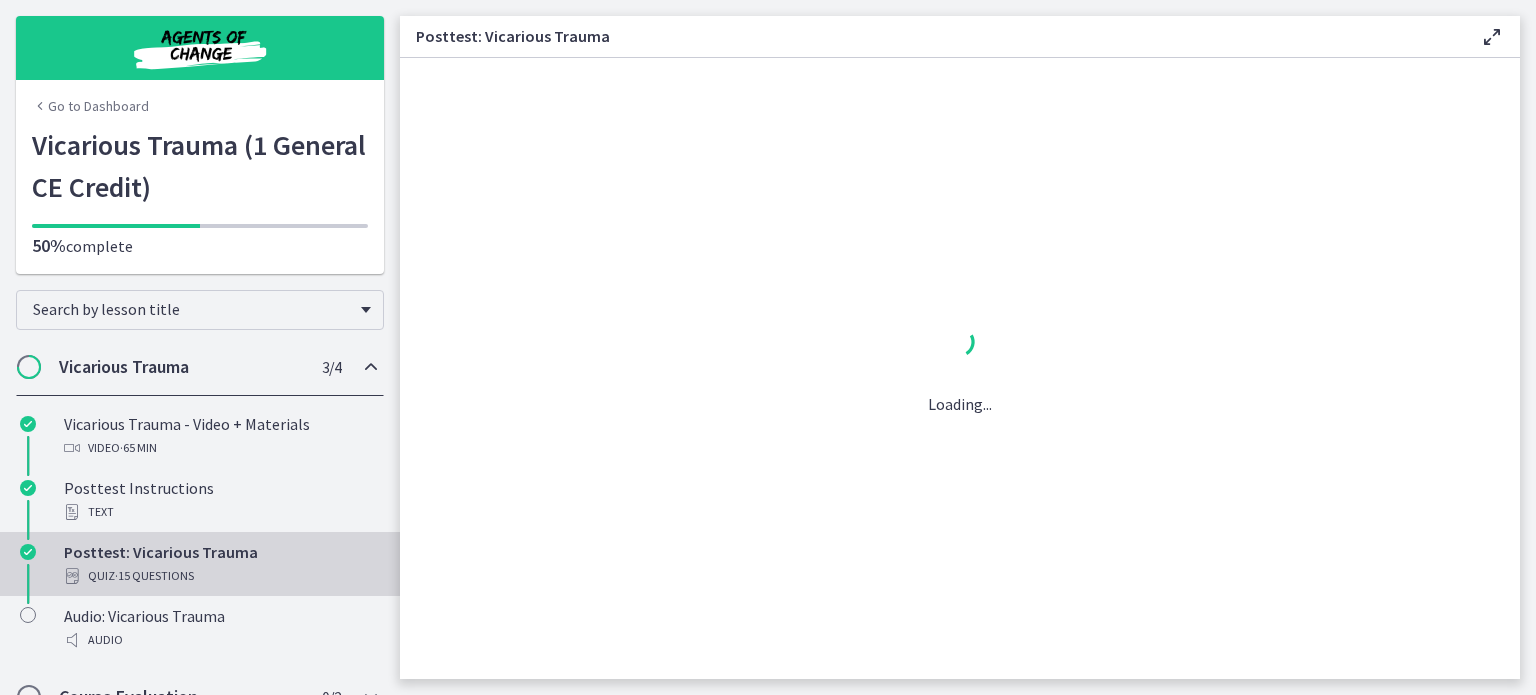 scroll, scrollTop: 0, scrollLeft: 0, axis: both 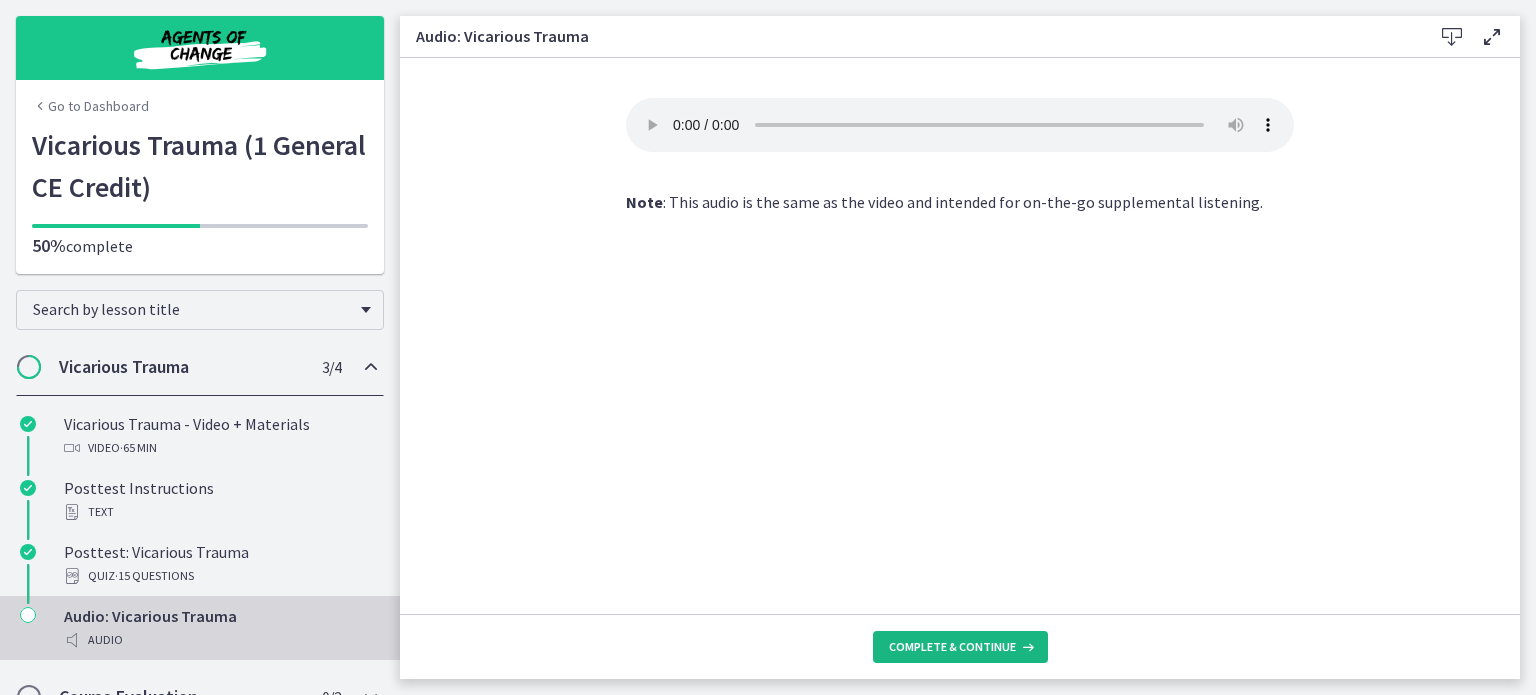 click on "Complete & continue" at bounding box center (952, 647) 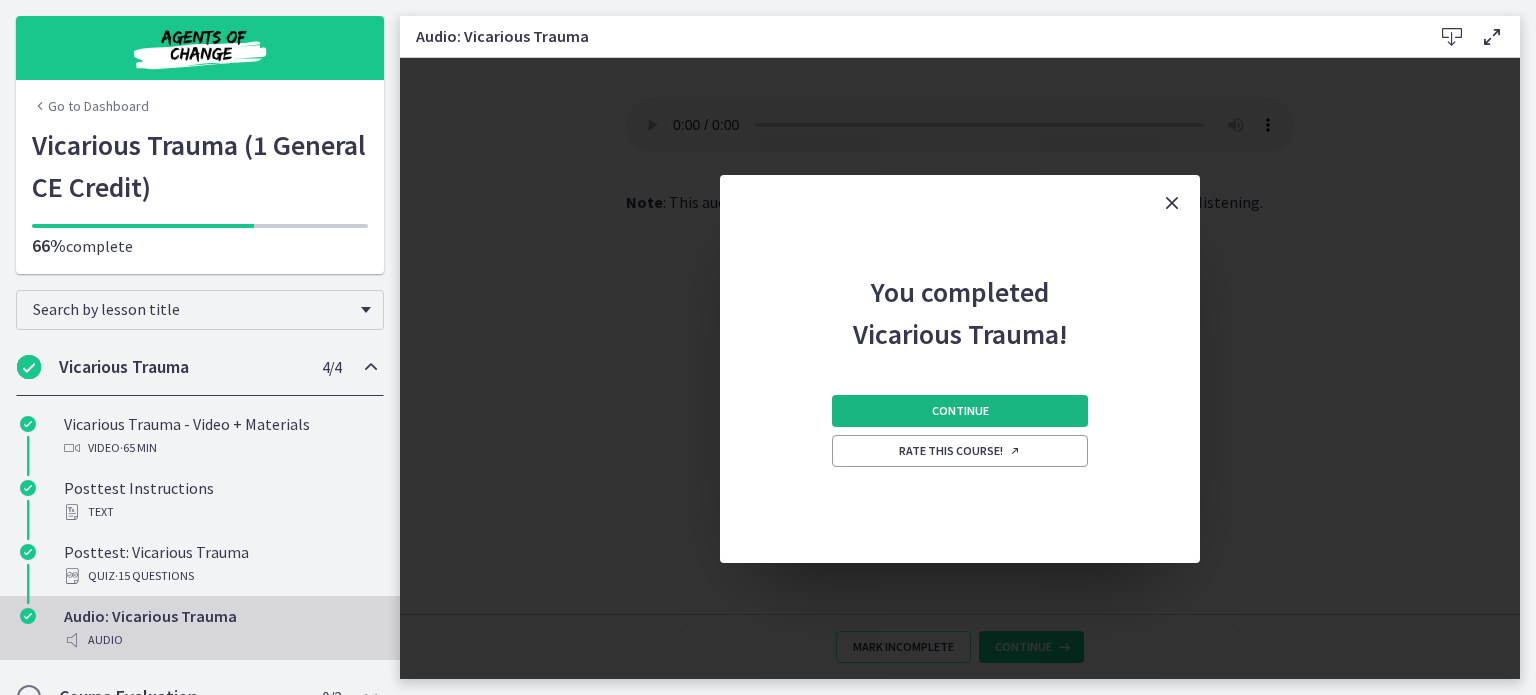 click on "Continue" at bounding box center [960, 411] 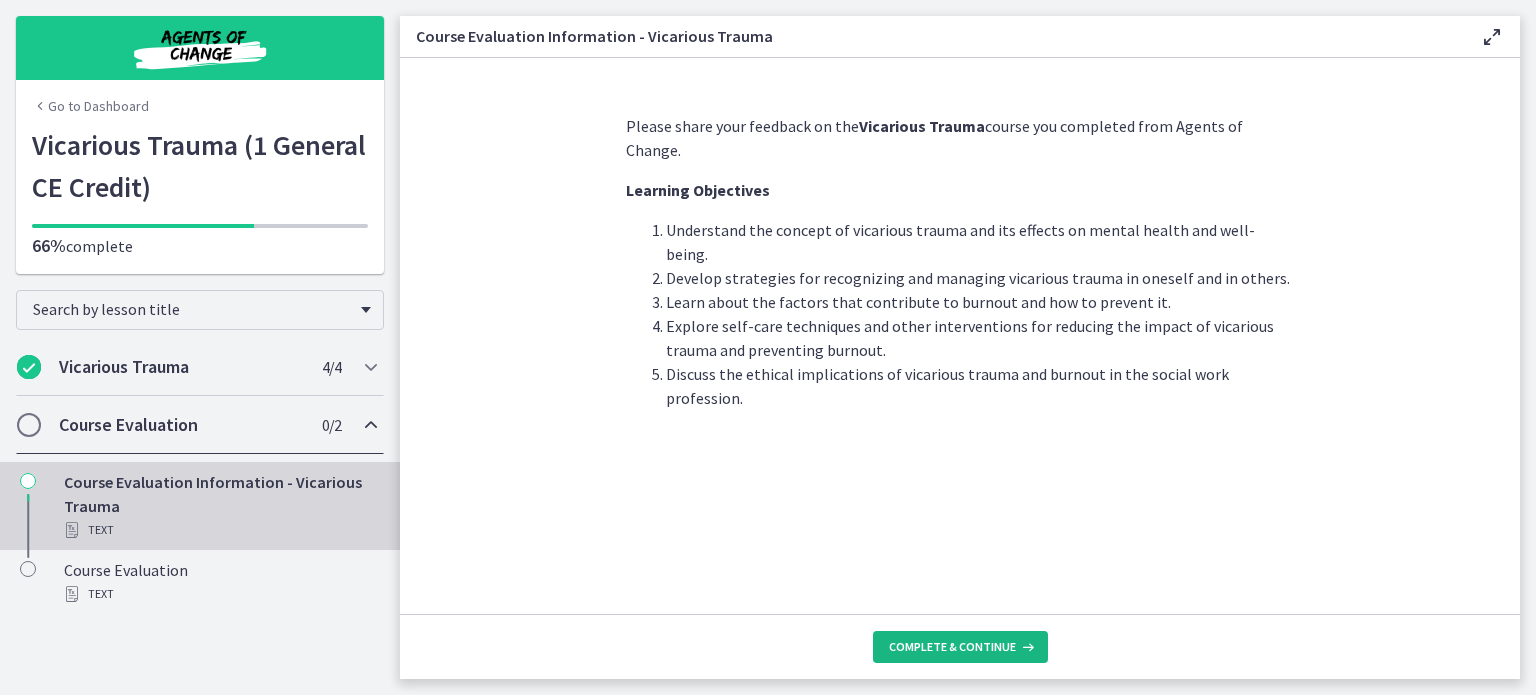 click on "Complete & continue" at bounding box center (952, 647) 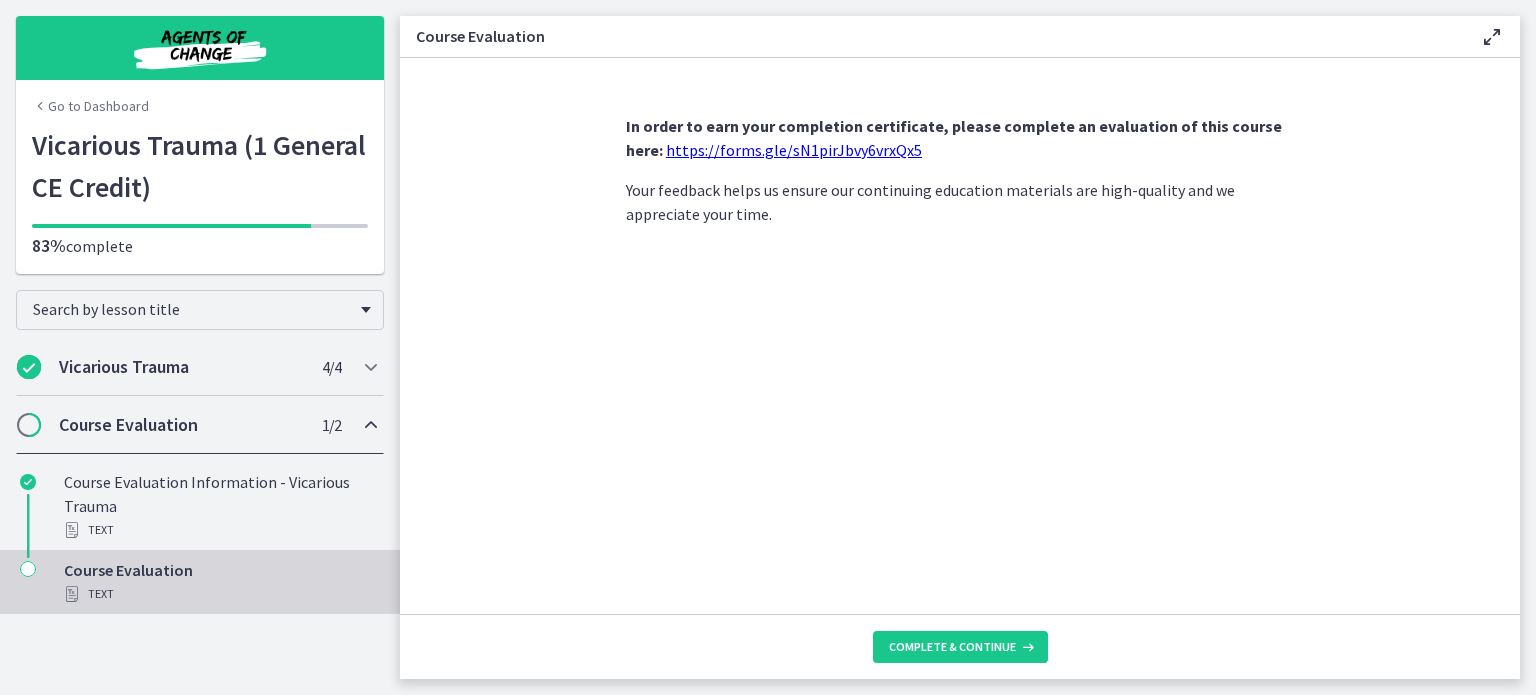 click on "https://forms.gle/sN1pirJbvy6vrxQx5" at bounding box center (794, 150) 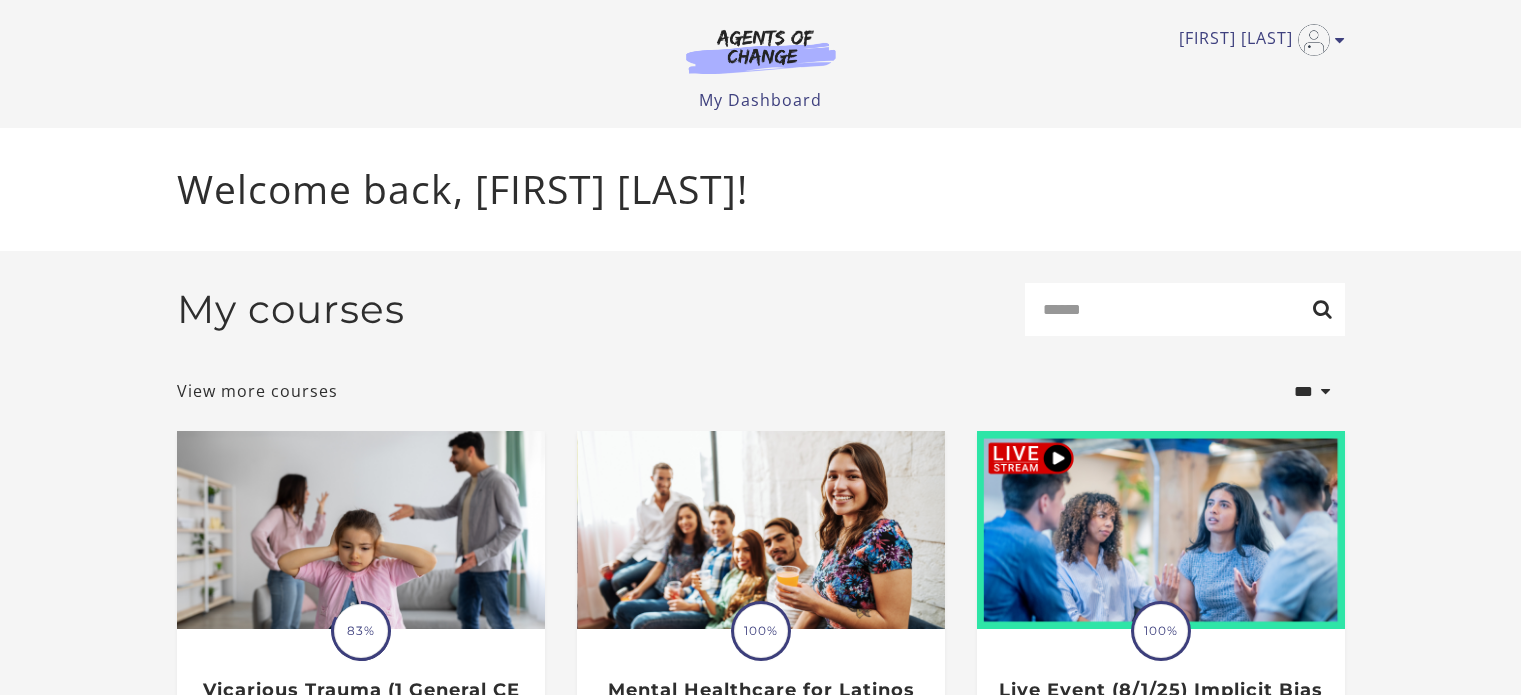 scroll, scrollTop: 0, scrollLeft: 0, axis: both 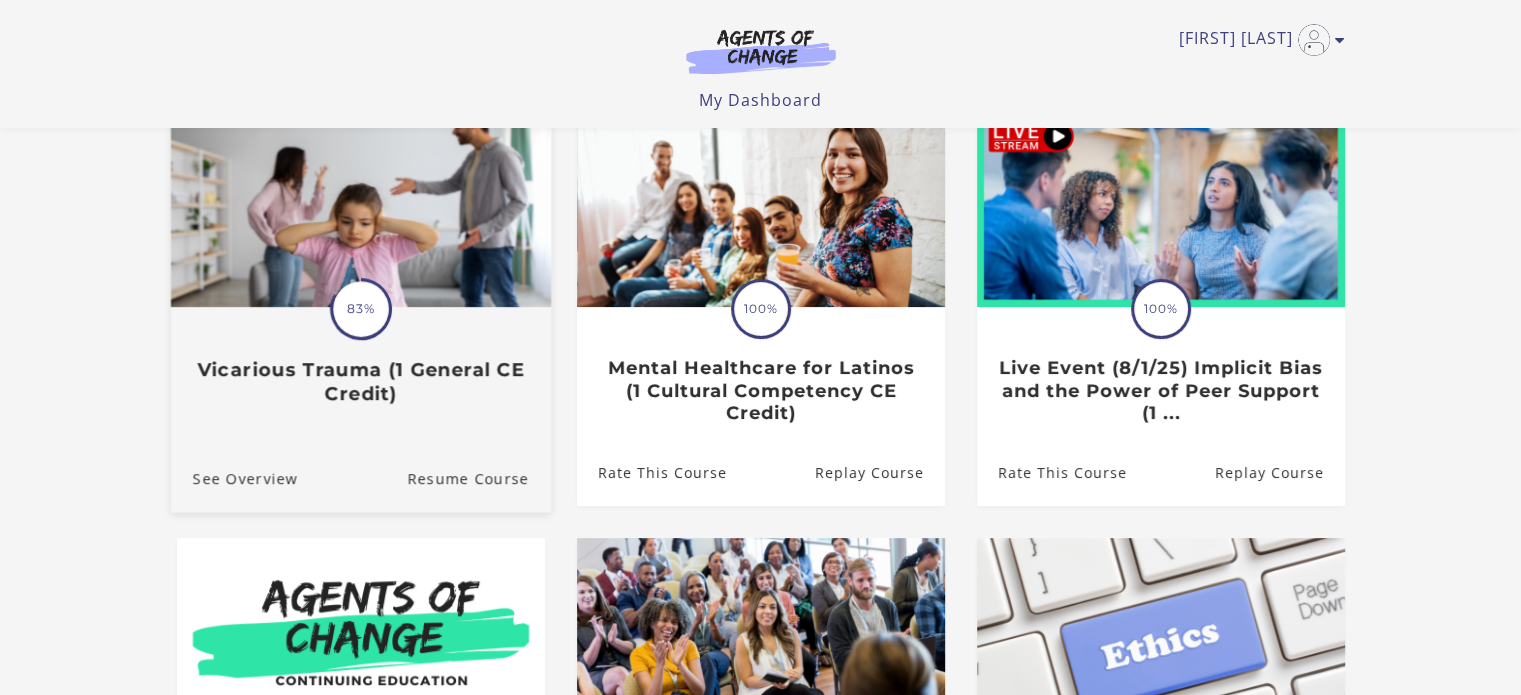 click on "83%" at bounding box center [361, 309] 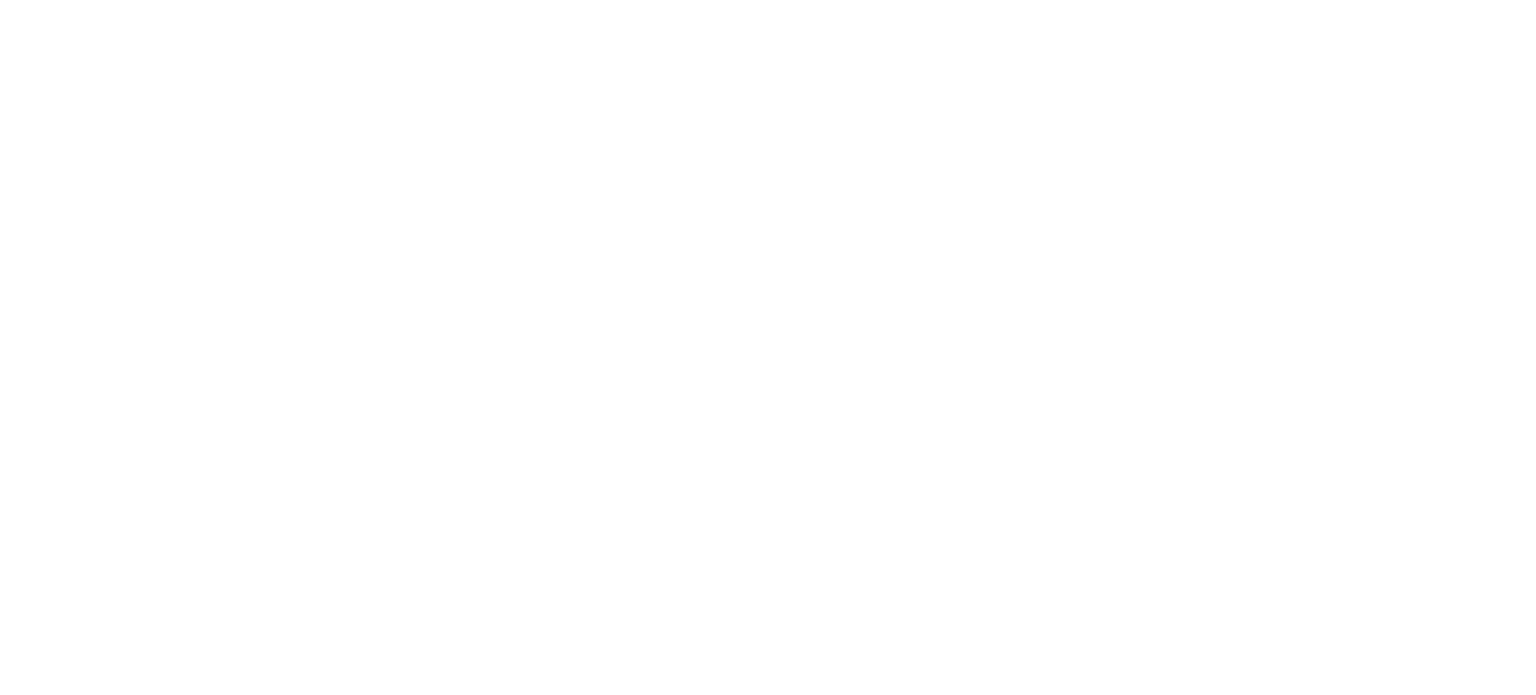 scroll, scrollTop: 0, scrollLeft: 0, axis: both 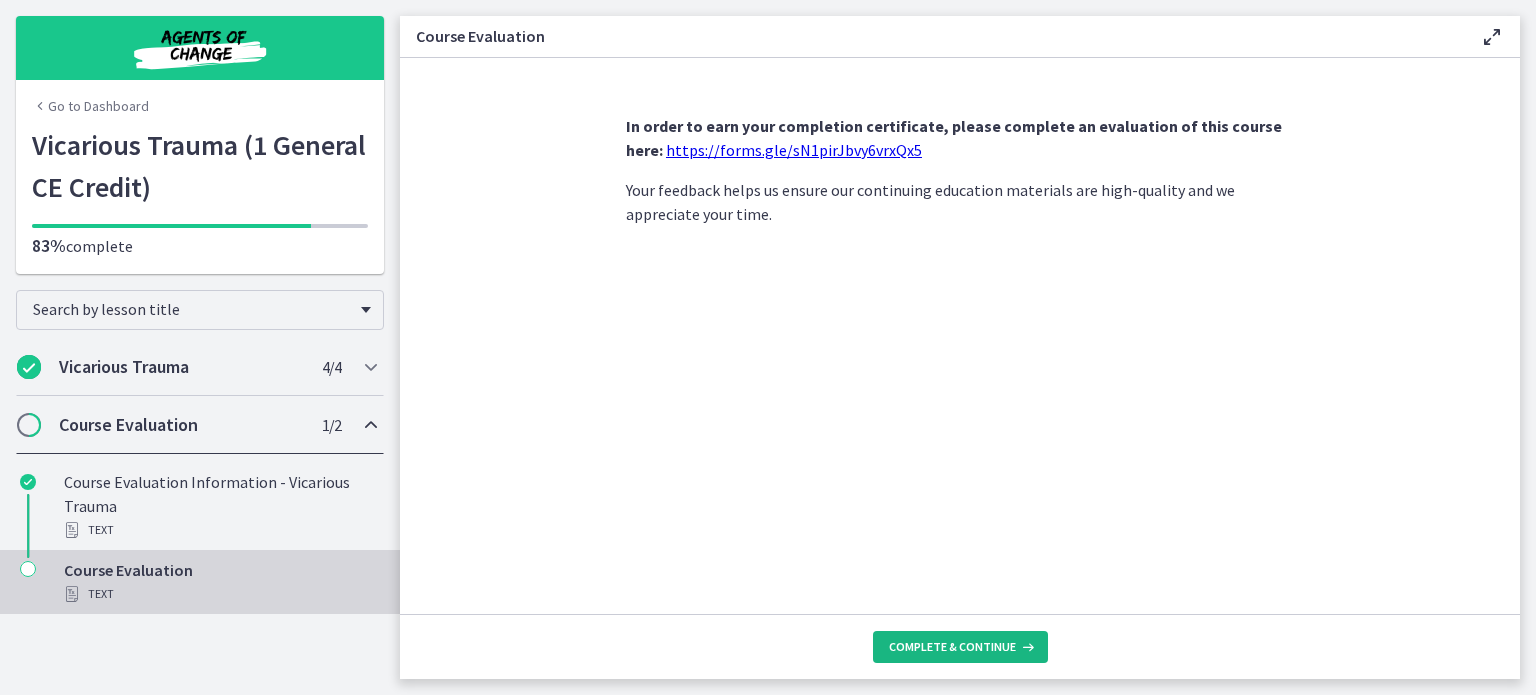 click on "Complete & continue" at bounding box center [952, 647] 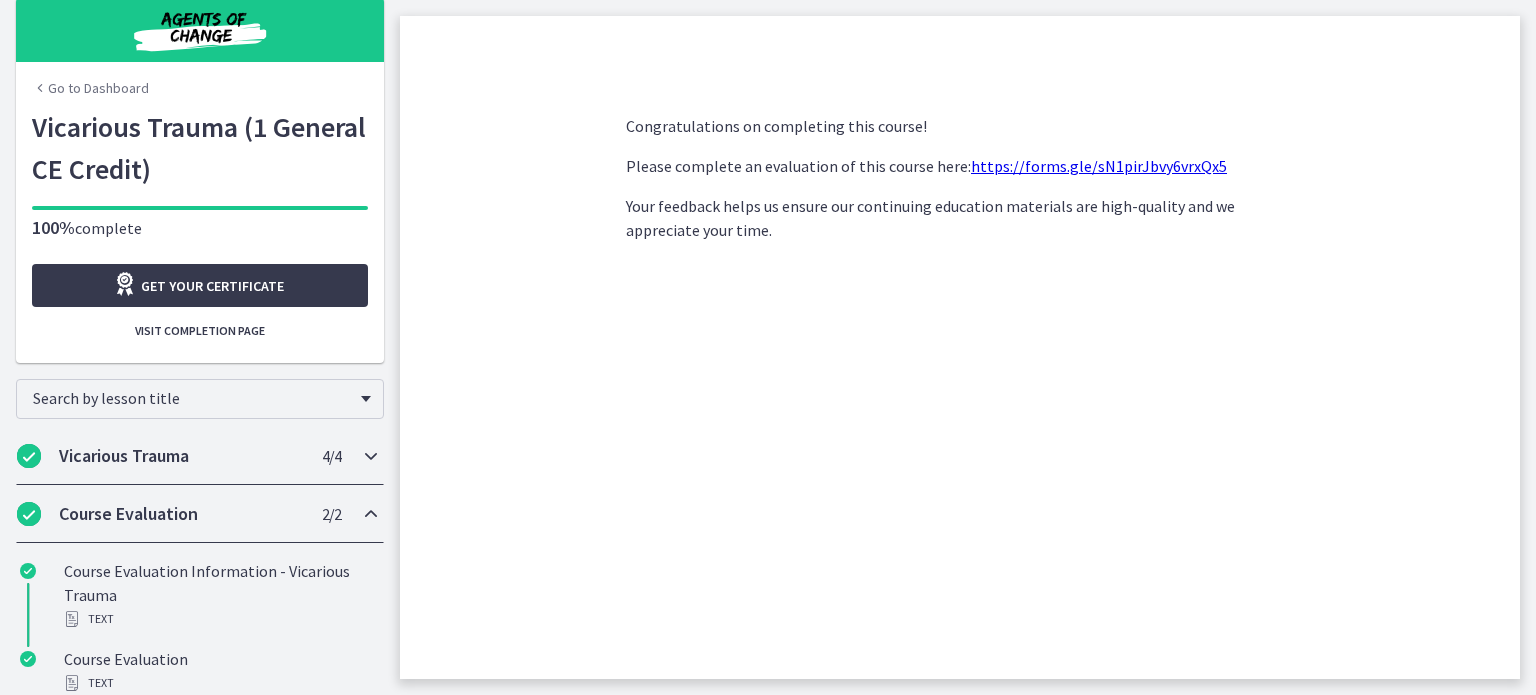 scroll, scrollTop: 35, scrollLeft: 0, axis: vertical 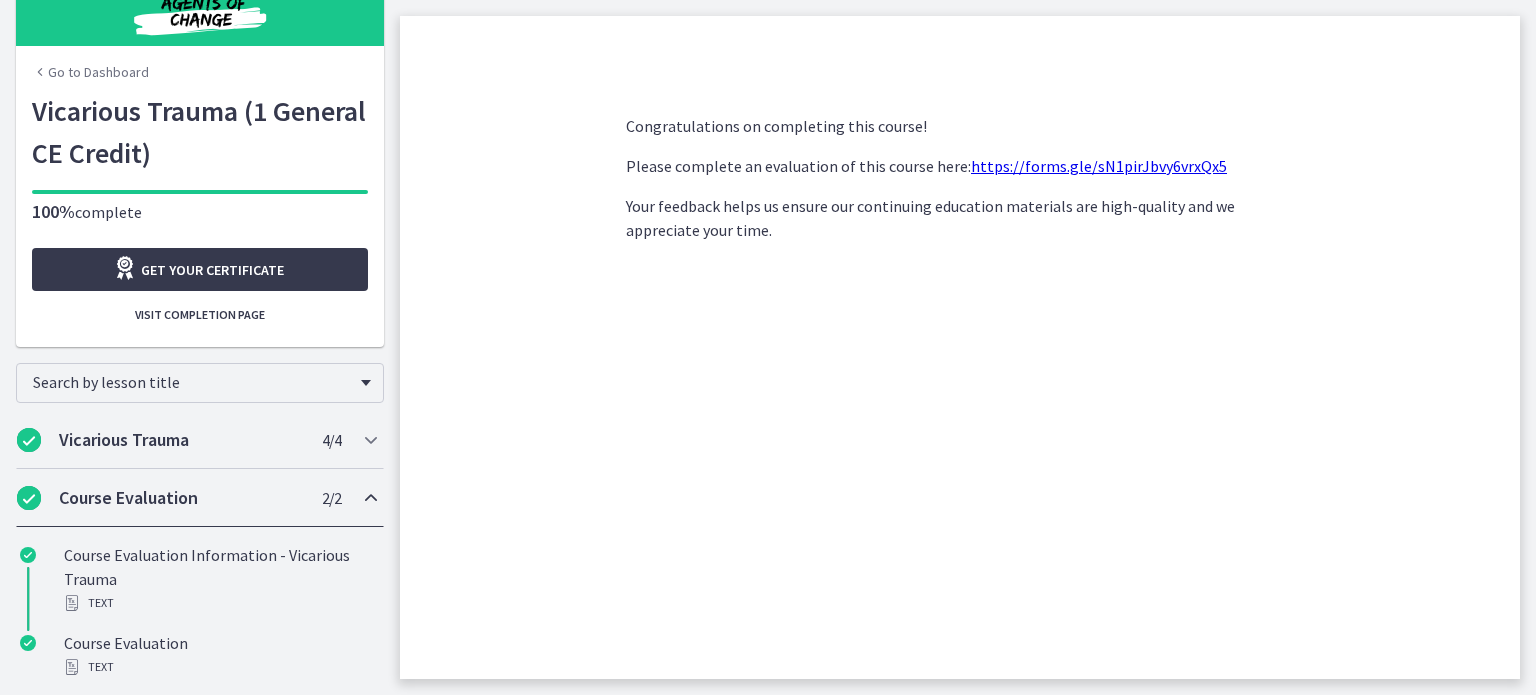 click on "https://forms.gle/sN1pirJbvy6vrxQx5" at bounding box center (1099, 166) 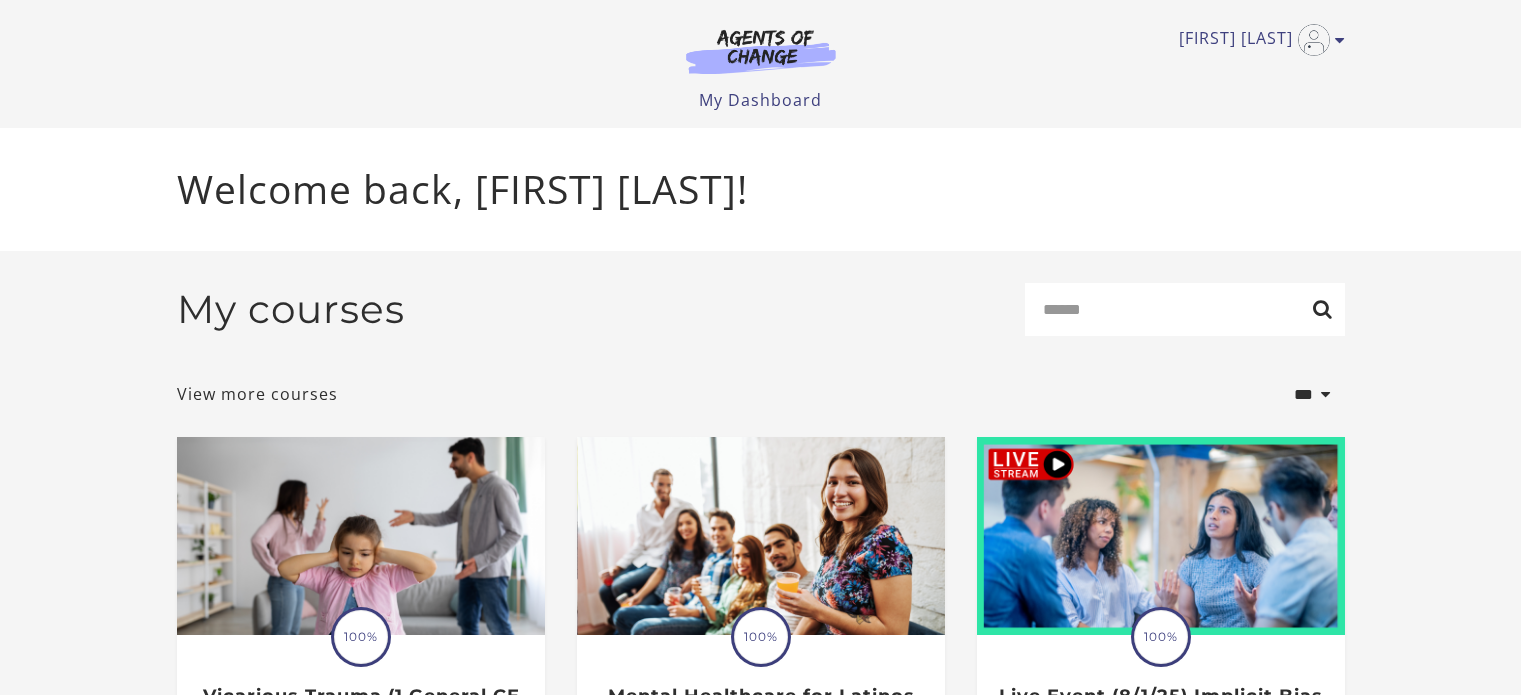 scroll, scrollTop: 0, scrollLeft: 0, axis: both 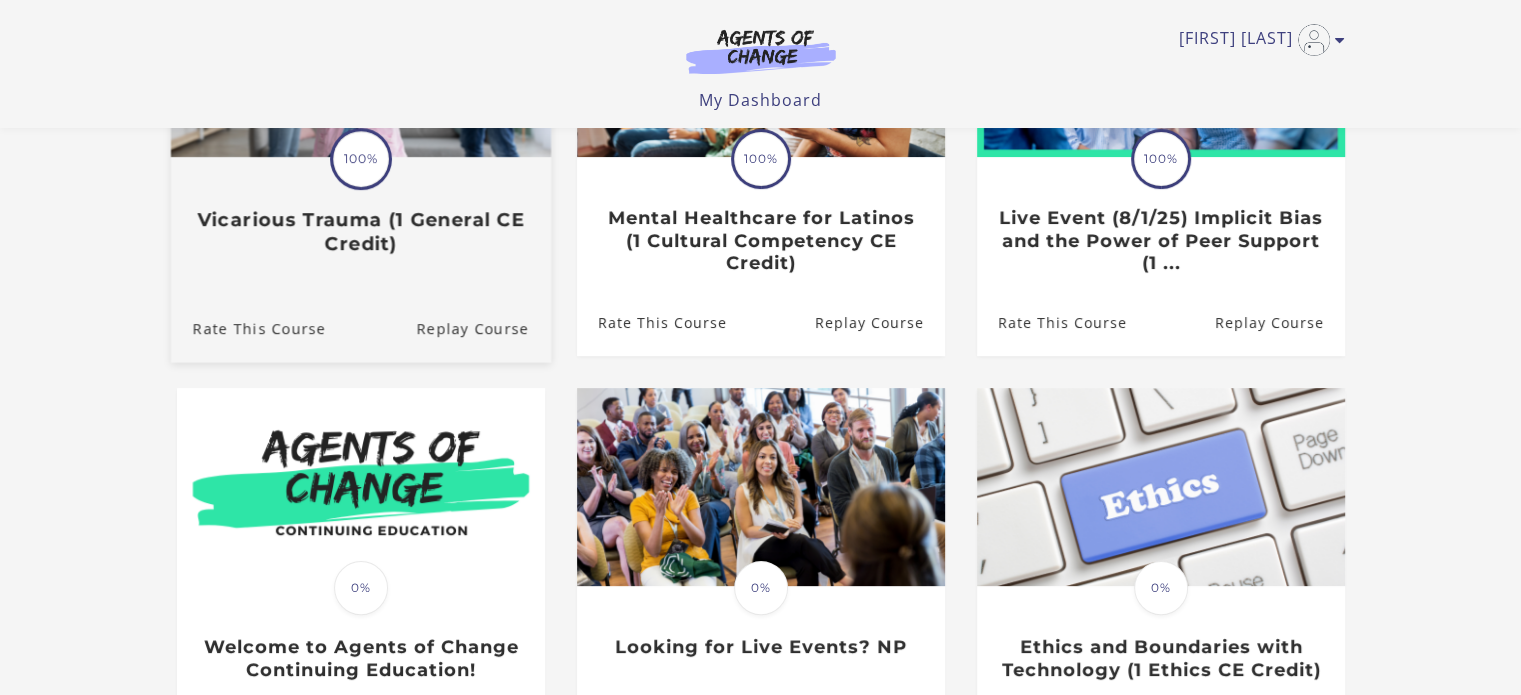 click on "100%" at bounding box center [361, 159] 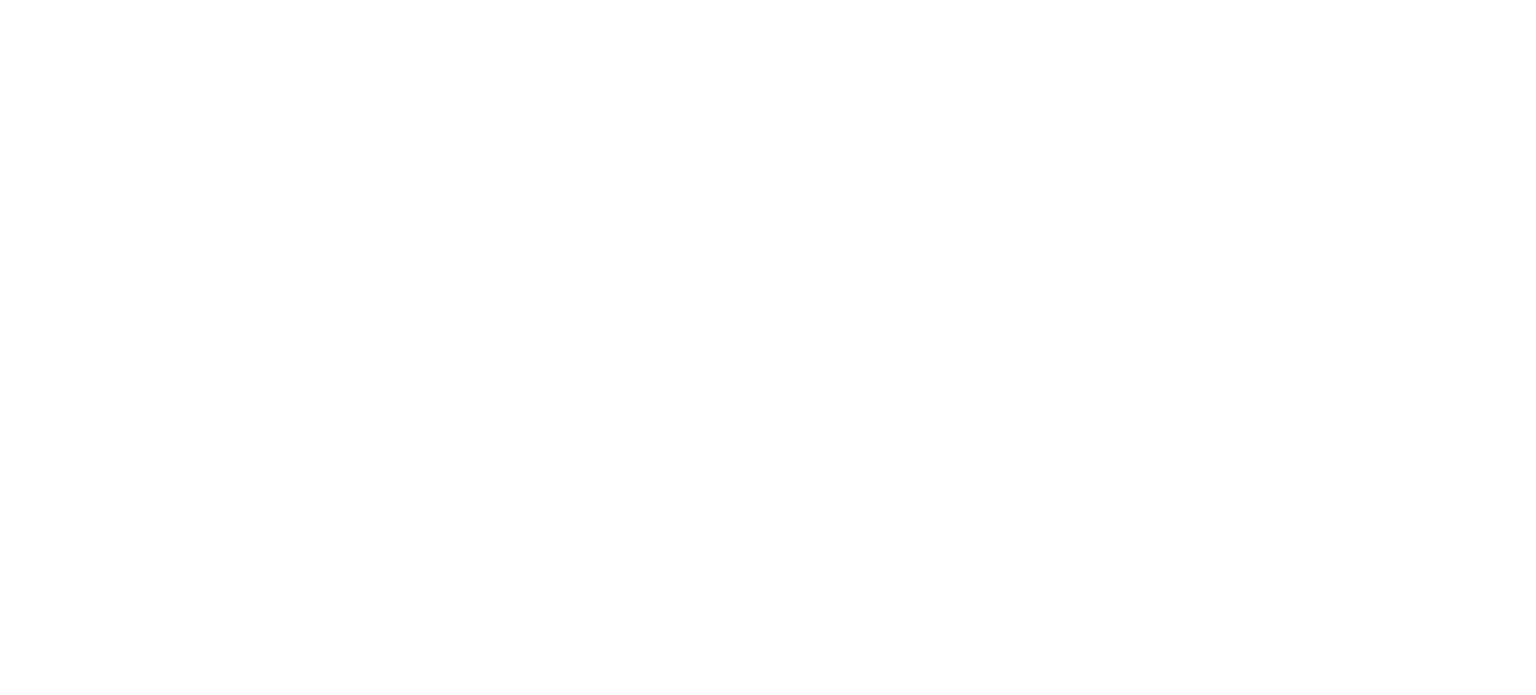 scroll, scrollTop: 0, scrollLeft: 0, axis: both 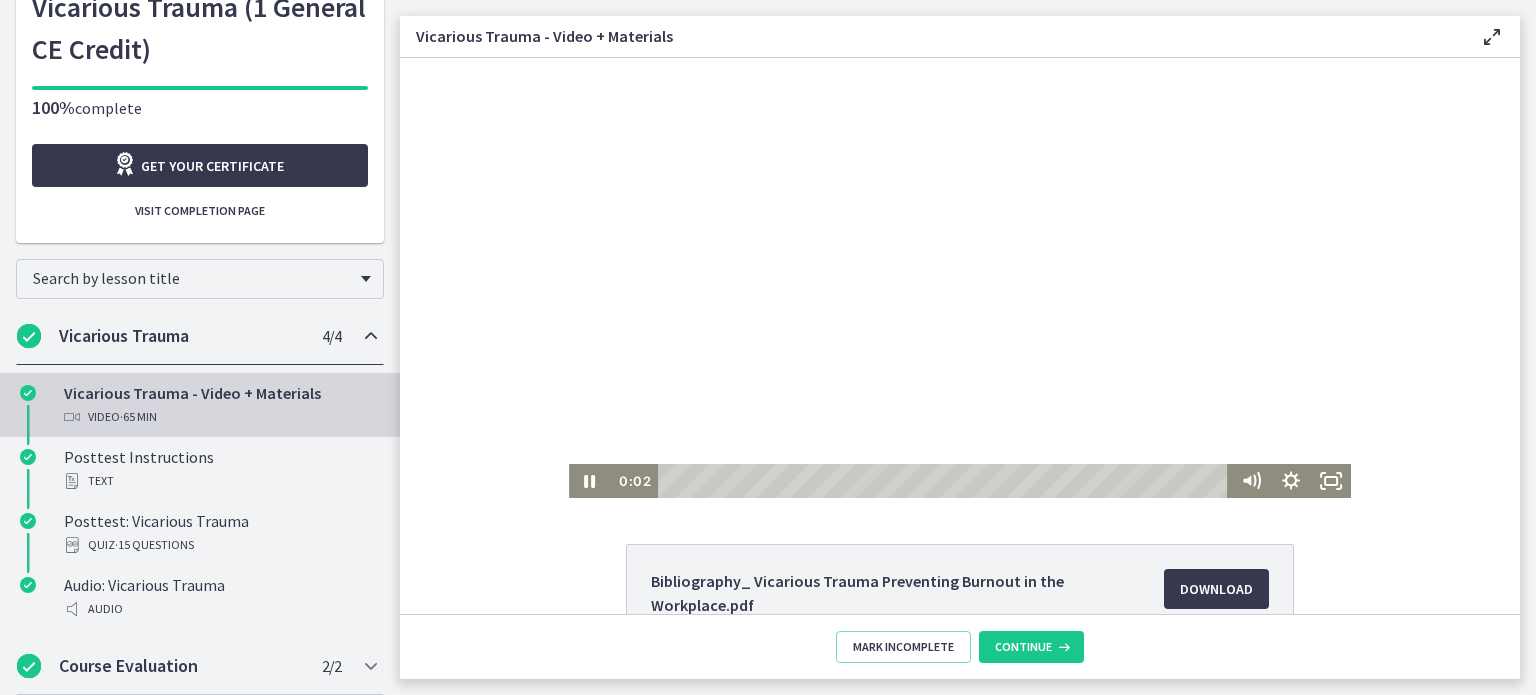 click at bounding box center [960, 278] 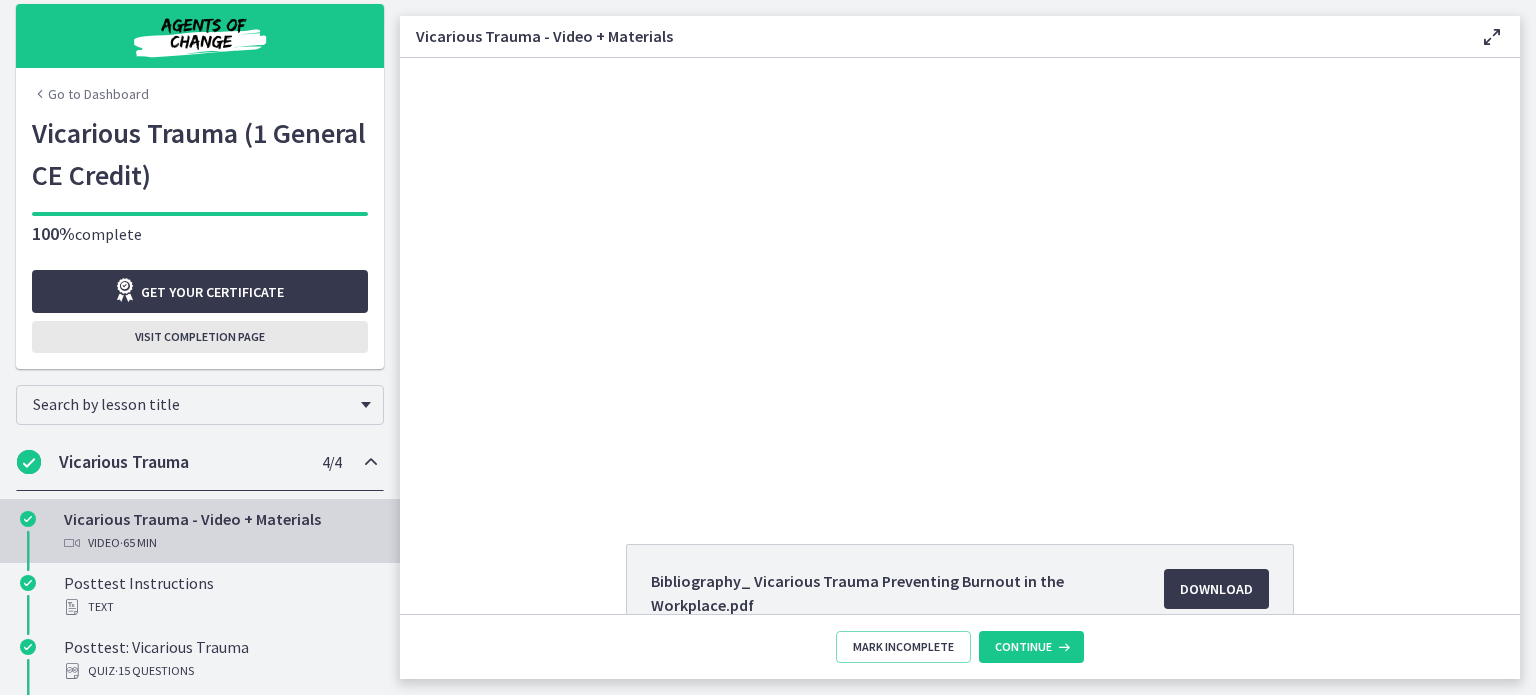 scroll, scrollTop: 0, scrollLeft: 0, axis: both 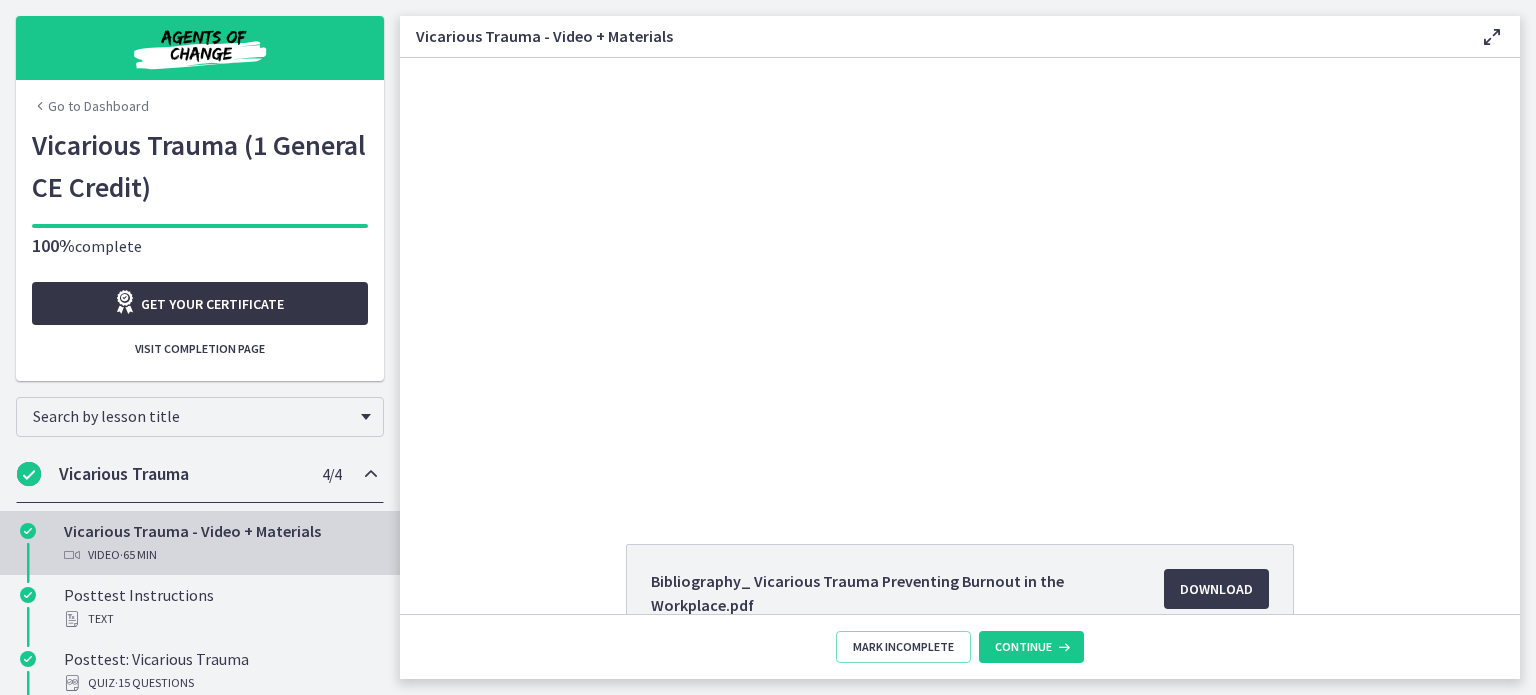 click on "Get your certificate" at bounding box center (212, 304) 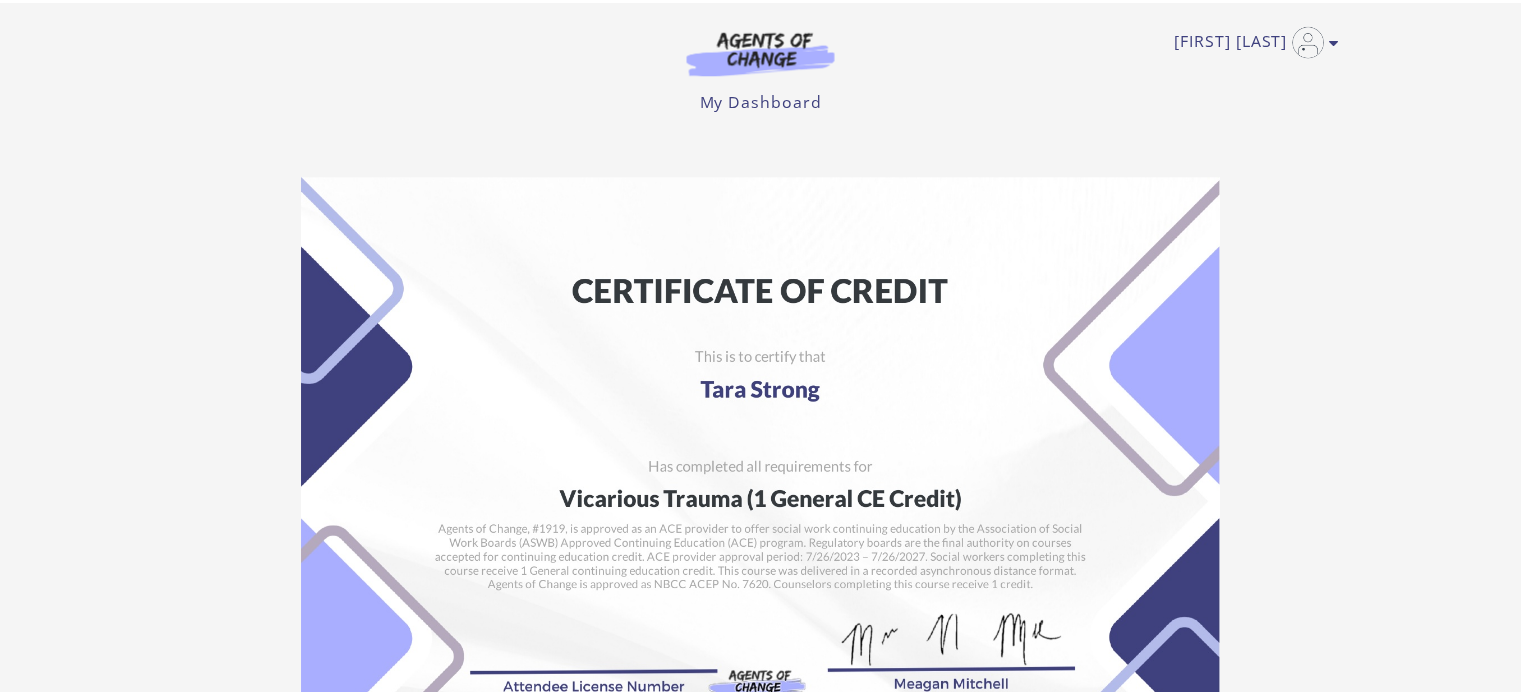 scroll, scrollTop: 0, scrollLeft: 0, axis: both 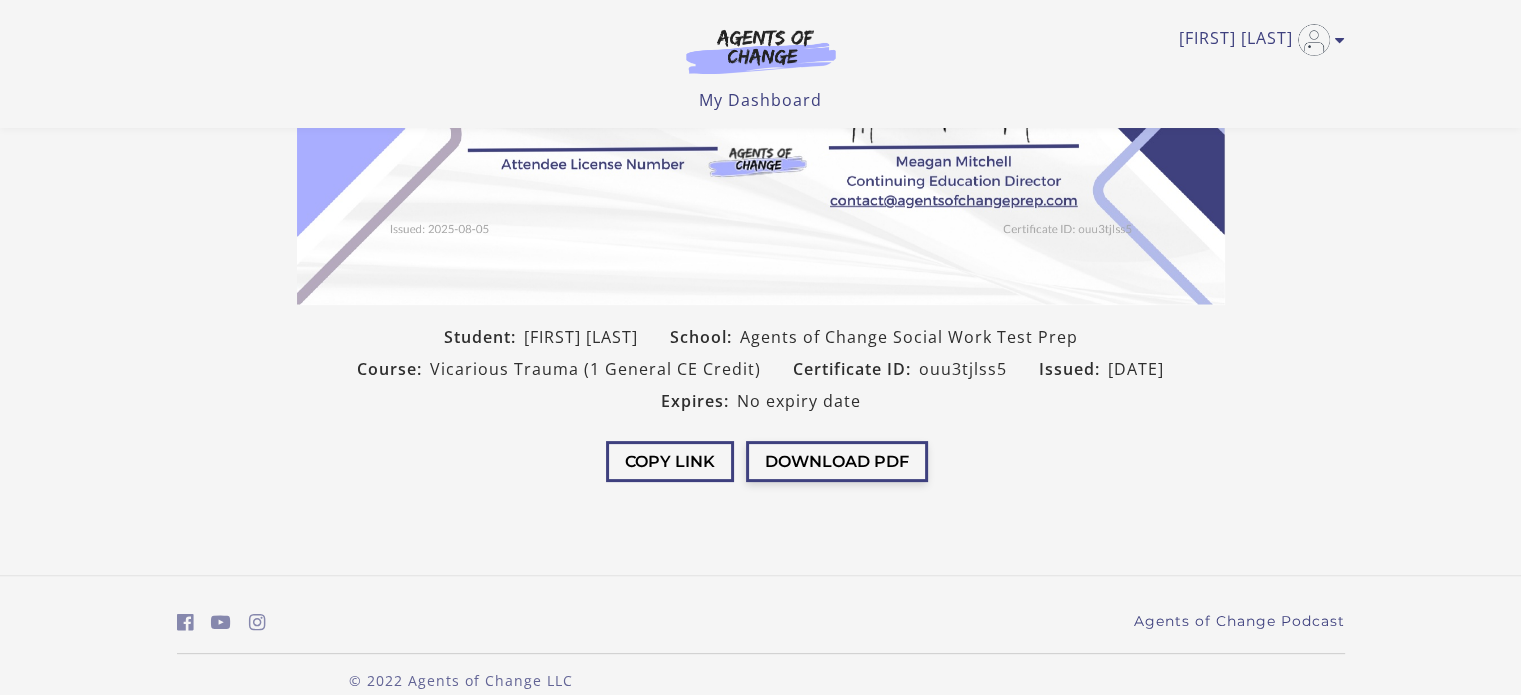 click on "Download PDF" at bounding box center (837, 461) 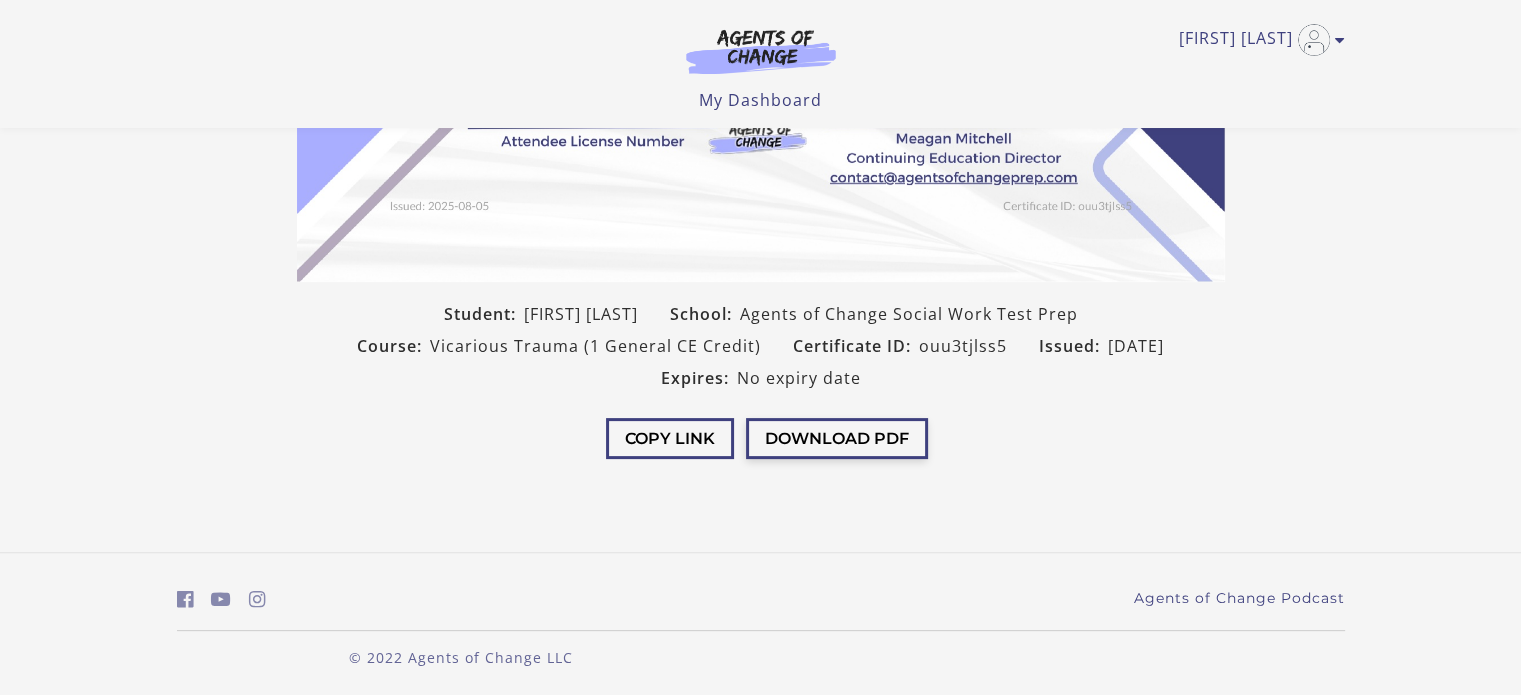 scroll, scrollTop: 423, scrollLeft: 0, axis: vertical 